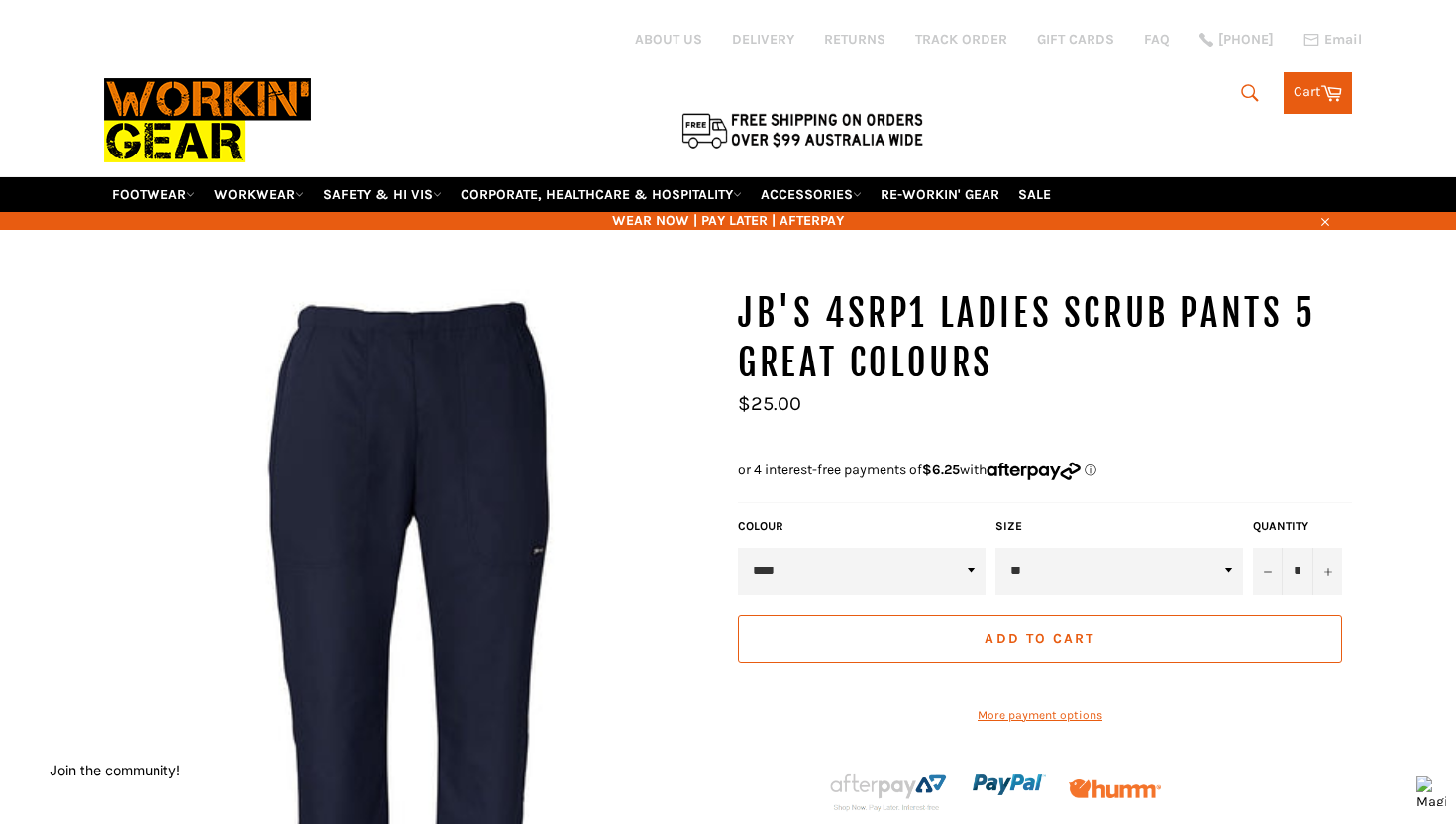 scroll, scrollTop: 0, scrollLeft: 0, axis: both 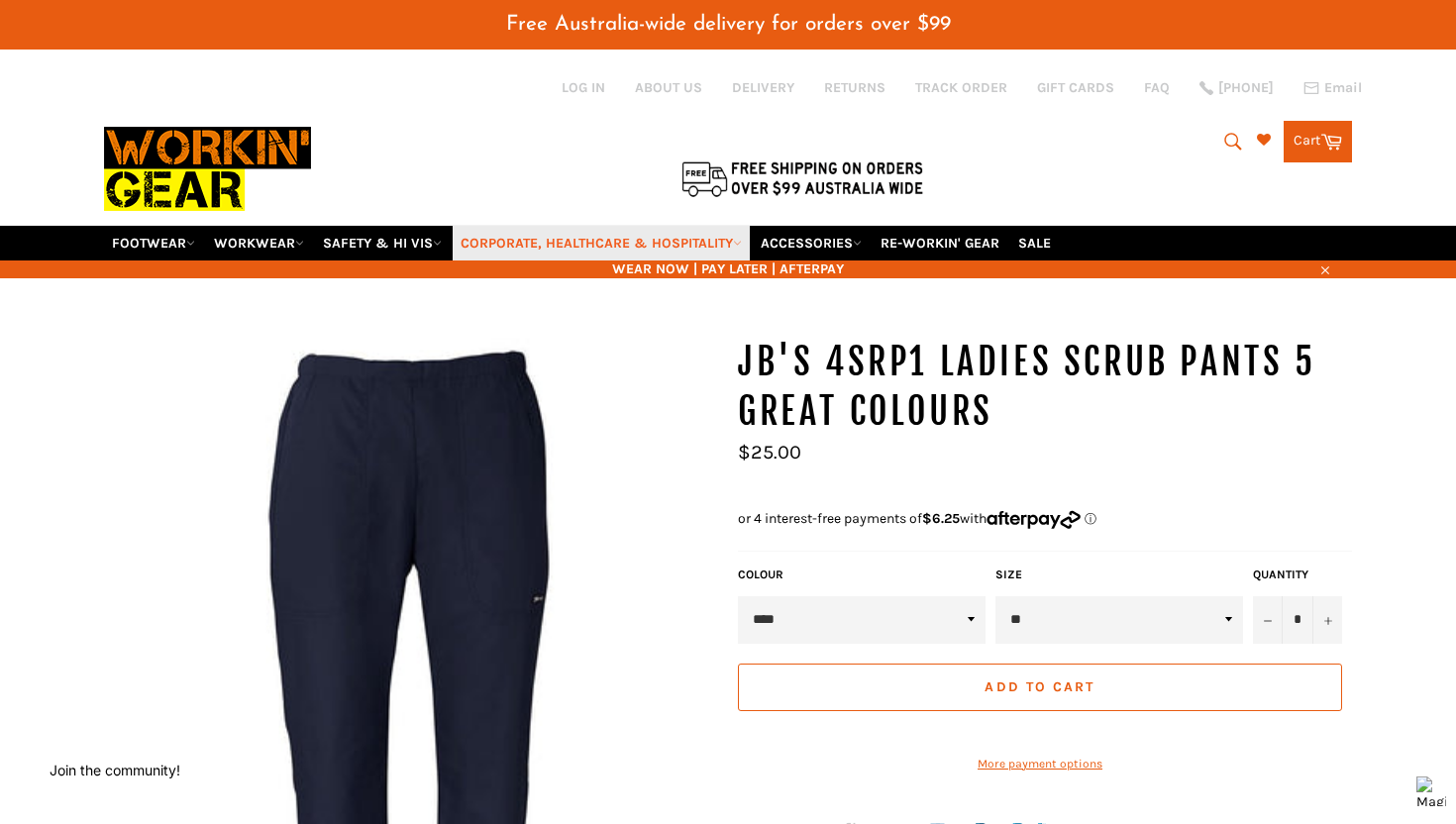 click on "CORPORATE, HEALTHCARE & HOSPITALITY" at bounding box center (601, 243) 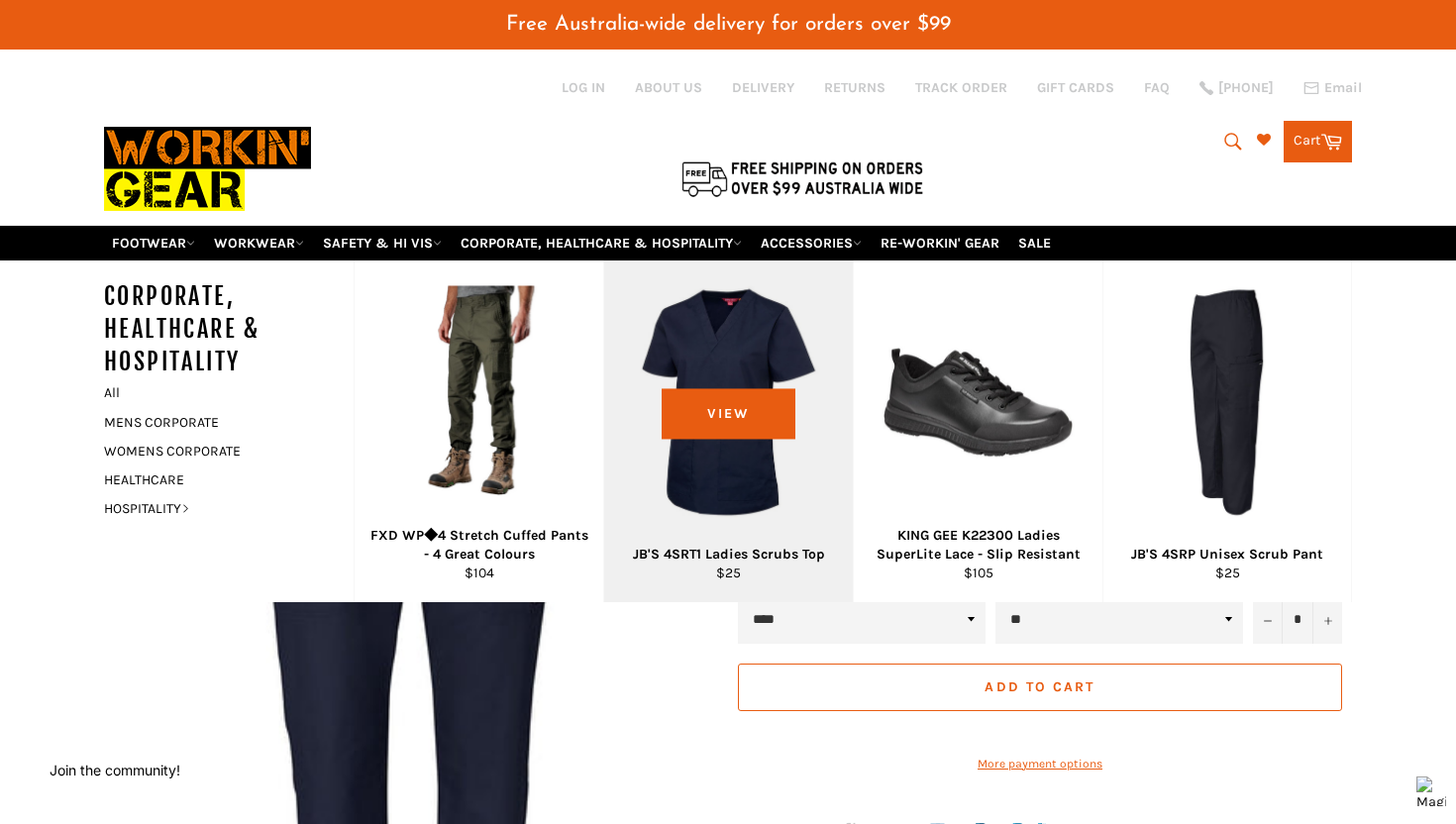 click on "View" at bounding box center [728, 431] 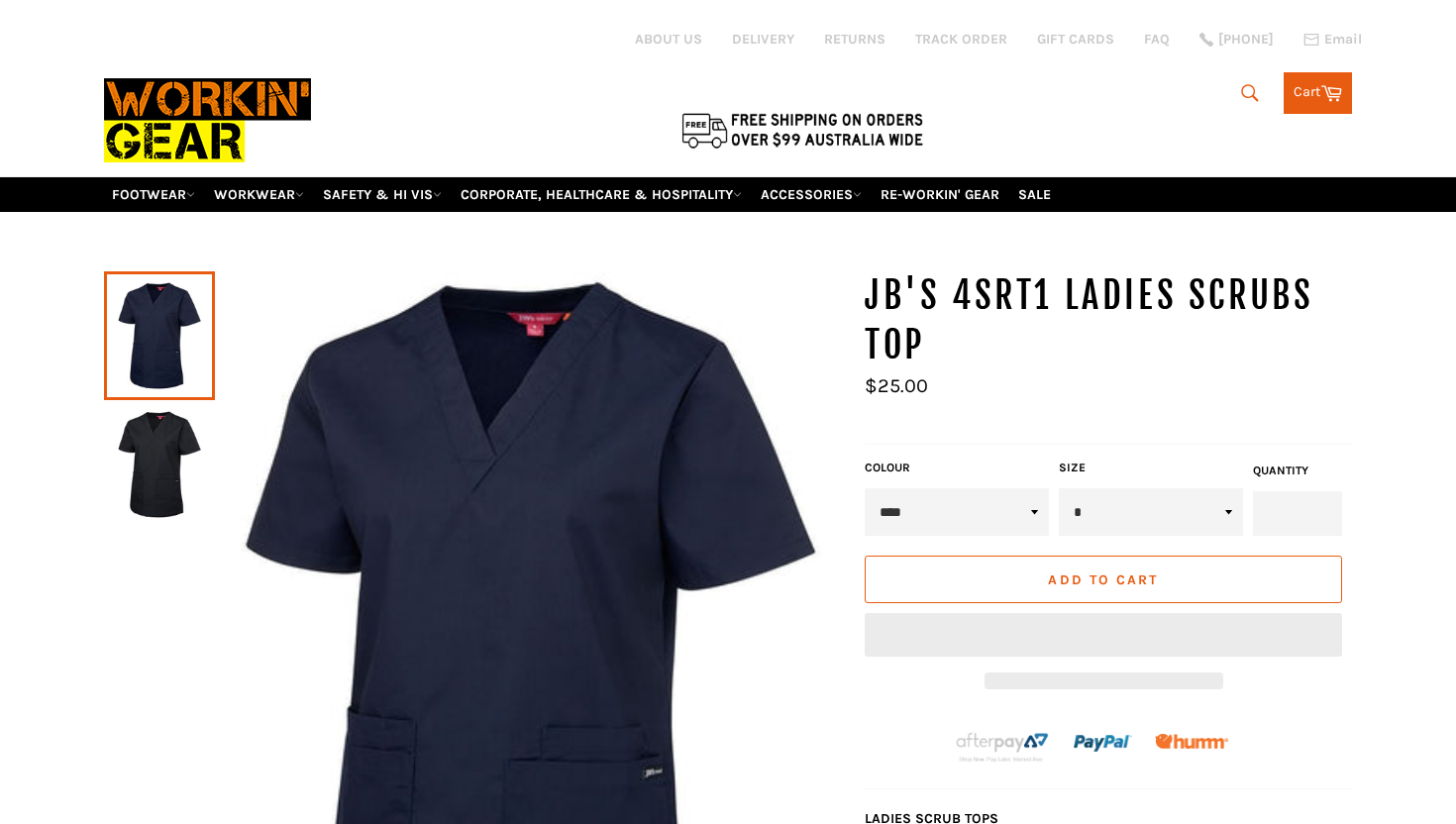 scroll, scrollTop: 0, scrollLeft: 0, axis: both 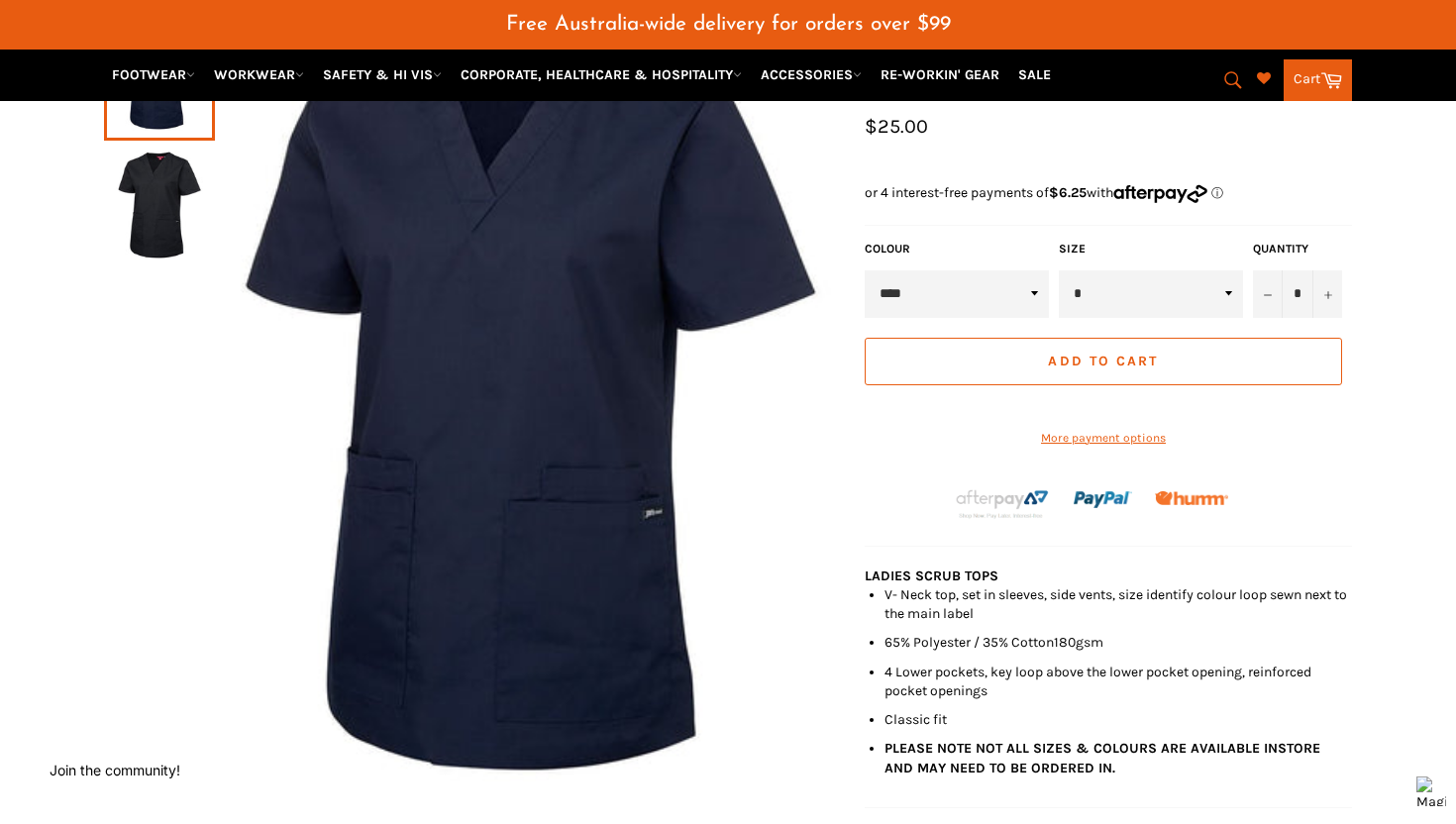 click on "JB'S 4SRT1 Ladies Scrubs Top
Sale
Regular price
$25.00
COLOUR
****
*****
Size
* * *" at bounding box center (1108, 432) 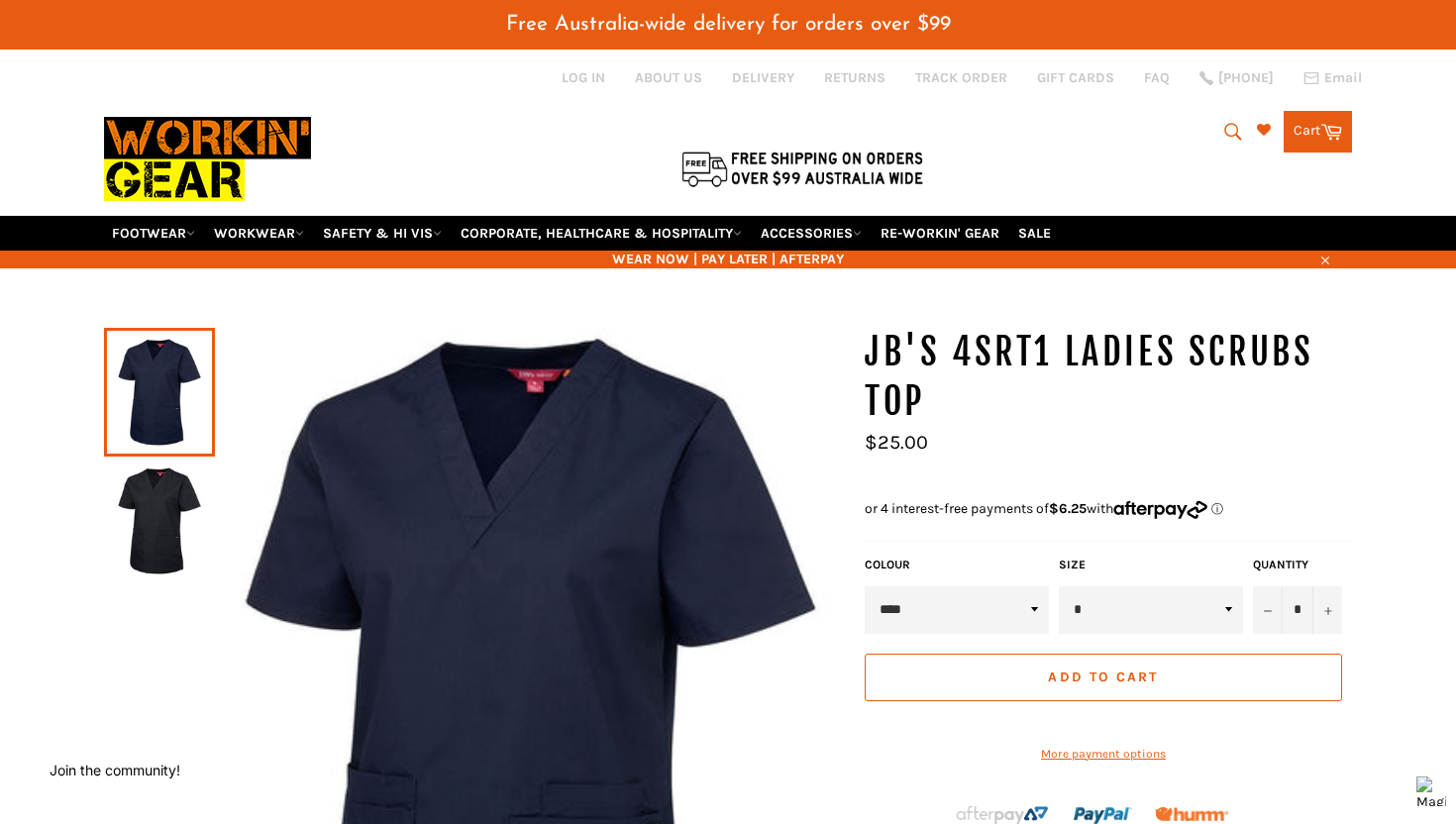scroll, scrollTop: 0, scrollLeft: 0, axis: both 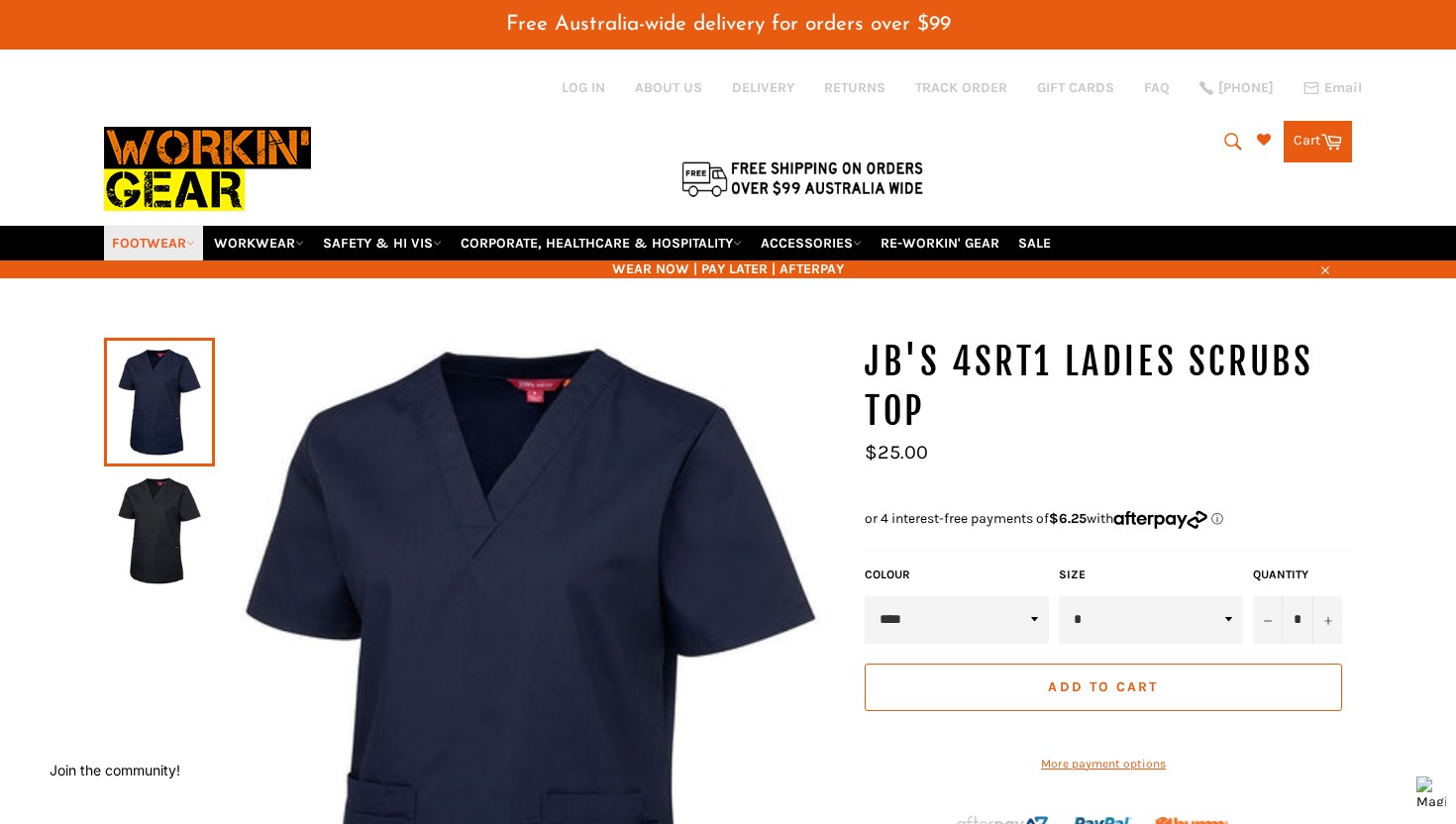 click 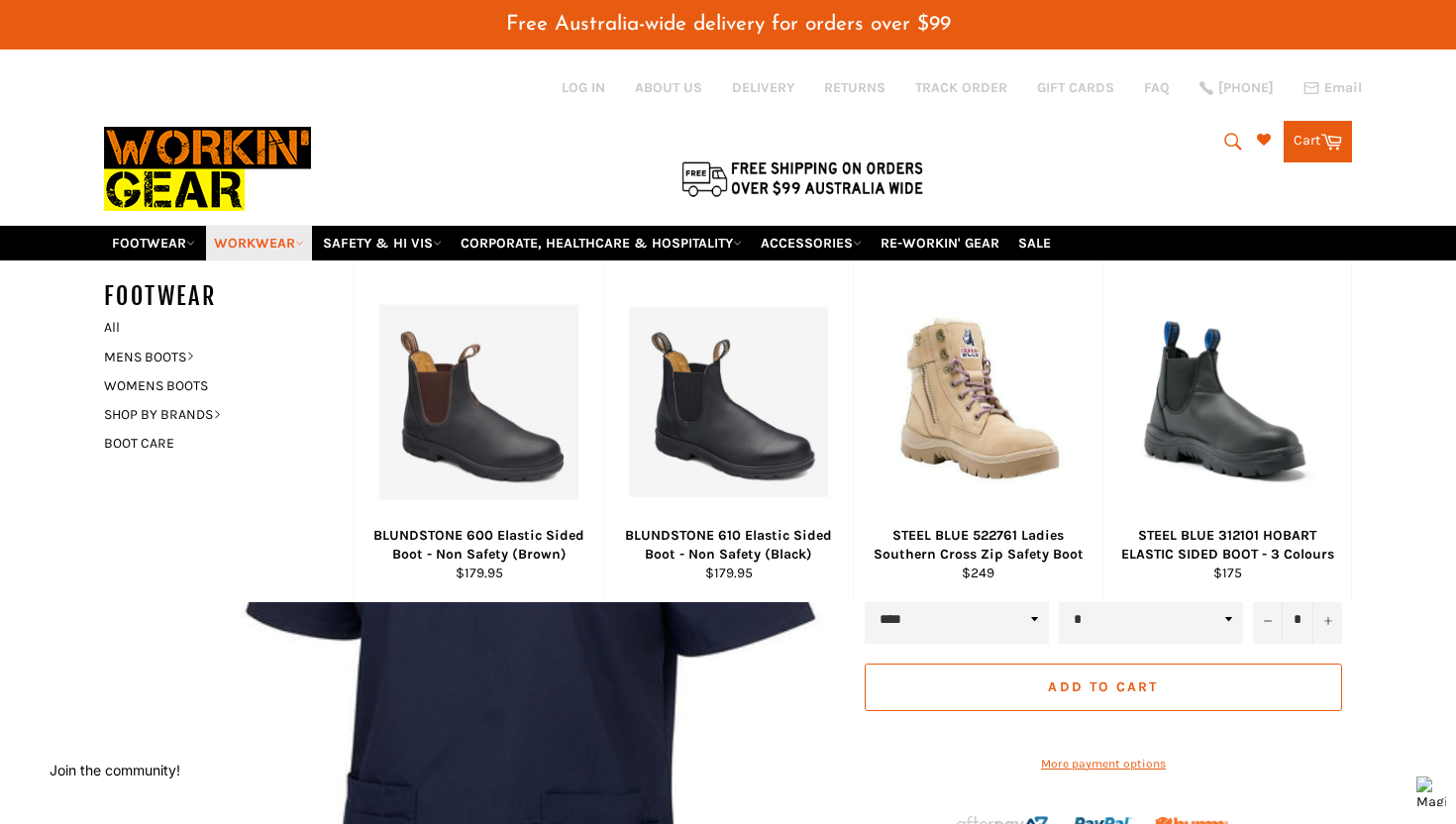 click on "WORKWEAR" at bounding box center (259, 243) 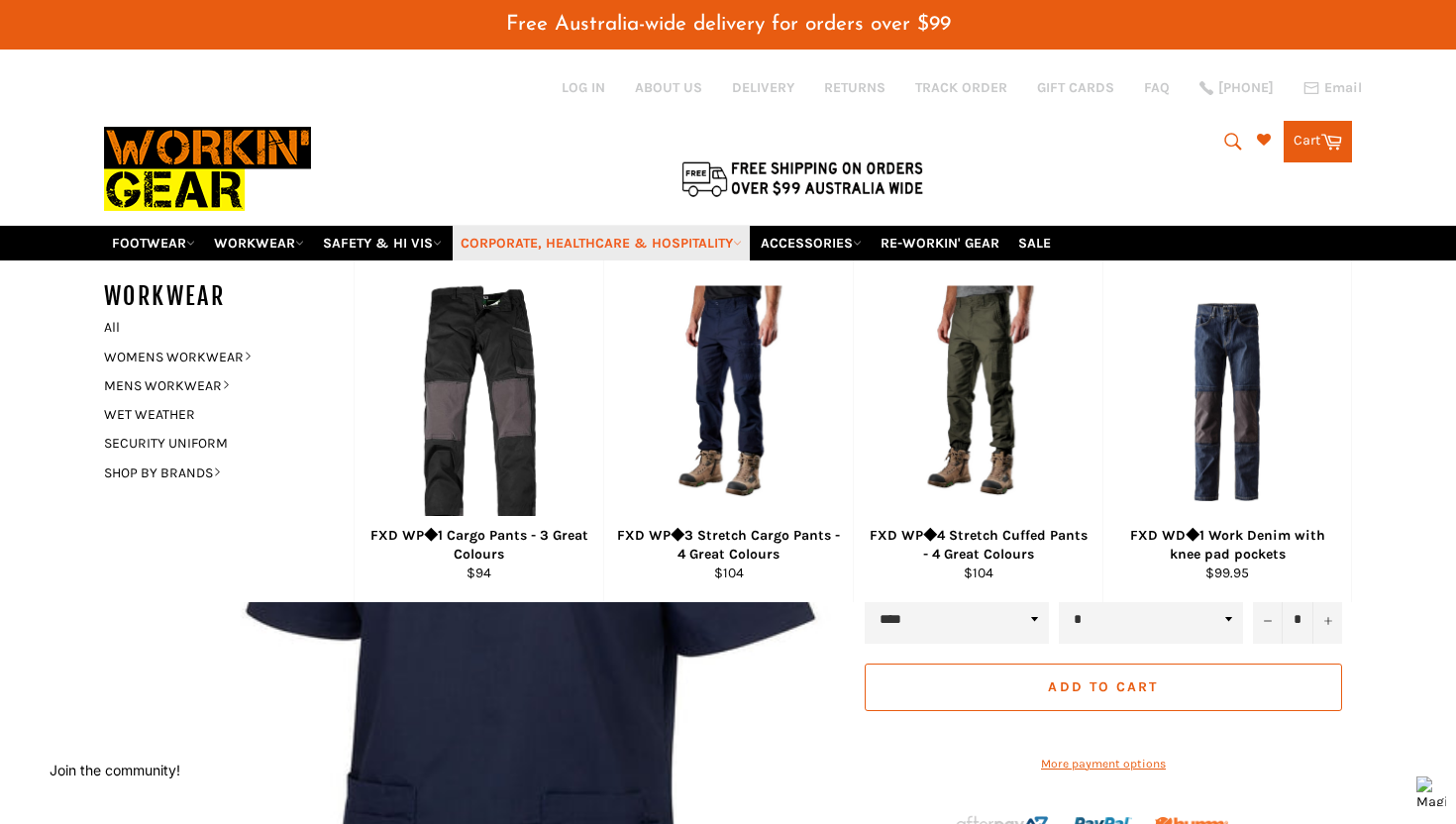 click on "CORPORATE, HEALTHCARE & HOSPITALITY" at bounding box center [601, 243] 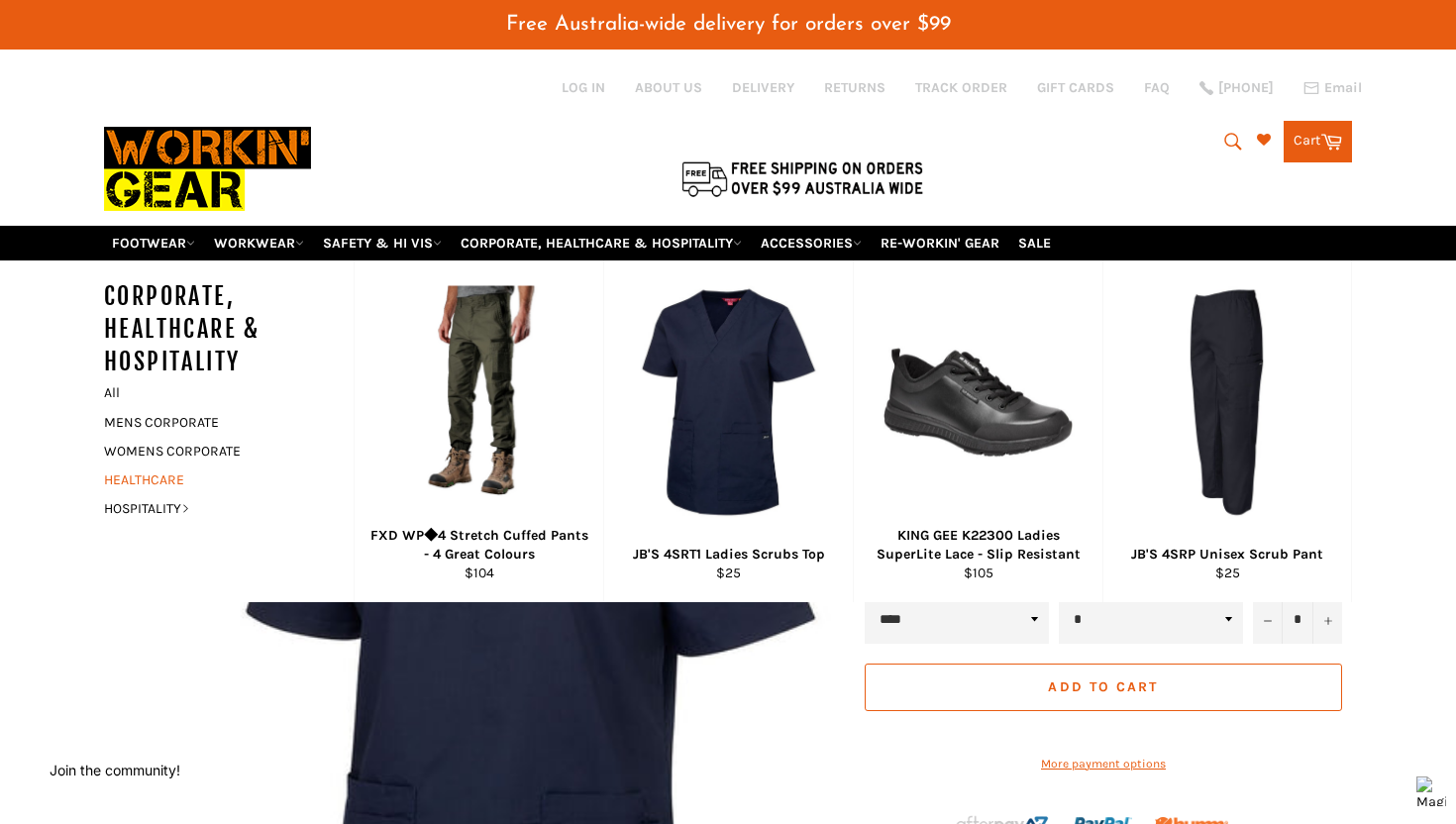 click on "HEALTHCARE" at bounding box center [214, 479] 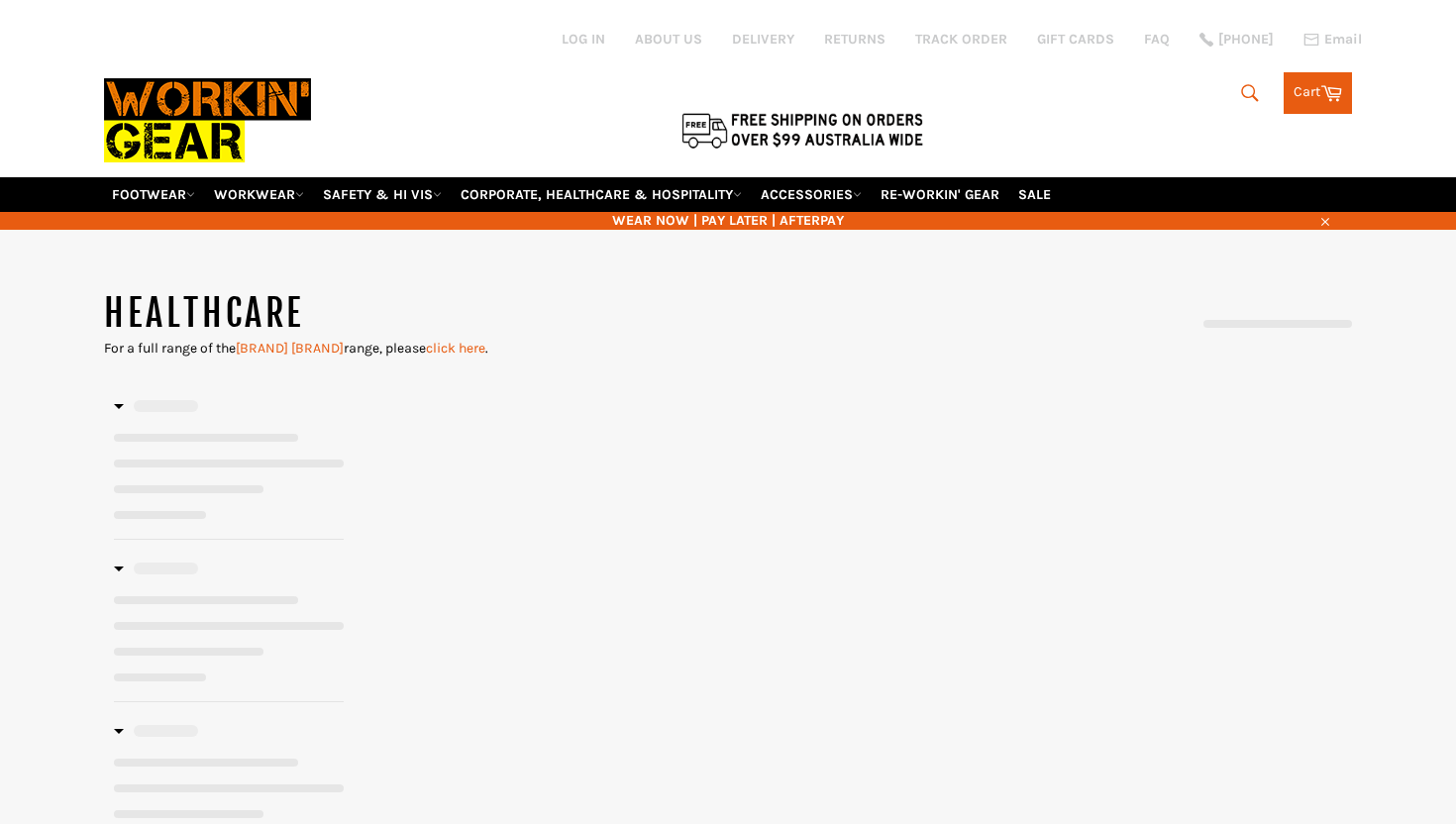 scroll, scrollTop: 0, scrollLeft: 0, axis: both 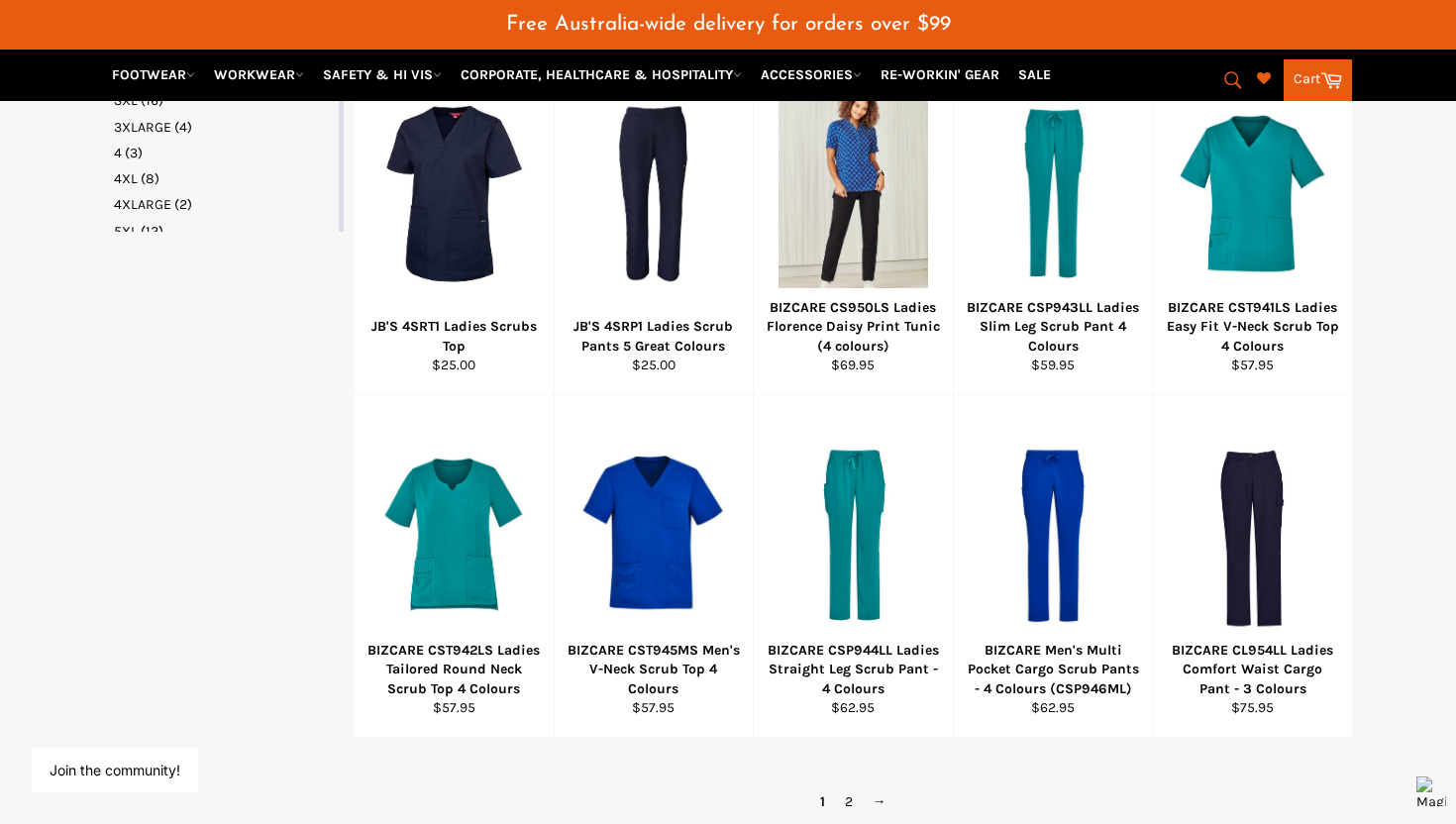 click on "→" at bounding box center (880, 801) 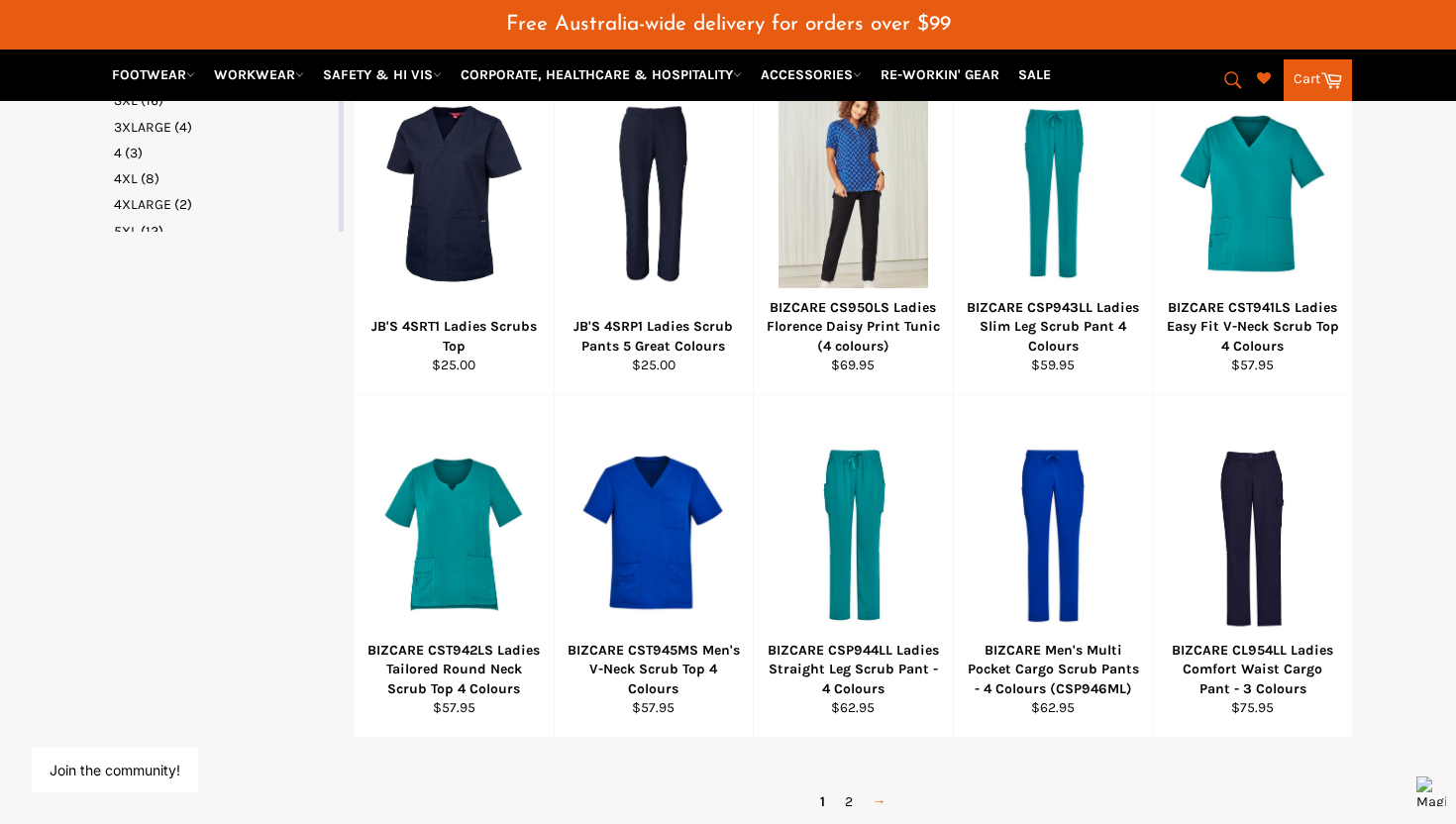 click on "→" at bounding box center (880, 801) 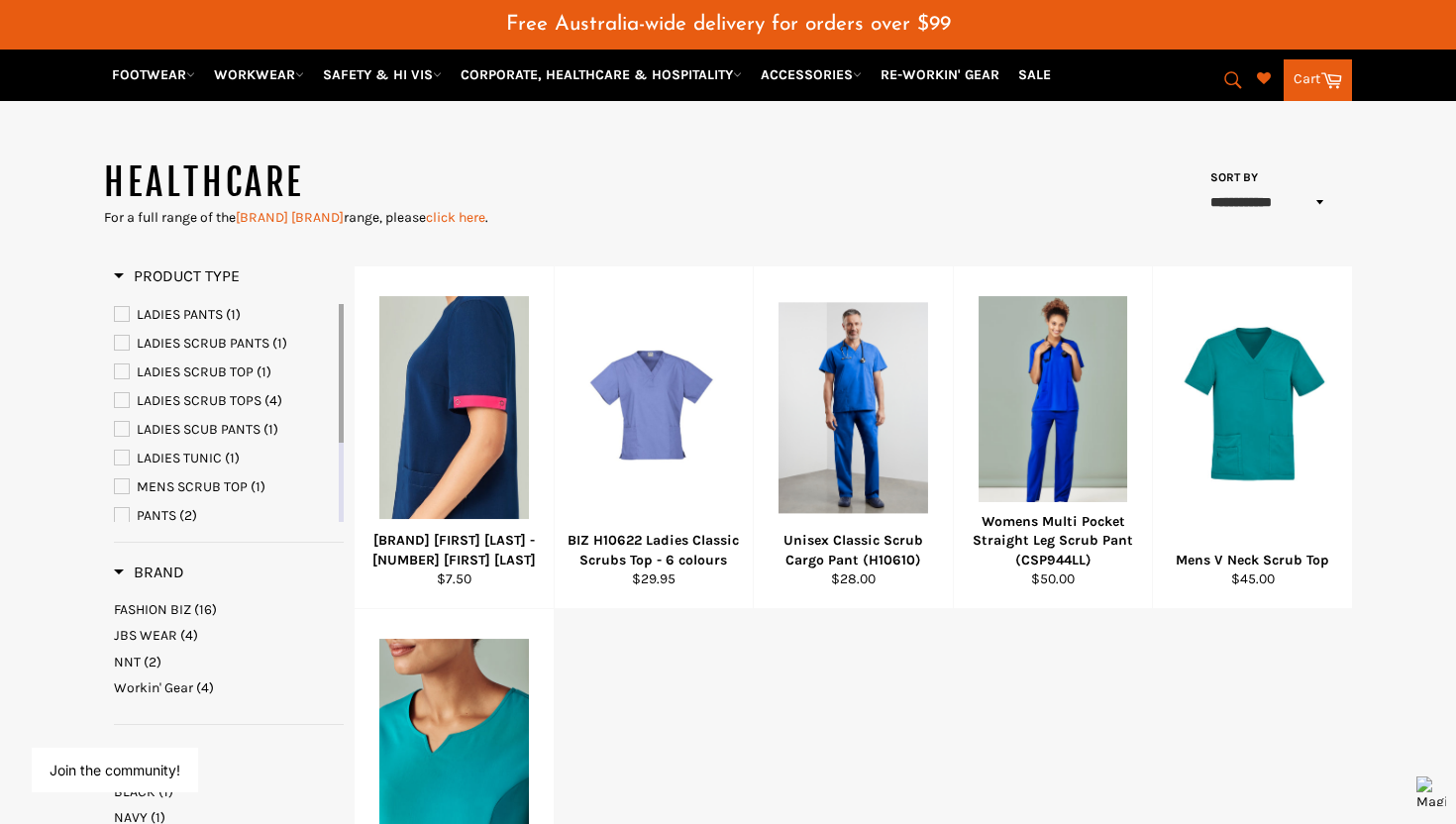 scroll, scrollTop: 172, scrollLeft: 0, axis: vertical 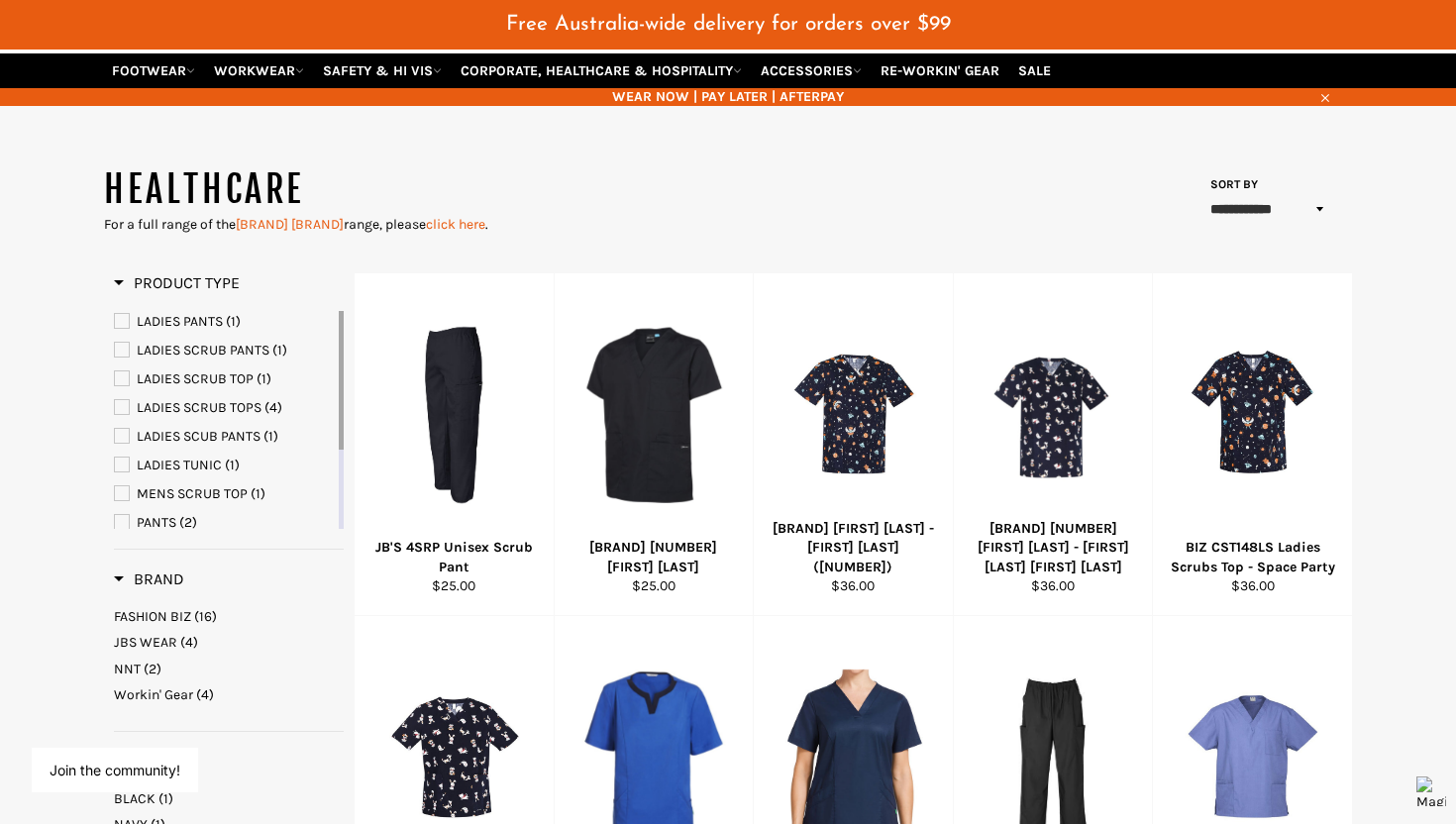 click on "NNT" at bounding box center [127, 669] 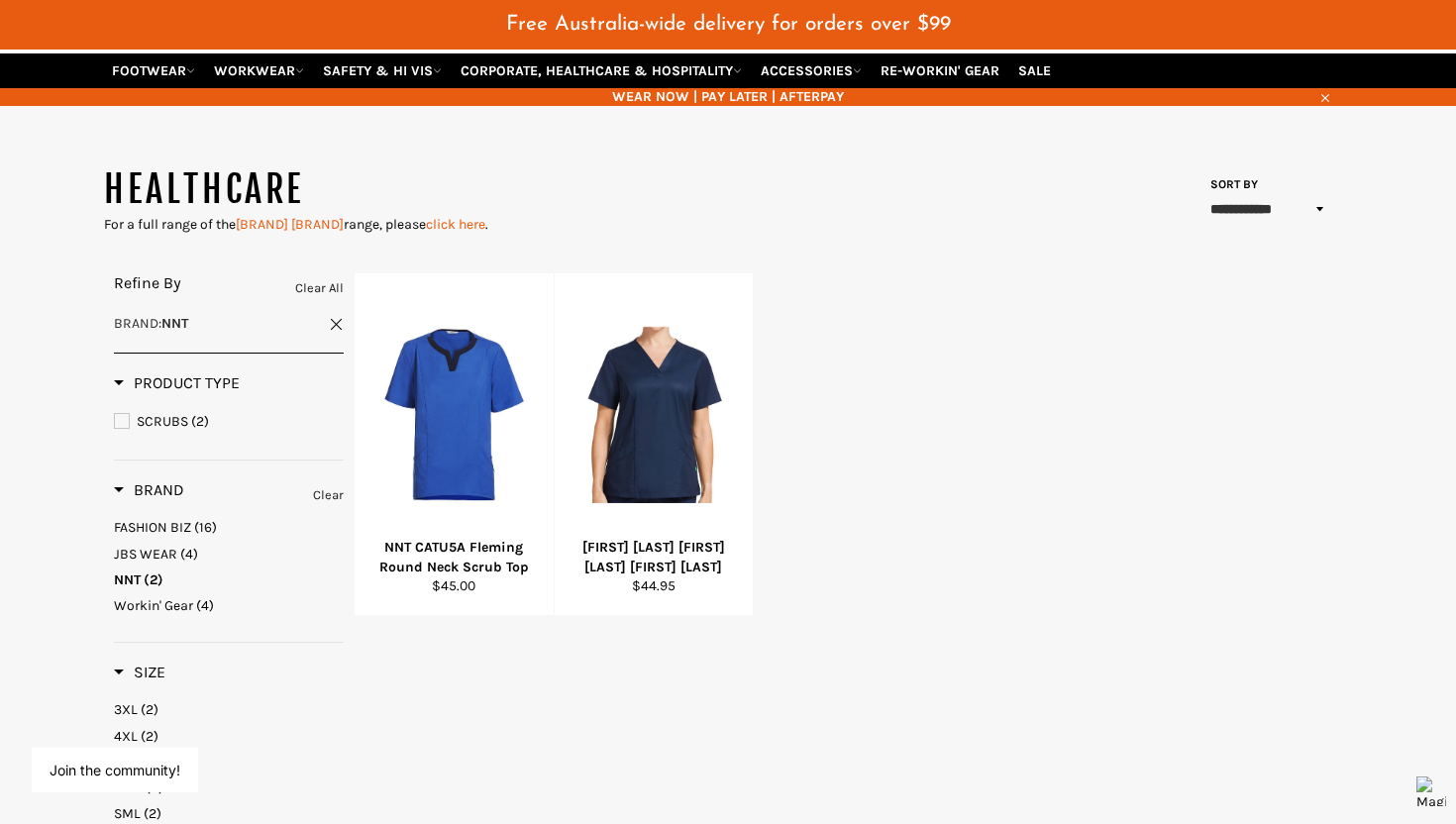 click on "JBS WEAR" at bounding box center [146, 554] 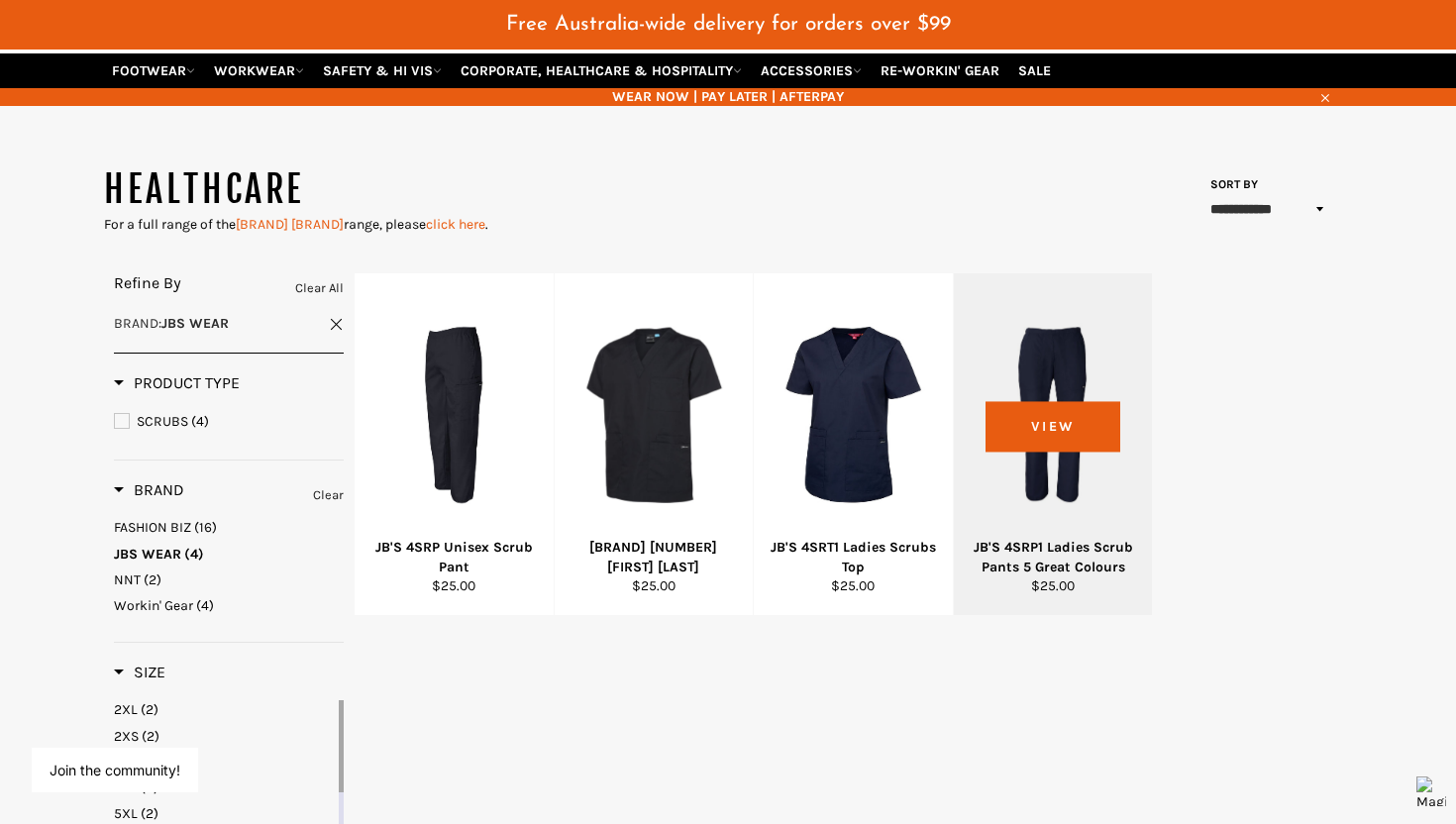 click at bounding box center (1053, 414) 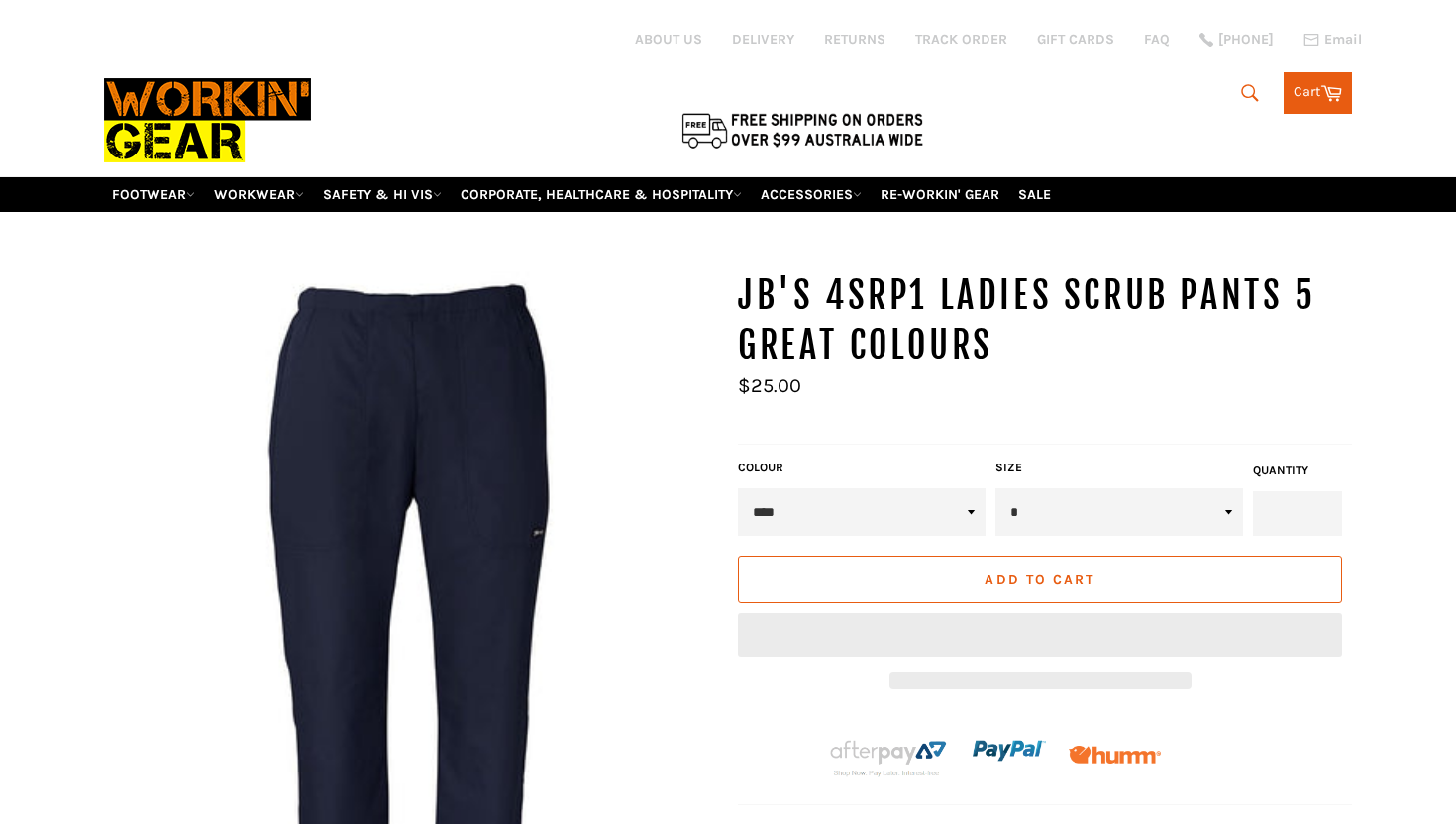 scroll, scrollTop: 0, scrollLeft: 0, axis: both 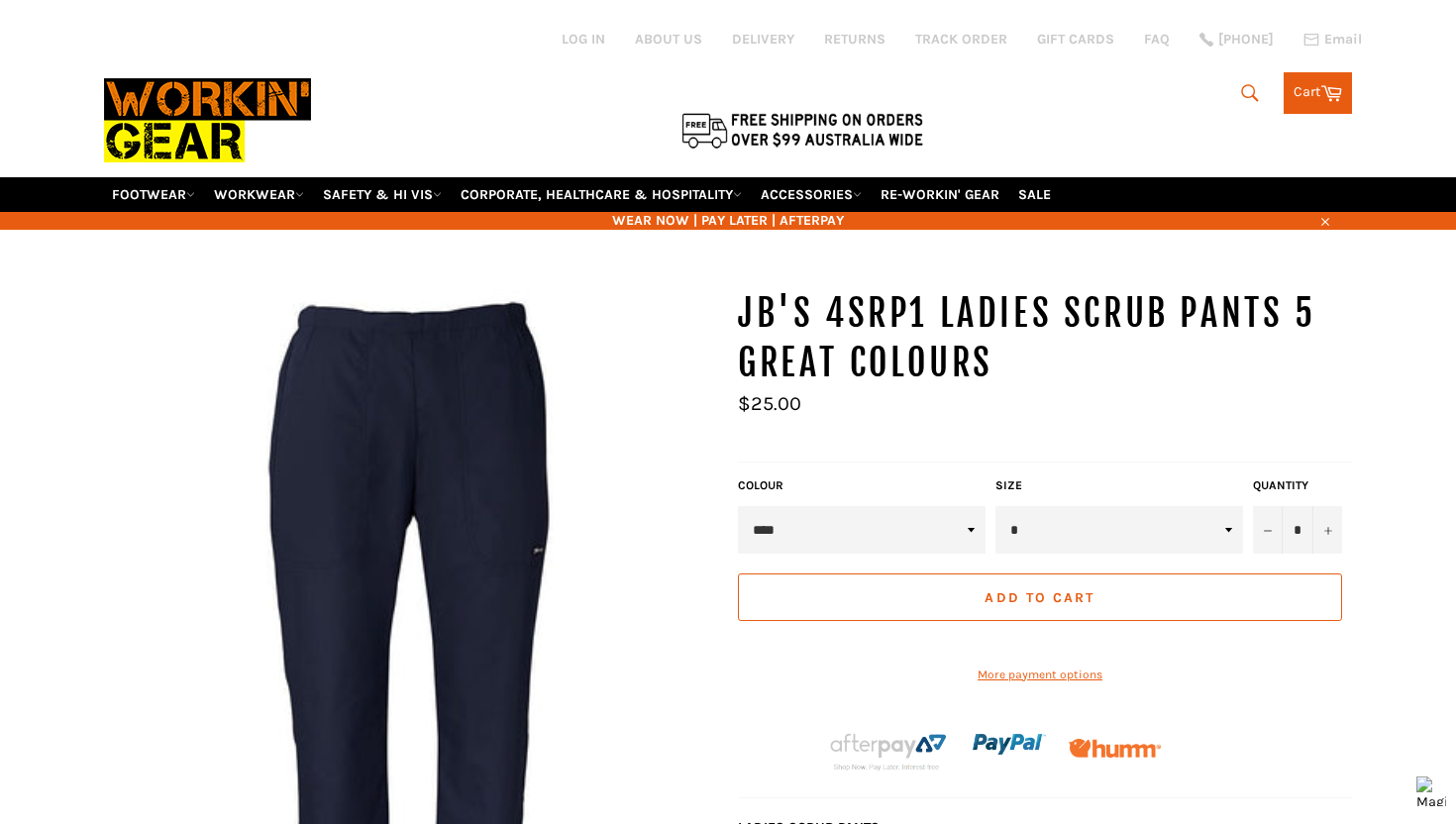 click on "Sale
Regular price
$25.00" at bounding box center (1045, 418) 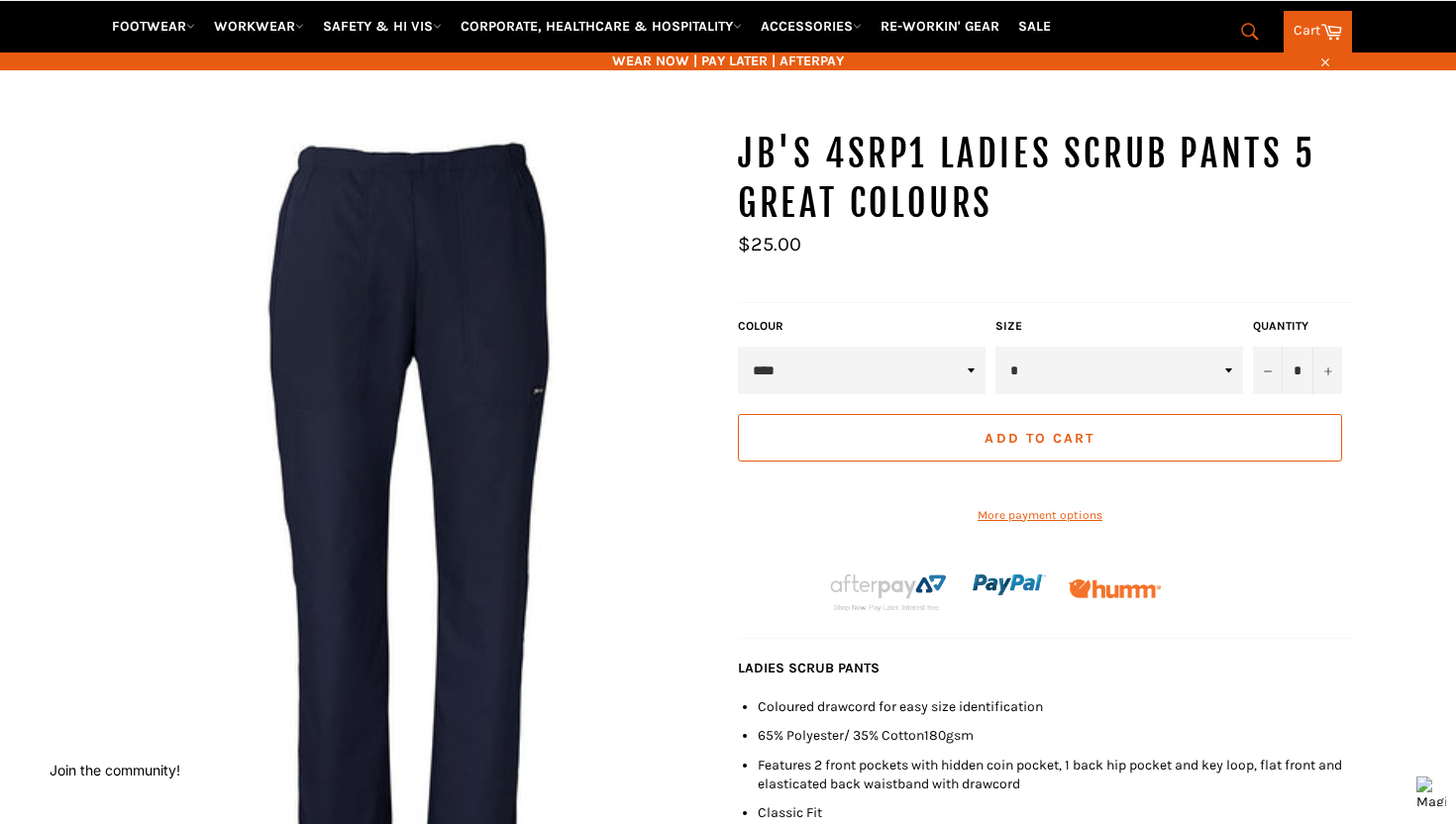 scroll, scrollTop: 158, scrollLeft: 0, axis: vertical 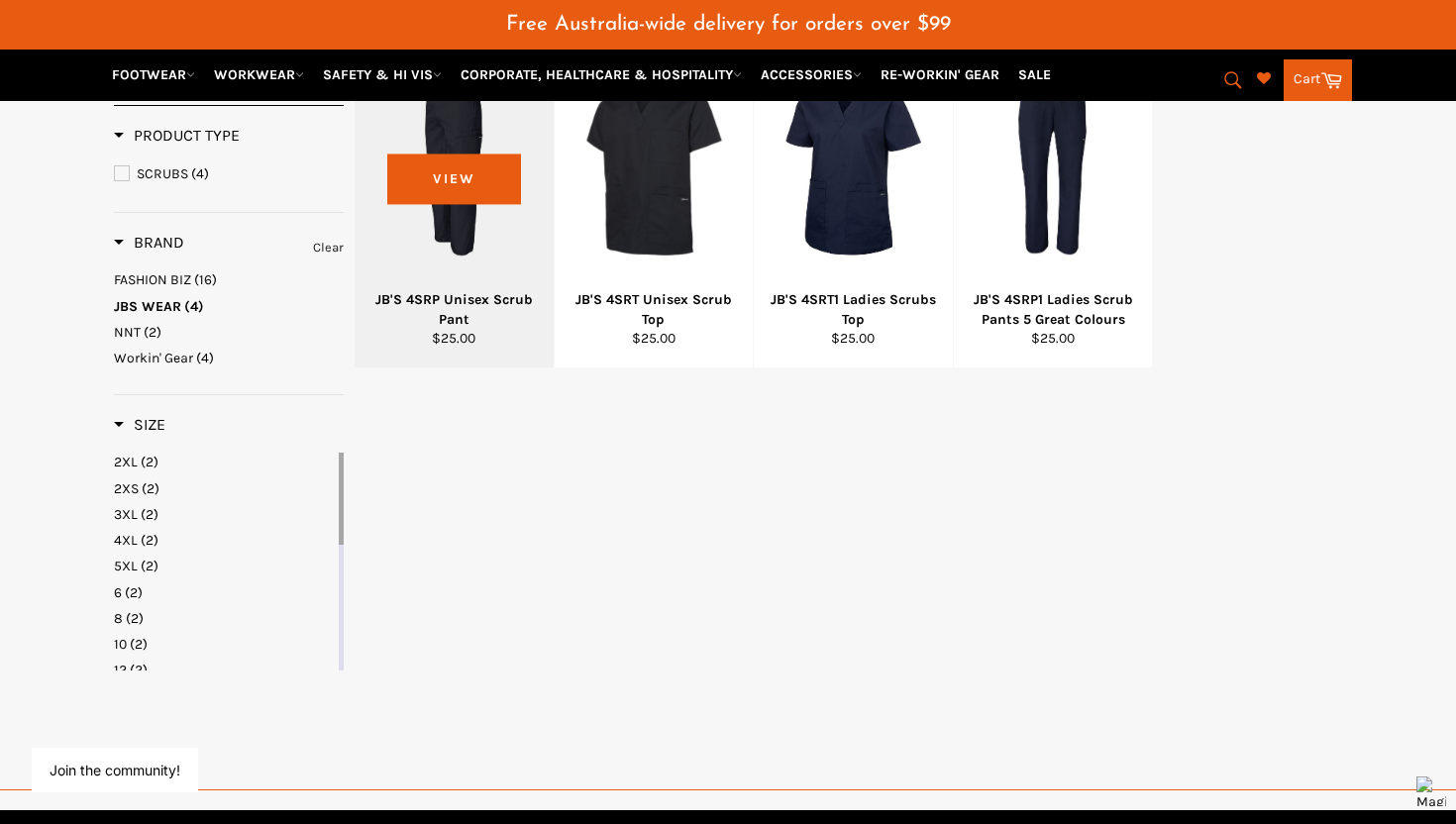 click at bounding box center (454, 166) 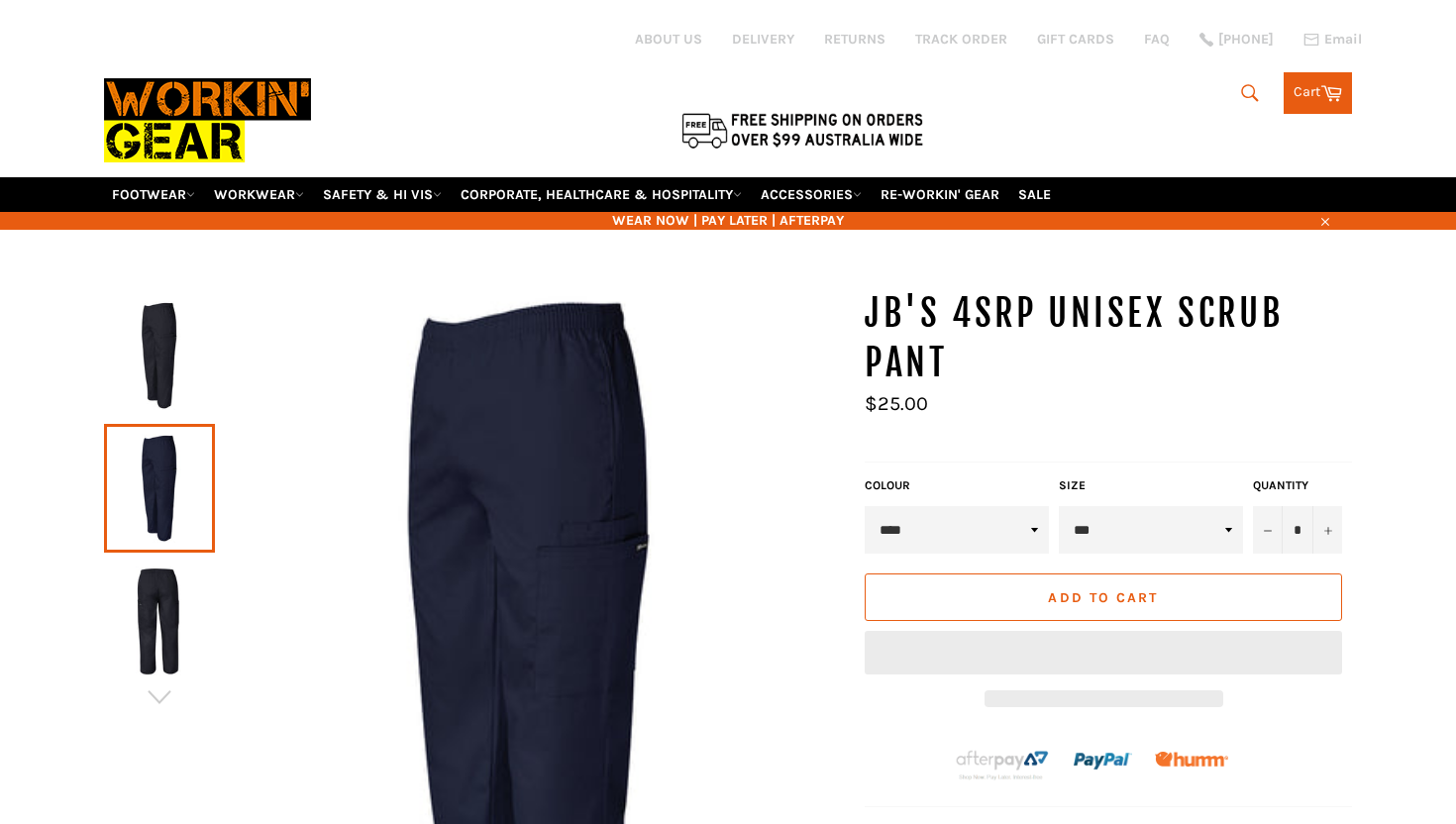 scroll, scrollTop: 0, scrollLeft: 0, axis: both 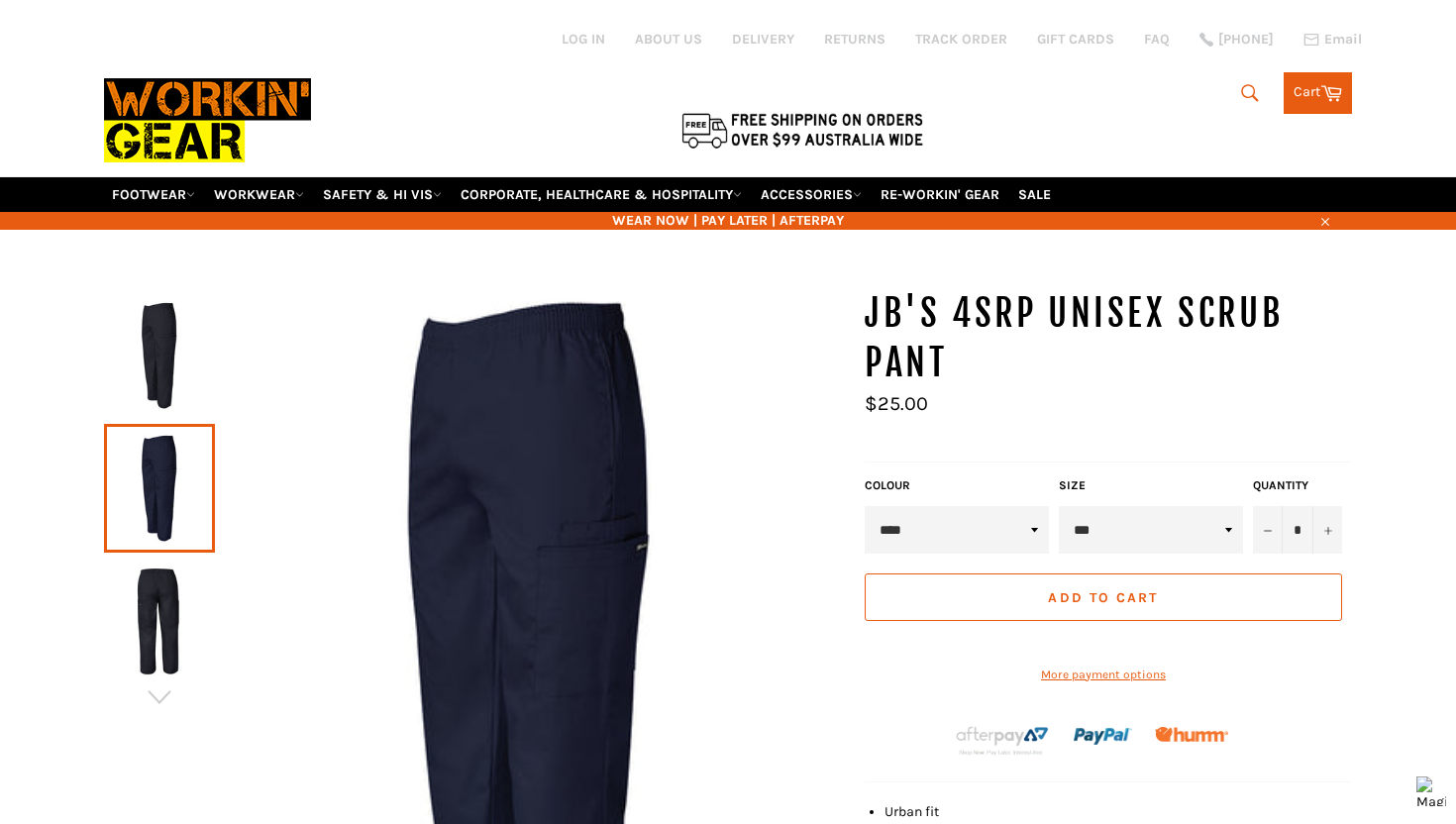 click on "***
**
*
*
*
**
***
***
***
***" at bounding box center [1151, 530] 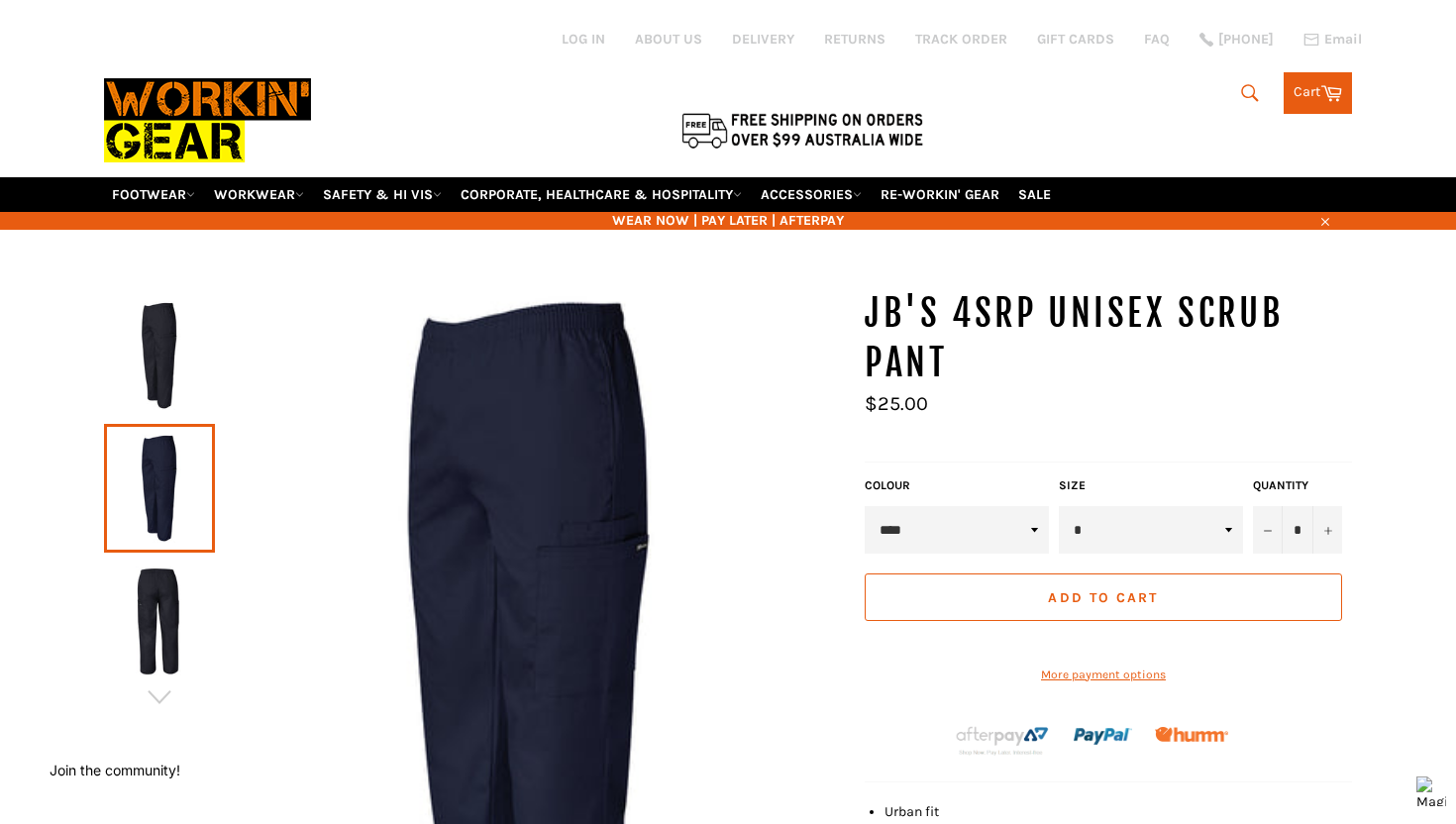 click on "Add to Cart" at bounding box center (1102, 597) 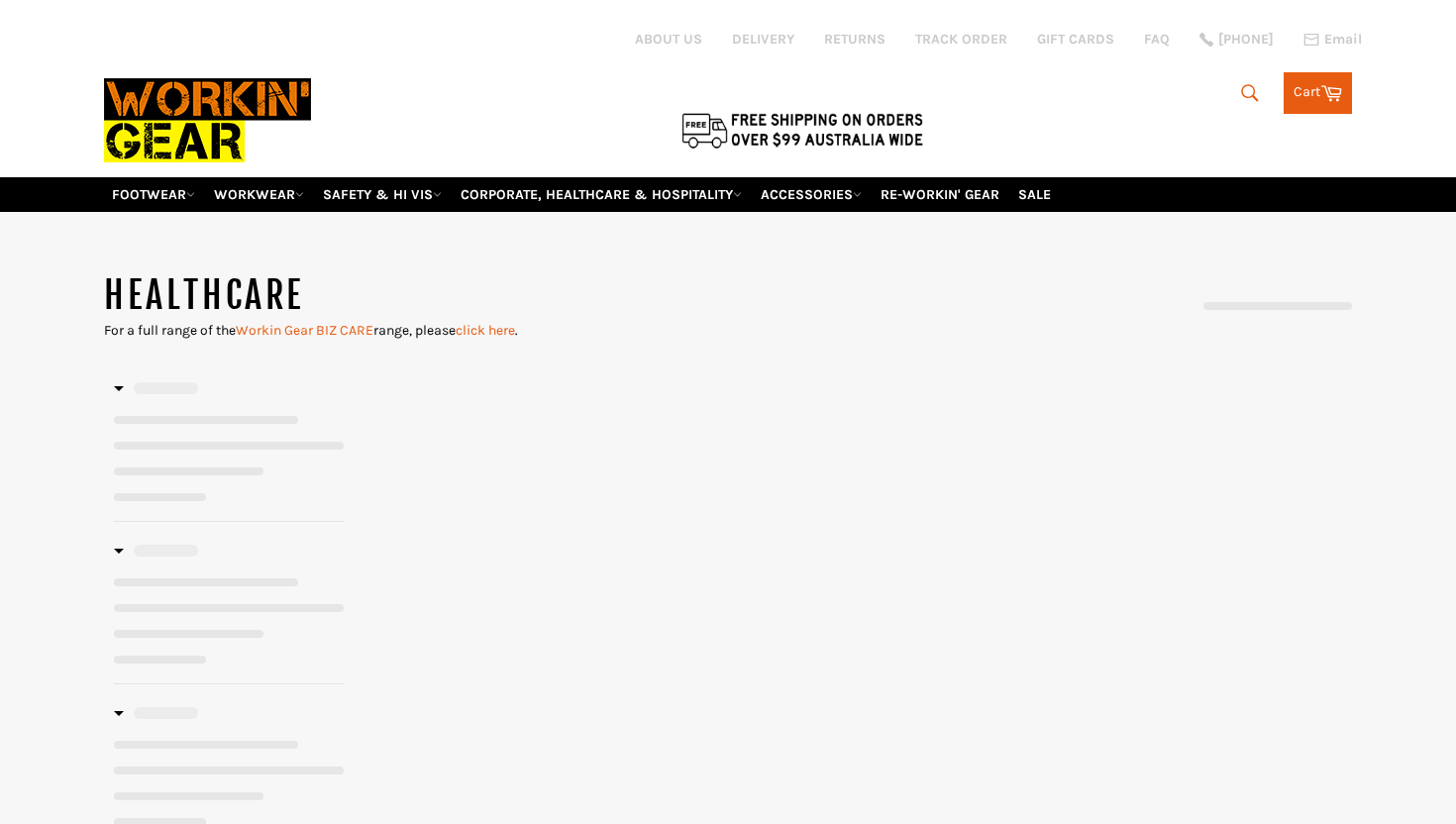 scroll, scrollTop: 0, scrollLeft: 0, axis: both 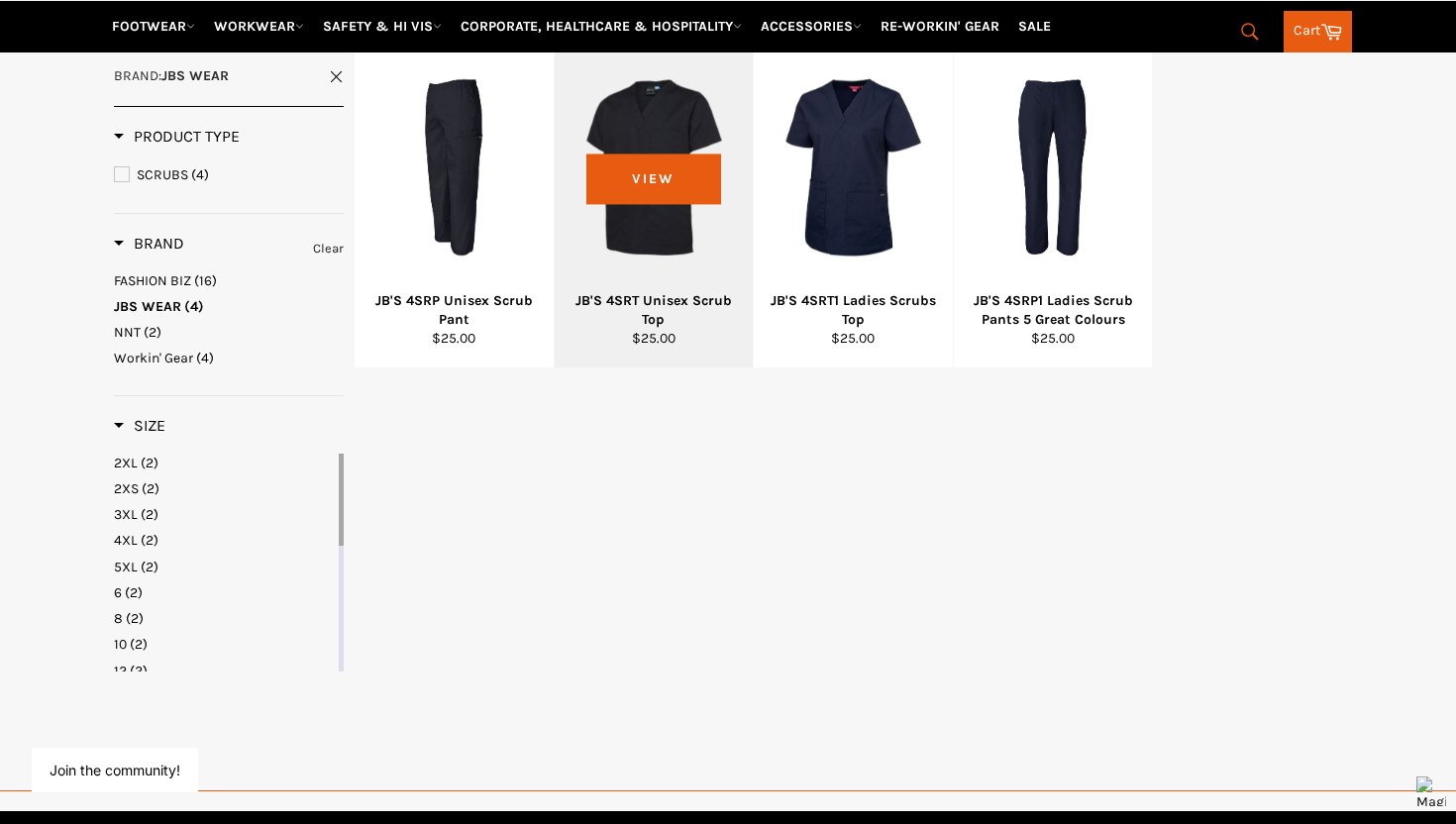 click at bounding box center (654, 166) 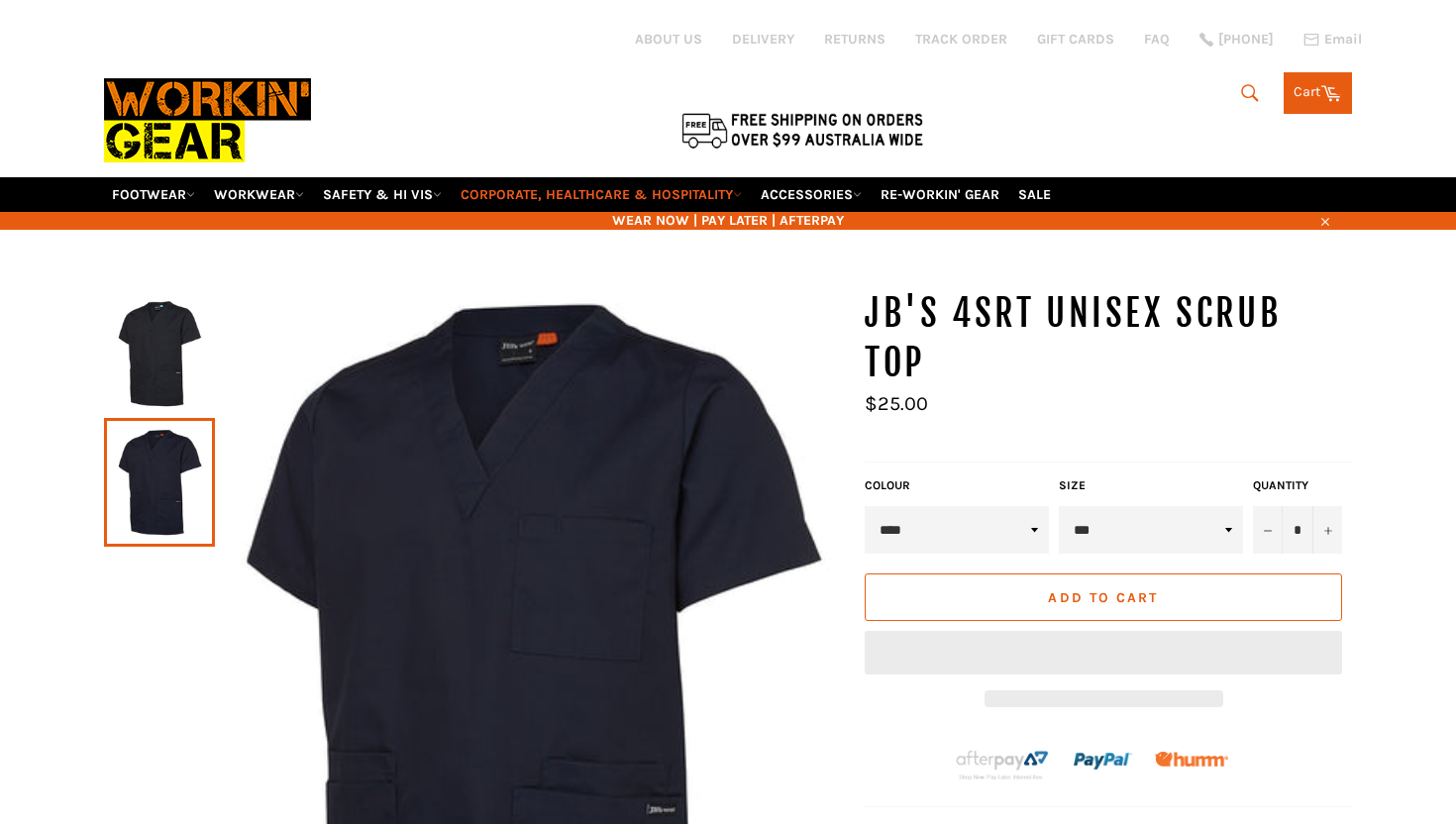 scroll, scrollTop: 0, scrollLeft: 0, axis: both 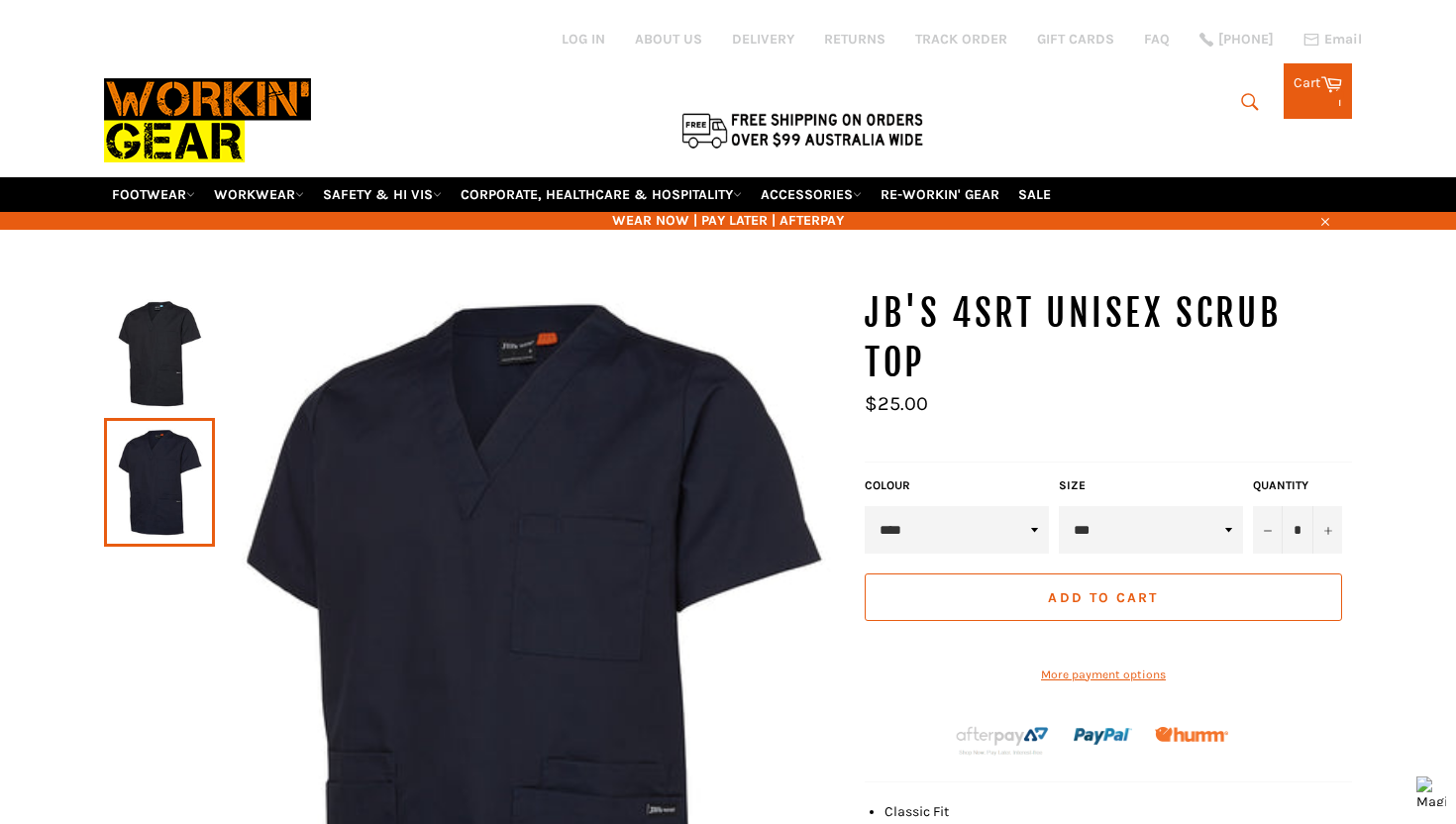 click on "***
**
*
*
*
**
***
***
***
***" at bounding box center (1151, 530) 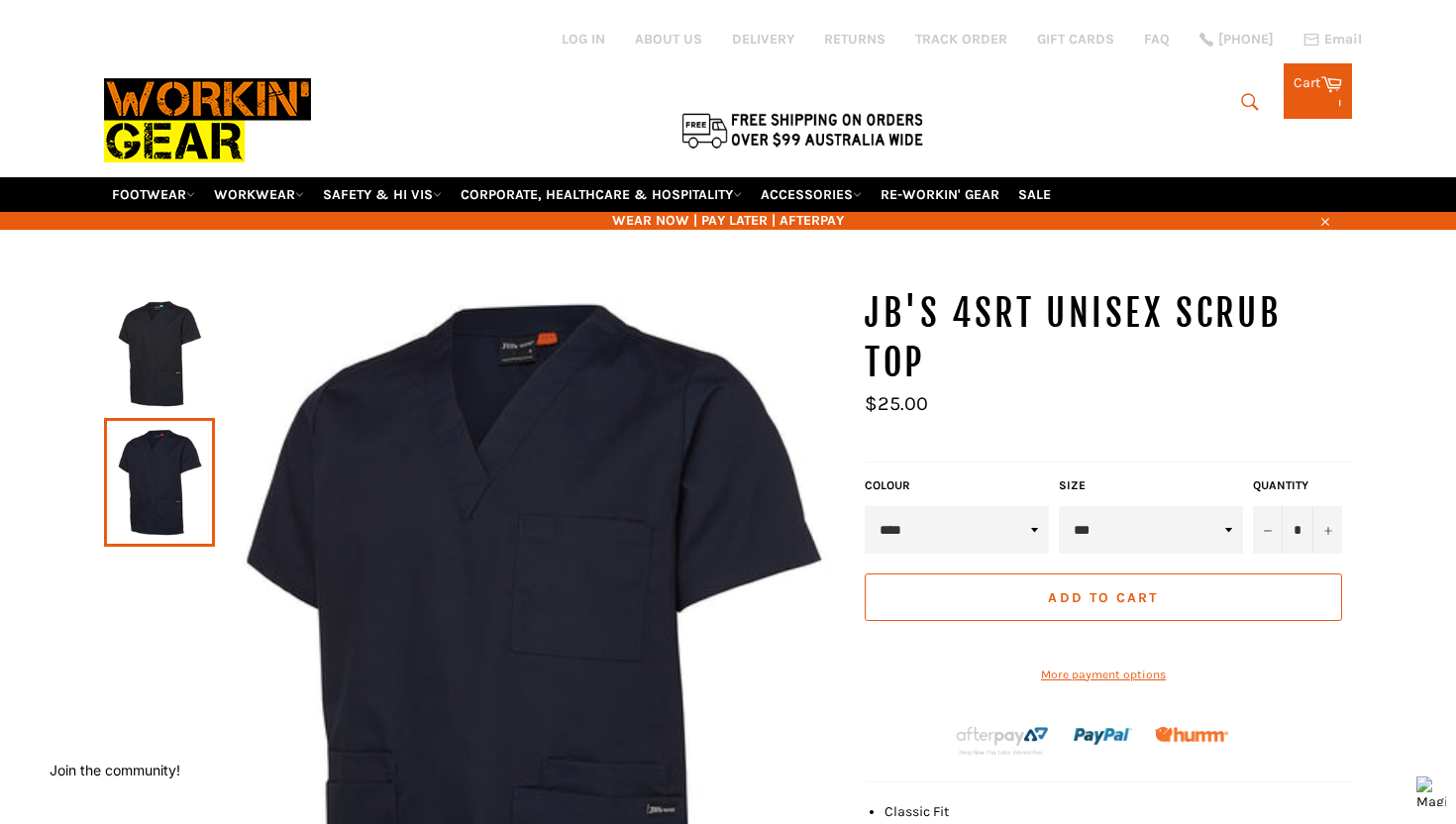 select on "*" 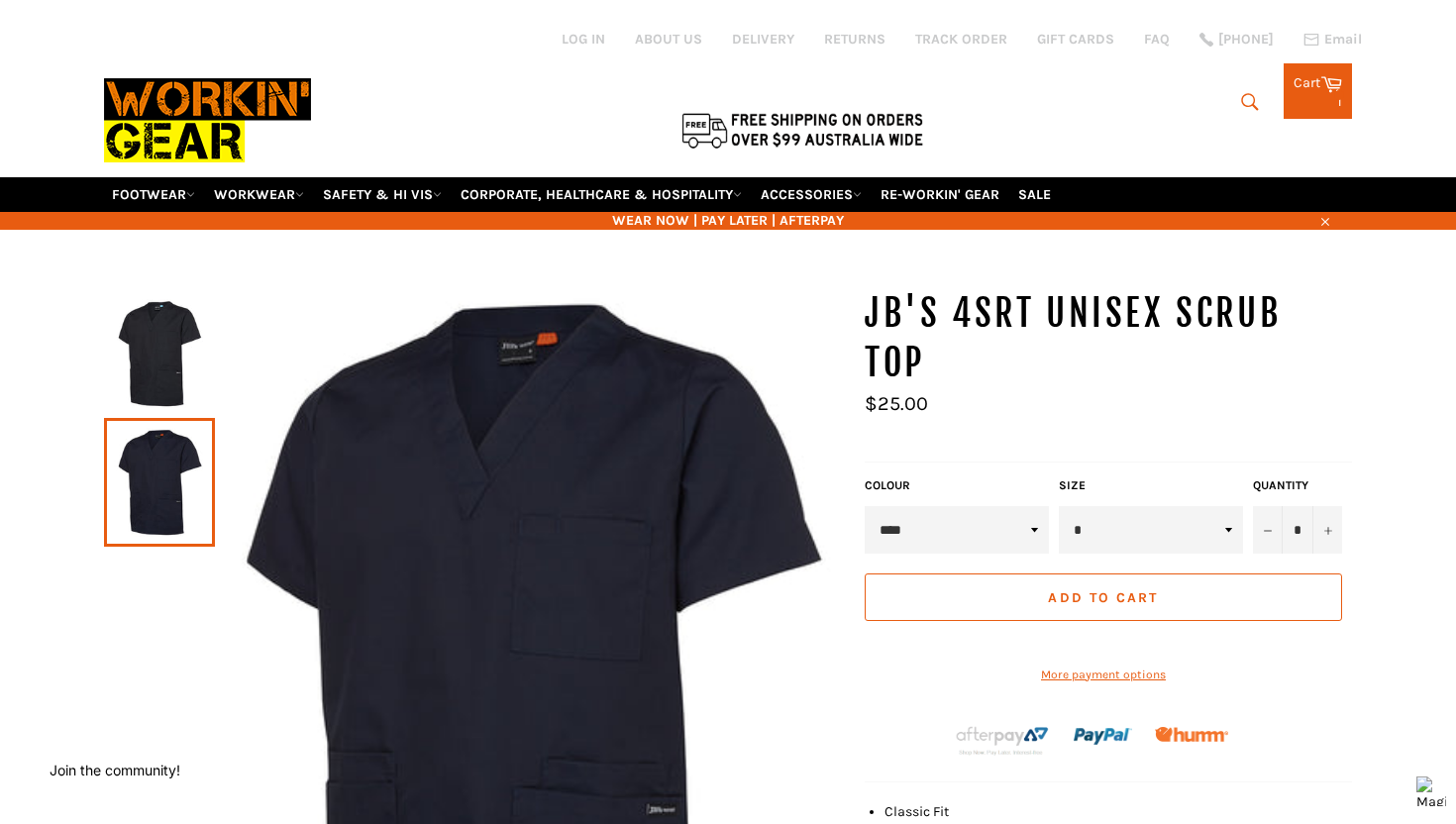 click on "Add to Cart" at bounding box center [1103, 597] 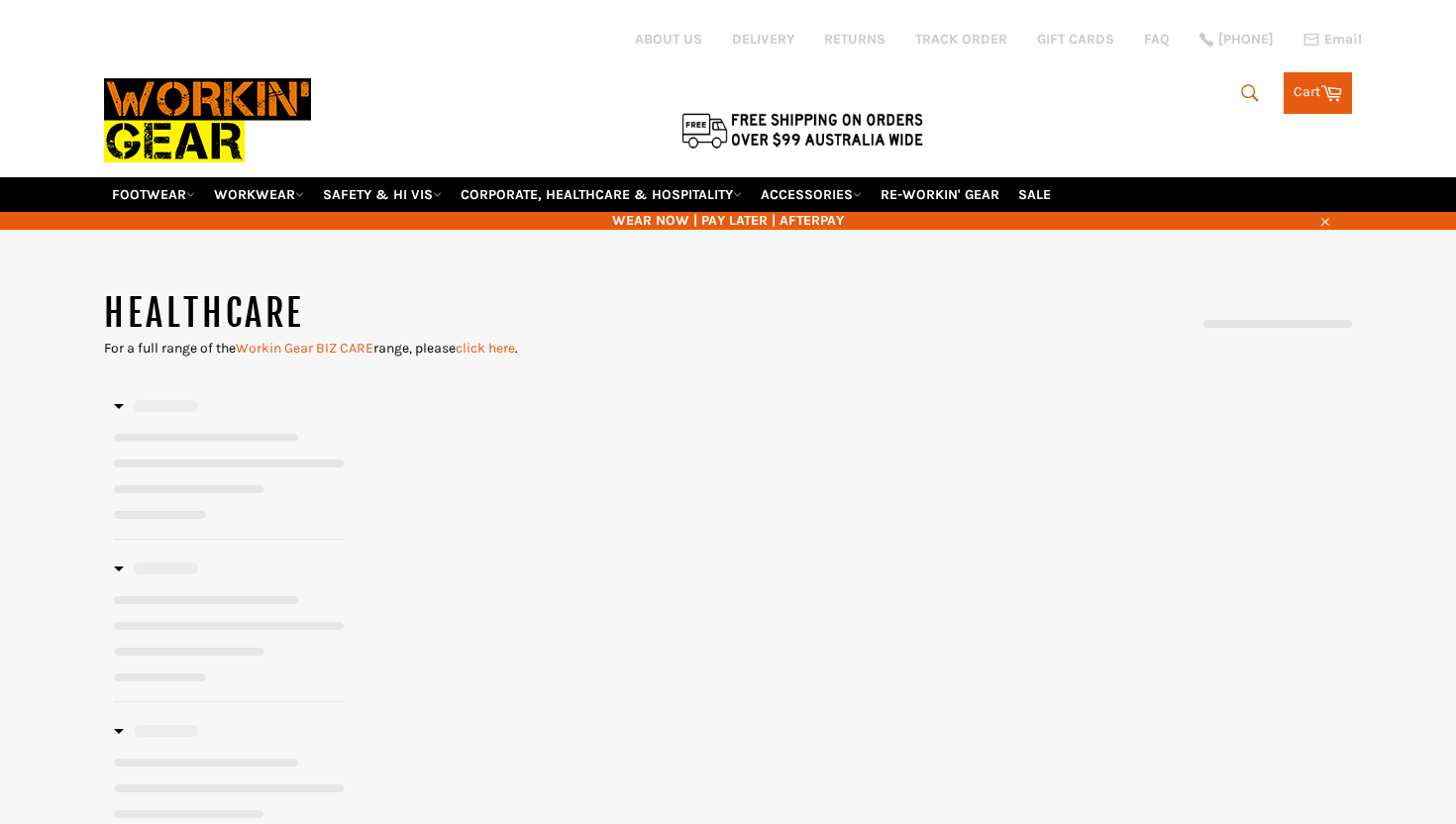 scroll, scrollTop: 0, scrollLeft: 0, axis: both 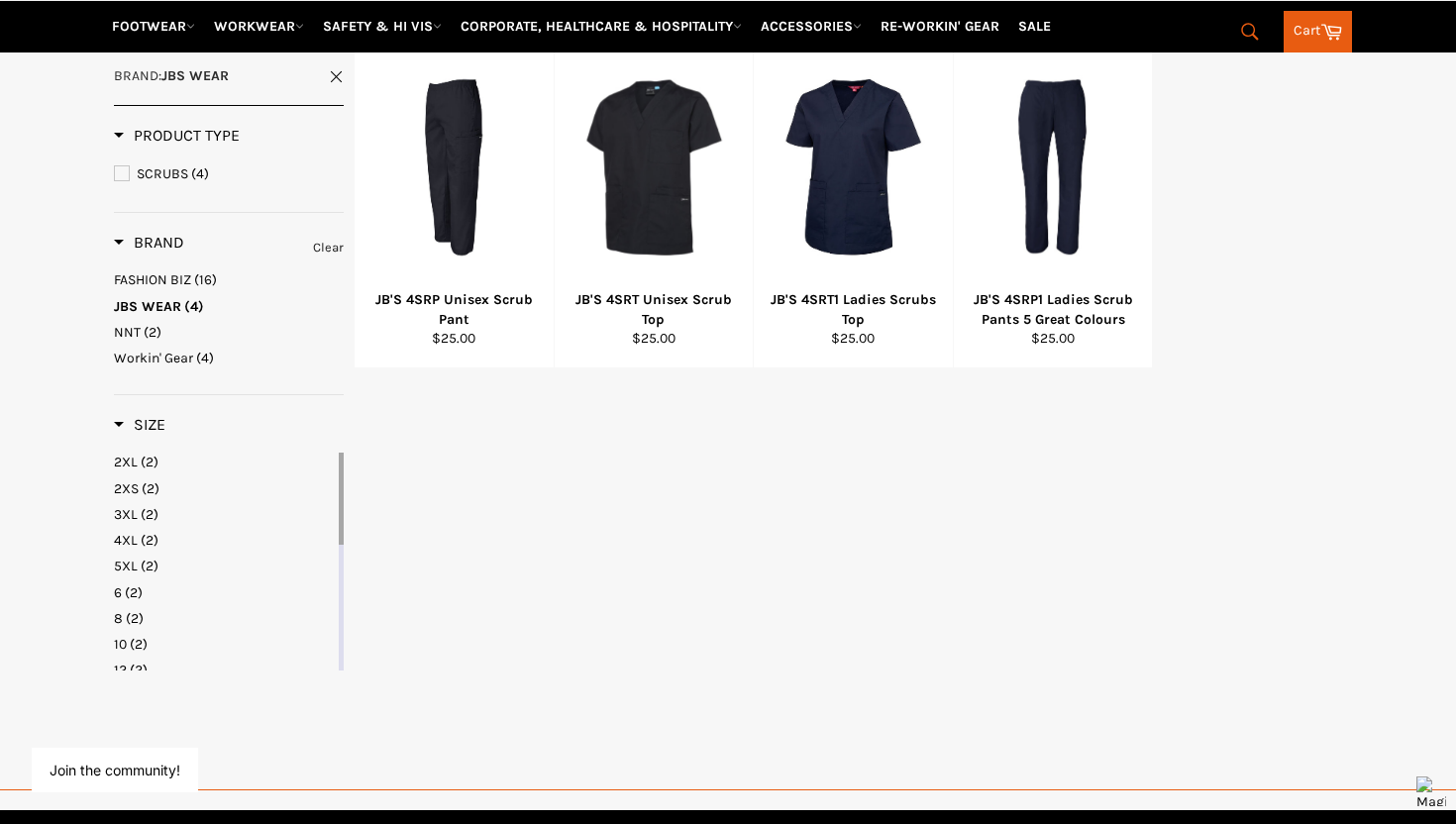 click on "(16)" at bounding box center (205, 279) 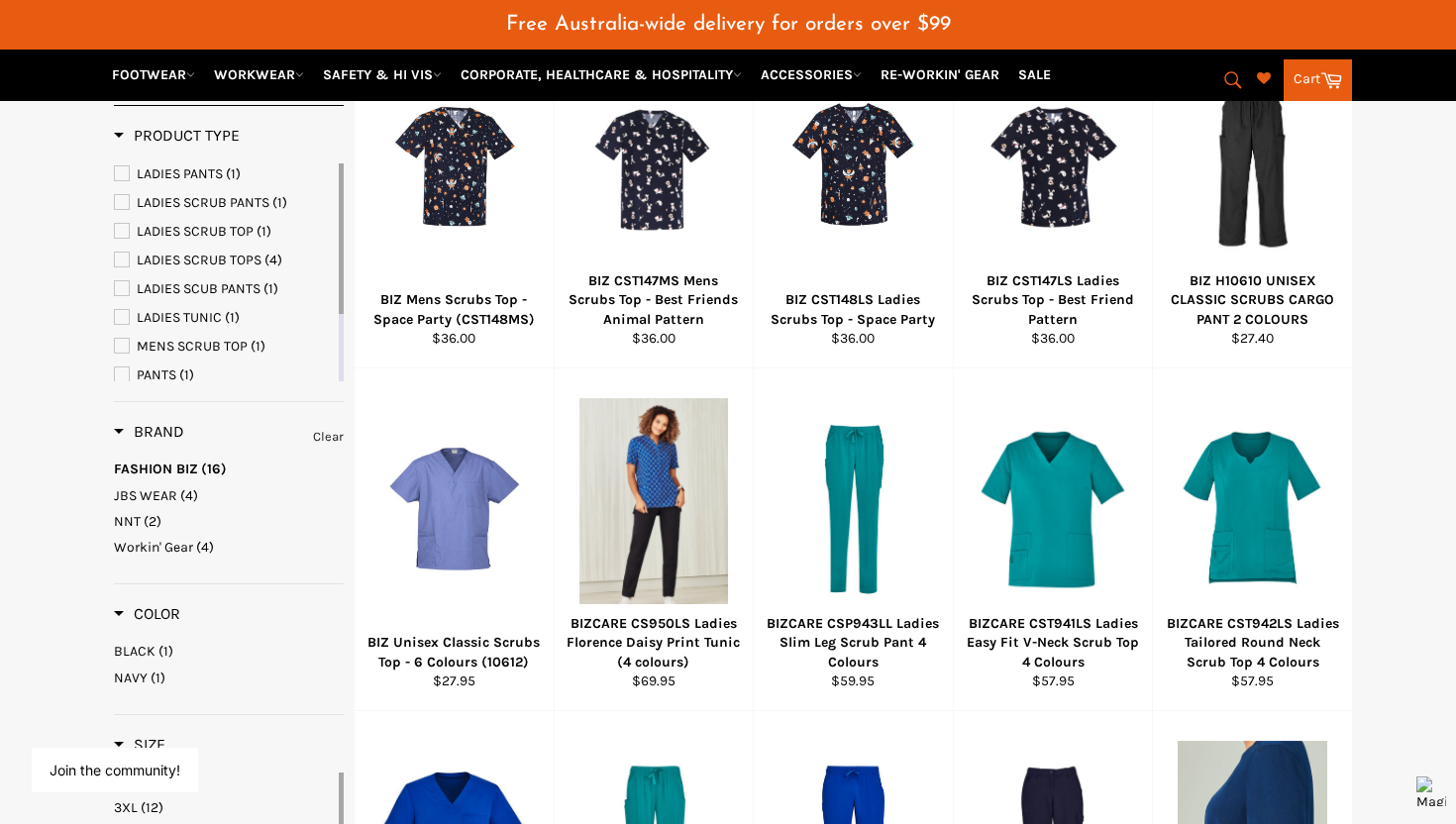 scroll, scrollTop: 380, scrollLeft: 0, axis: vertical 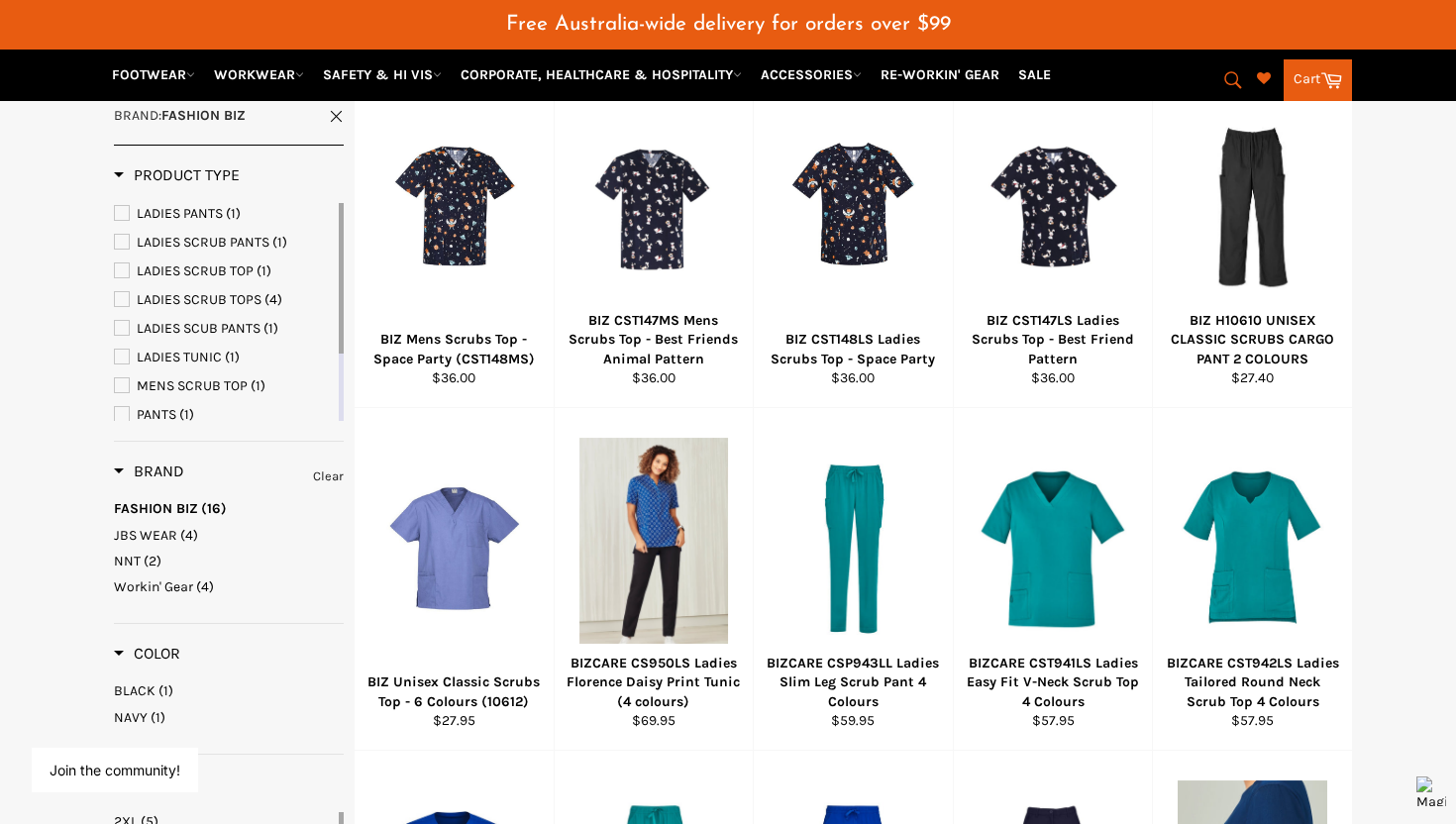 click on "Workin' Gear" at bounding box center (154, 586) 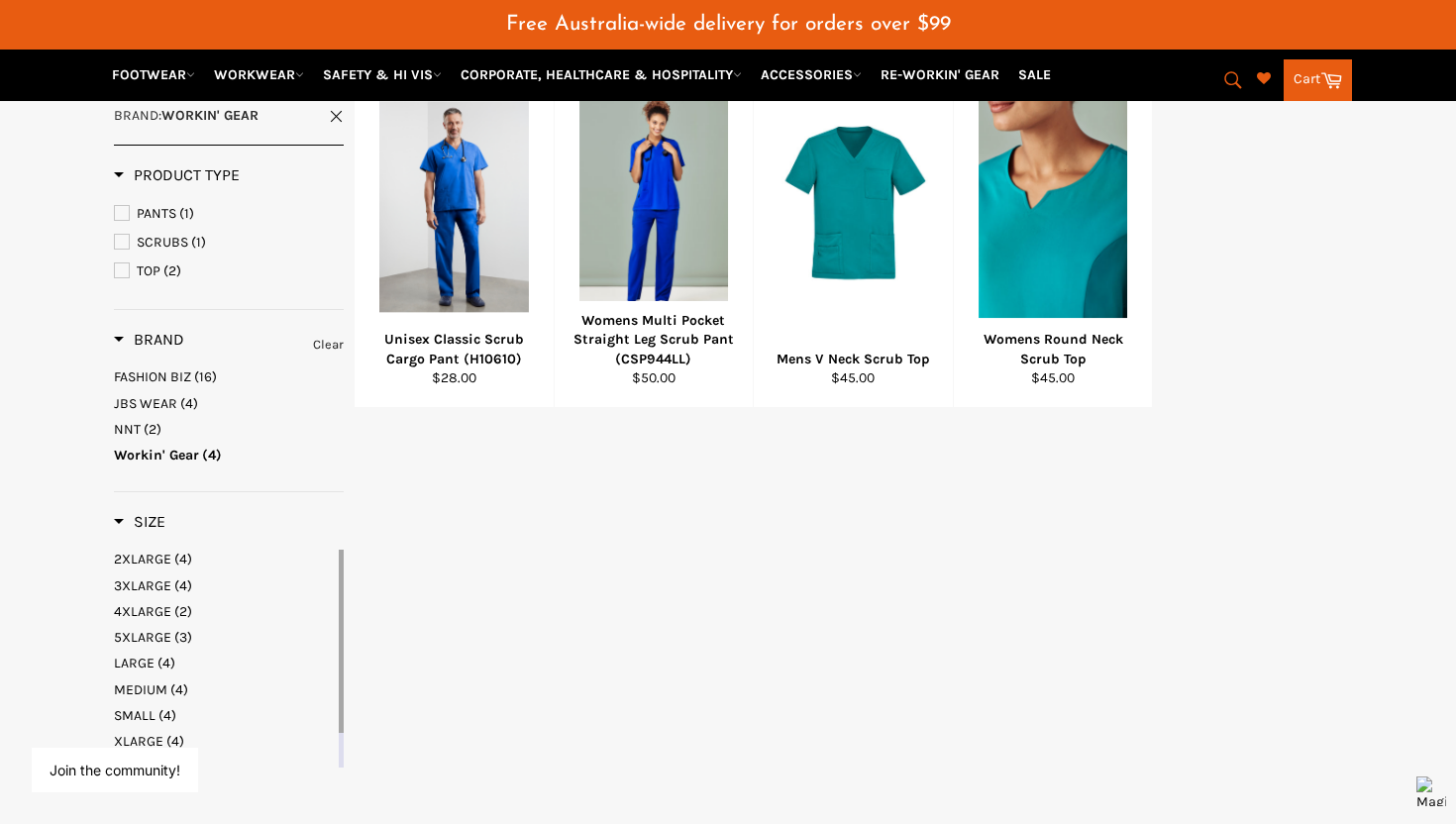 click on "Refine By Clear All Brand :  Workin' Gear Product Type PANTS (1) SCRUBS (1) TOP (2) Brand Clear FASHION BIZ (16) JBS WEAR (4) NNT (2) Workin' Gear (4) Size 2XLARGE (4) 3XLARGE (4) 4XLARGE (2) 5XLARGE (3) LARGE (4) MEDIUM (4) SMALL (4) XLARGE (4) XSMALL (3) XXSMALL (1)
Unisex Classic Scrub Cargo Pant (H10610) Regular price $28.00 View Select Options Quick View Womens Multi Pocket Straight Leg Scrub Pant (CSP944LL) Regular price $50.00 View Select Options Quick View Mens V Neck Scrub Top Regular price $45.00 View Select Options Quick View Womens Round Neck Scrub Top Regular price $45.00 View Select Options Quick View" at bounding box center [728, 426] 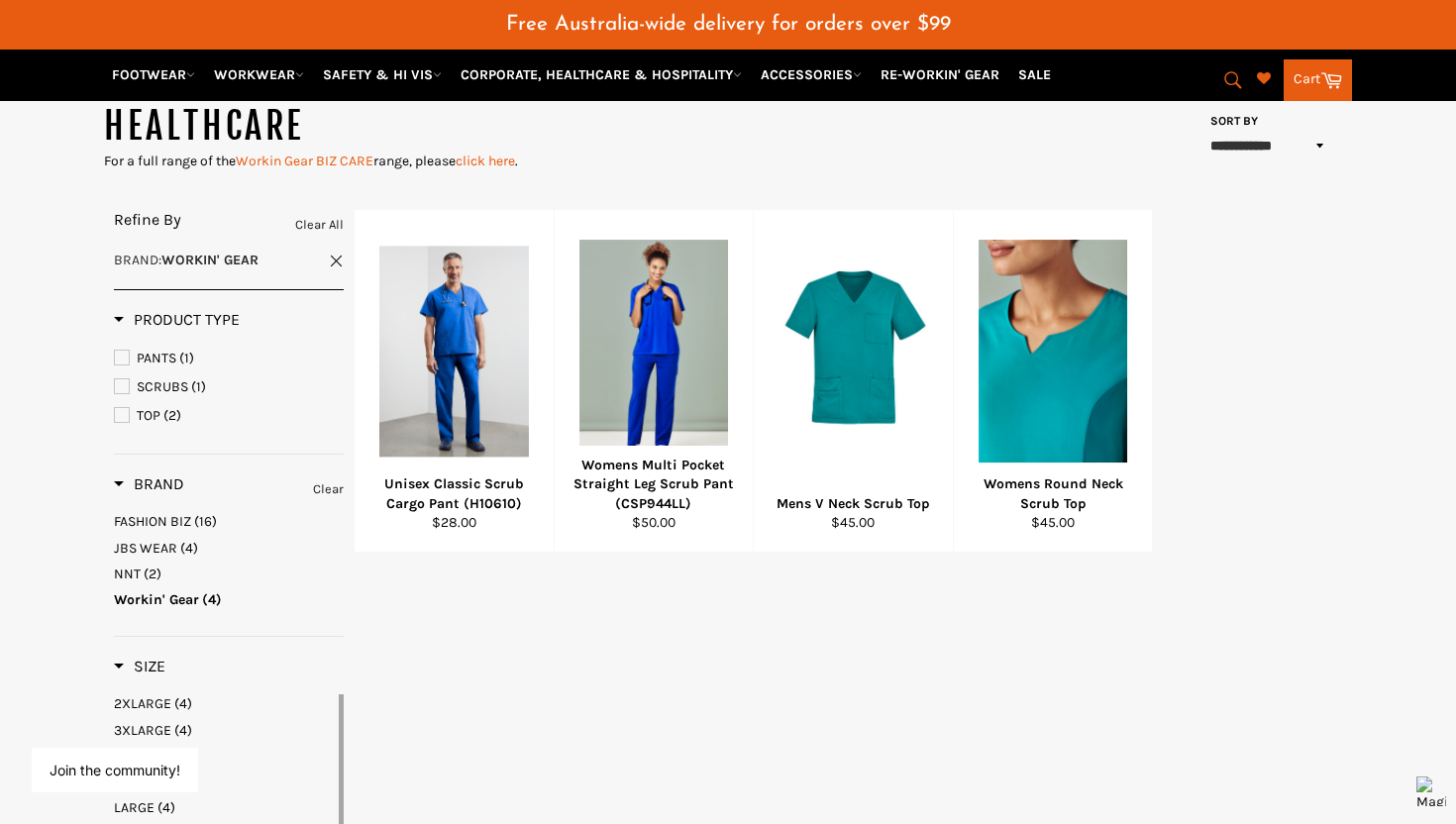 scroll, scrollTop: 222, scrollLeft: 0, axis: vertical 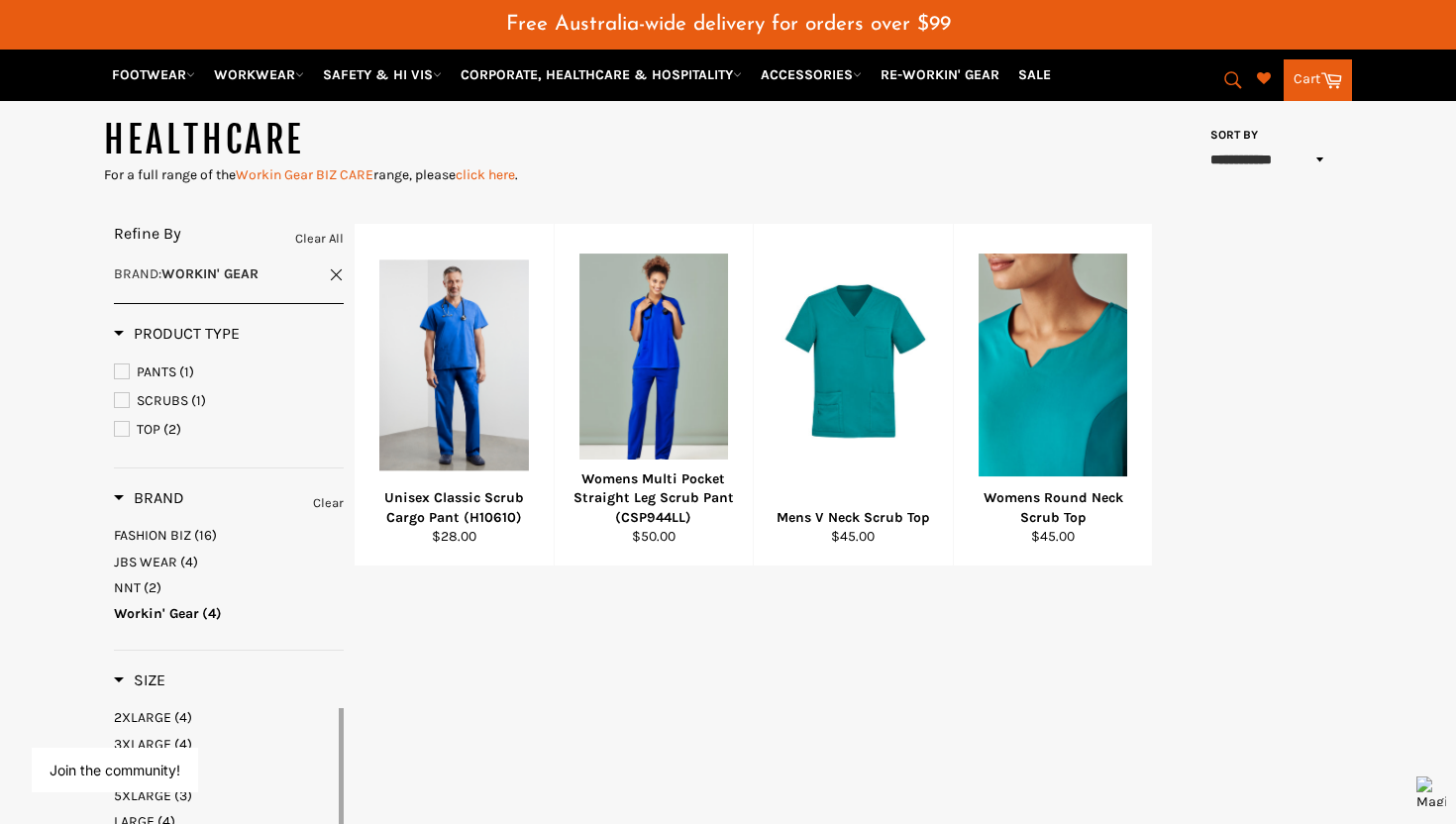click on "FASHION BIZ" at bounding box center [153, 535] 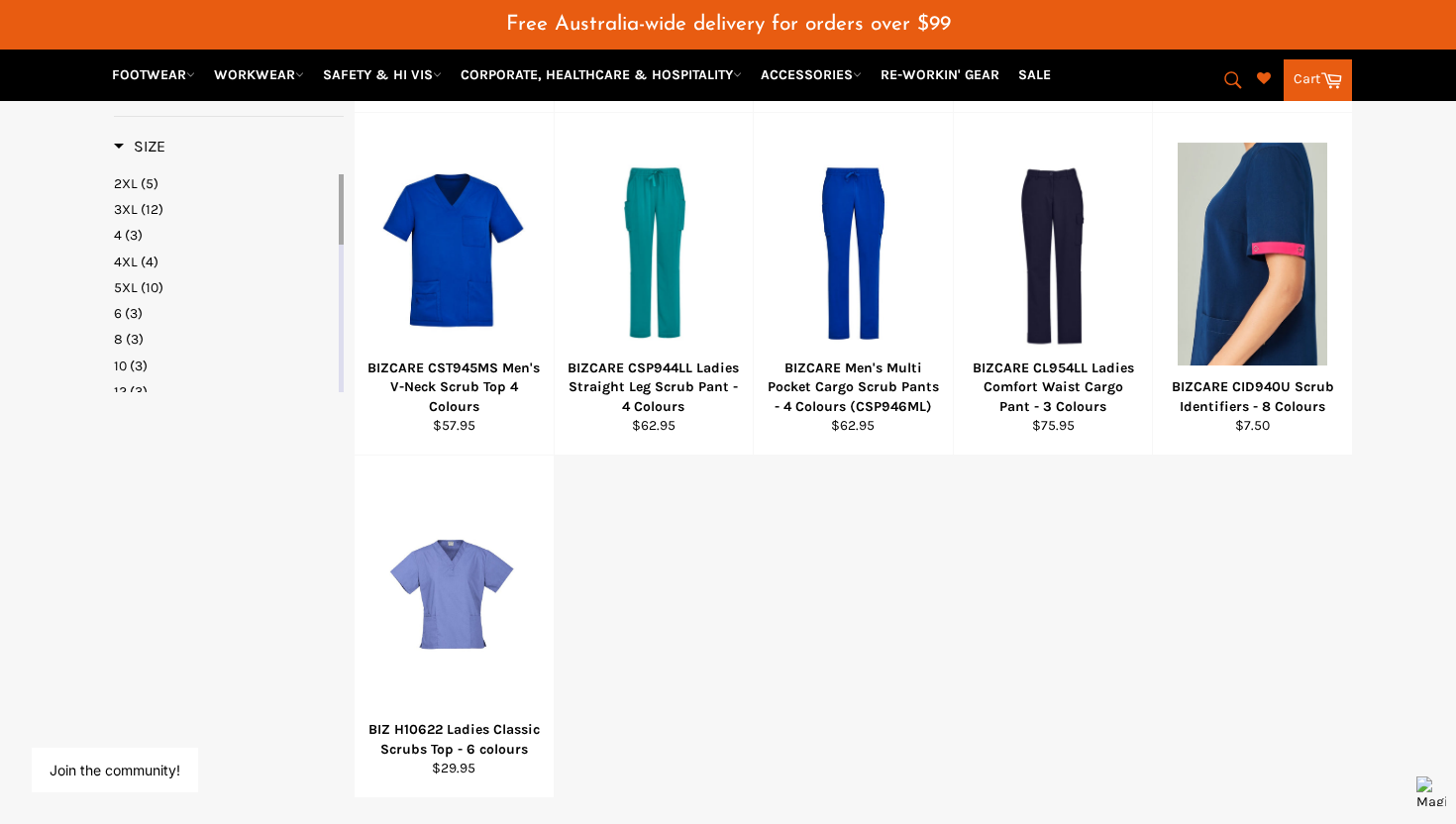 scroll, scrollTop: 1054, scrollLeft: 0, axis: vertical 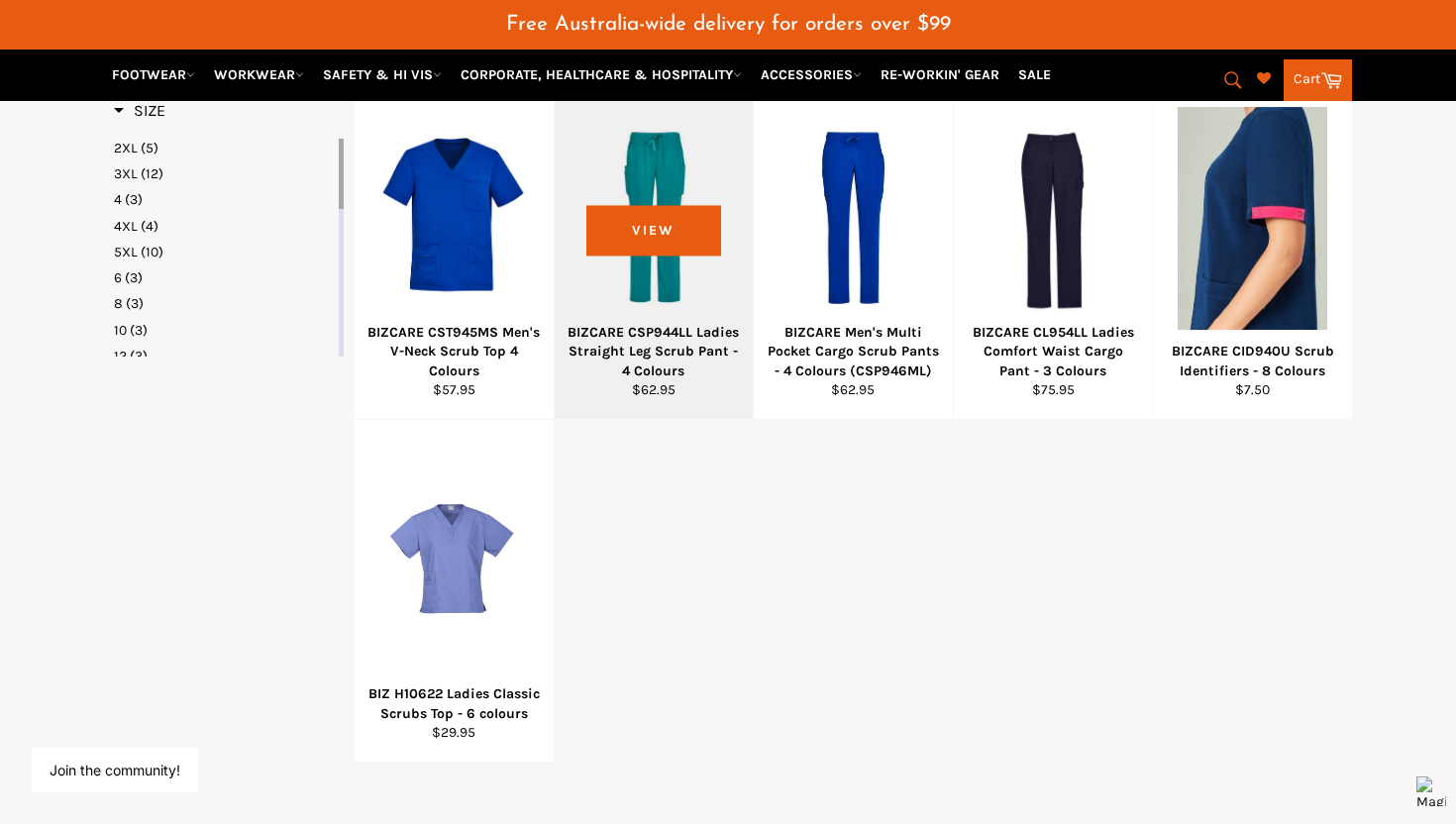 click at bounding box center (654, 218) 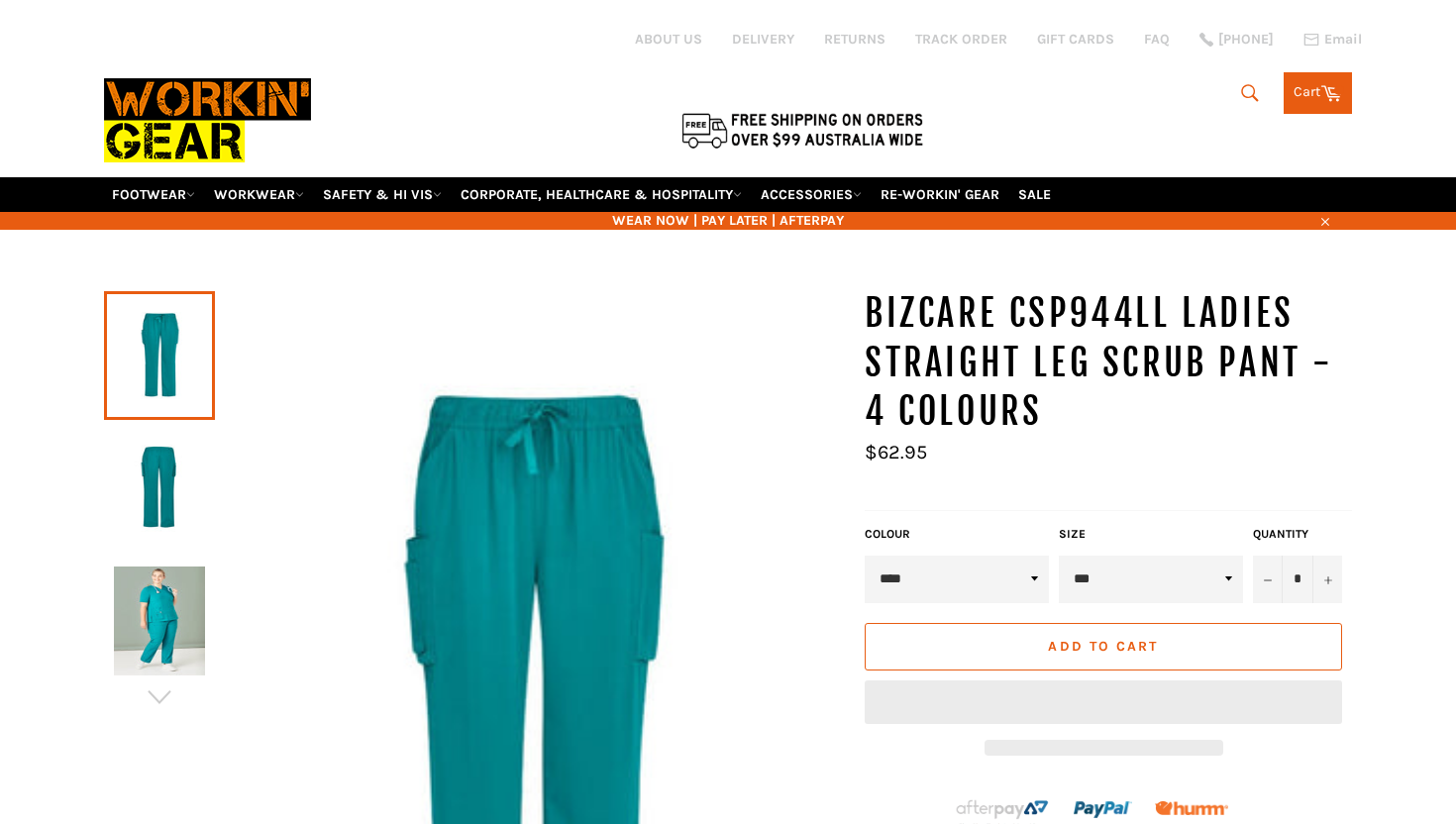 scroll, scrollTop: 0, scrollLeft: 0, axis: both 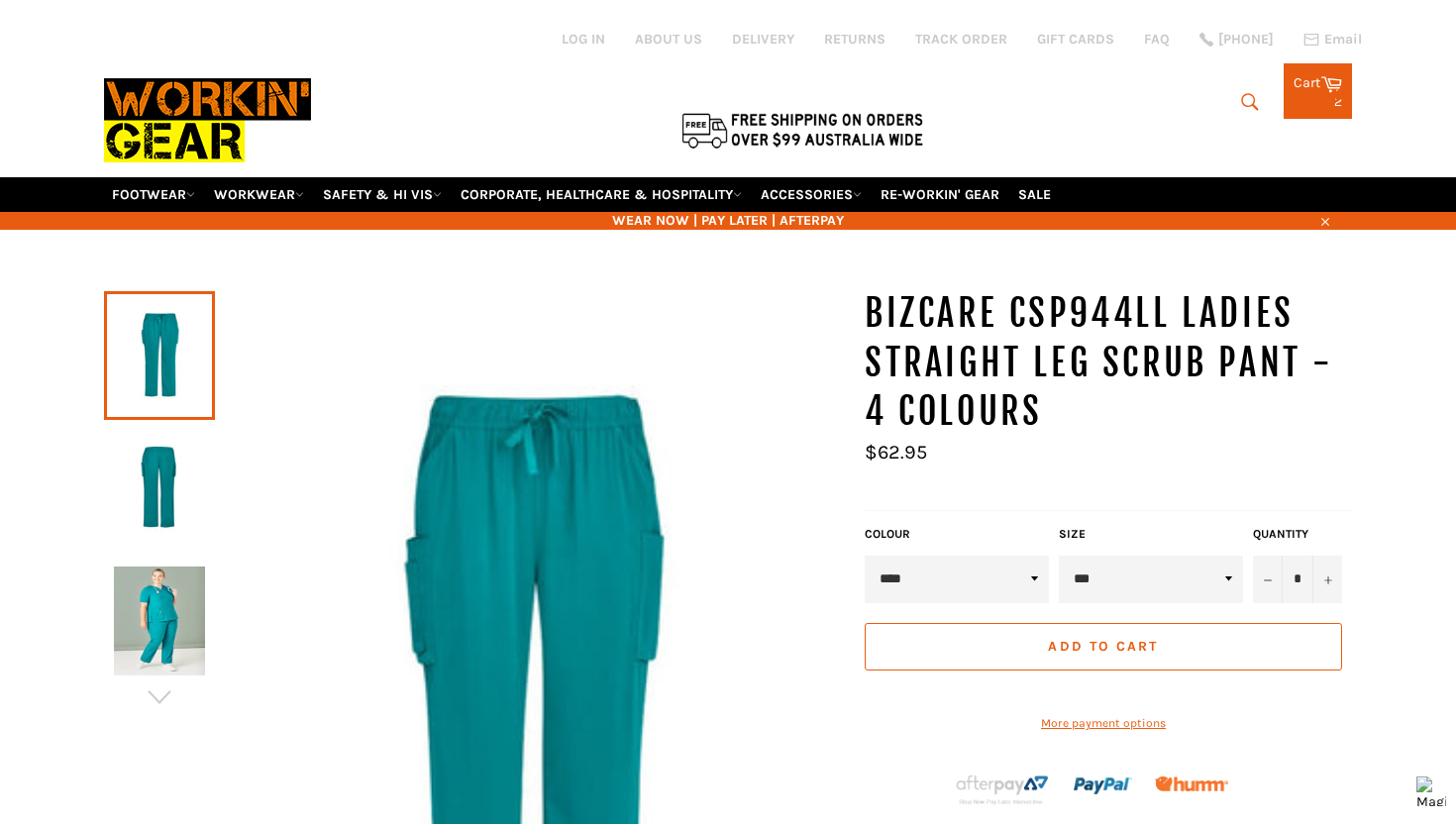 click at bounding box center (159, 621) 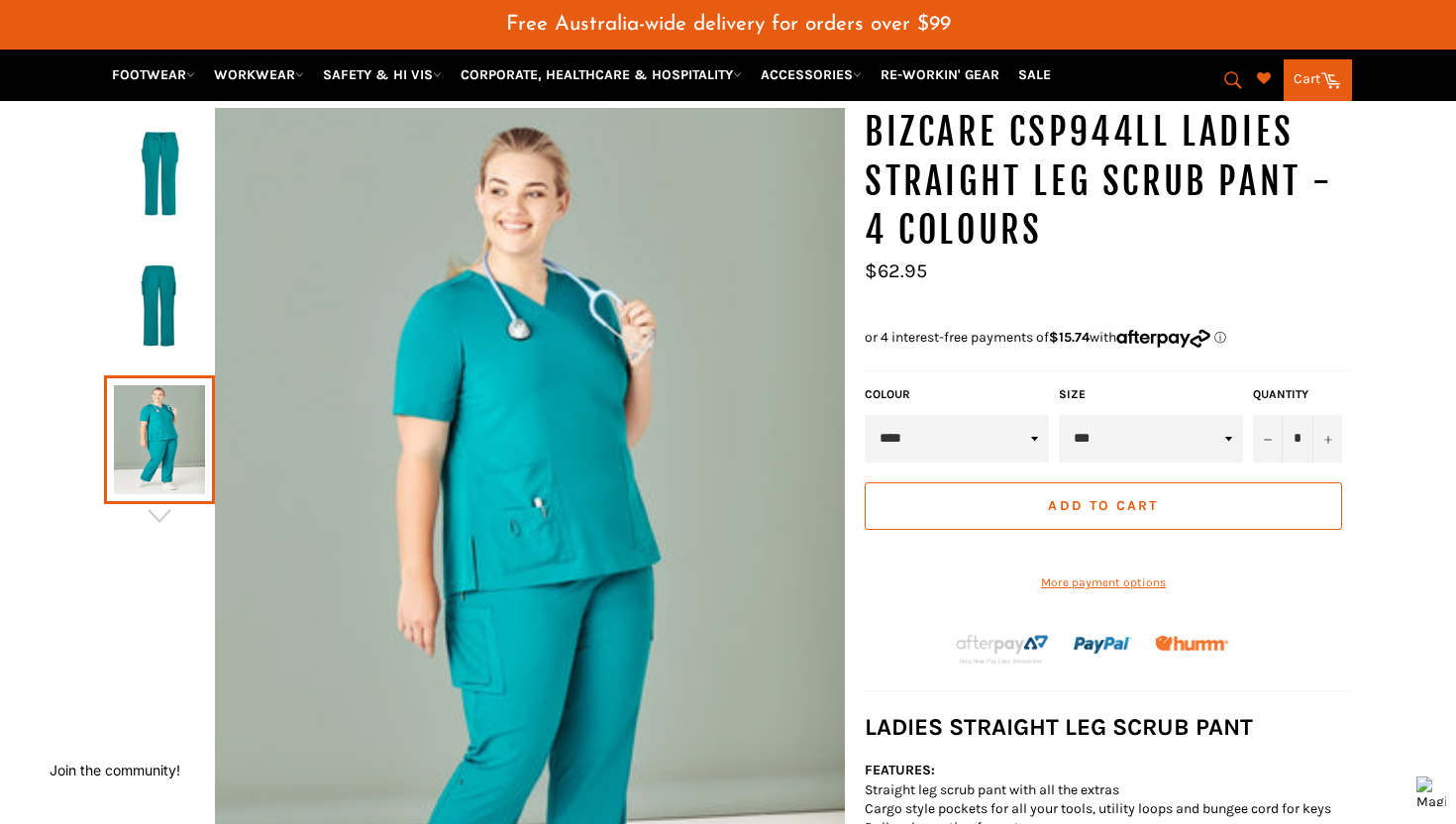 scroll, scrollTop: 207, scrollLeft: 0, axis: vertical 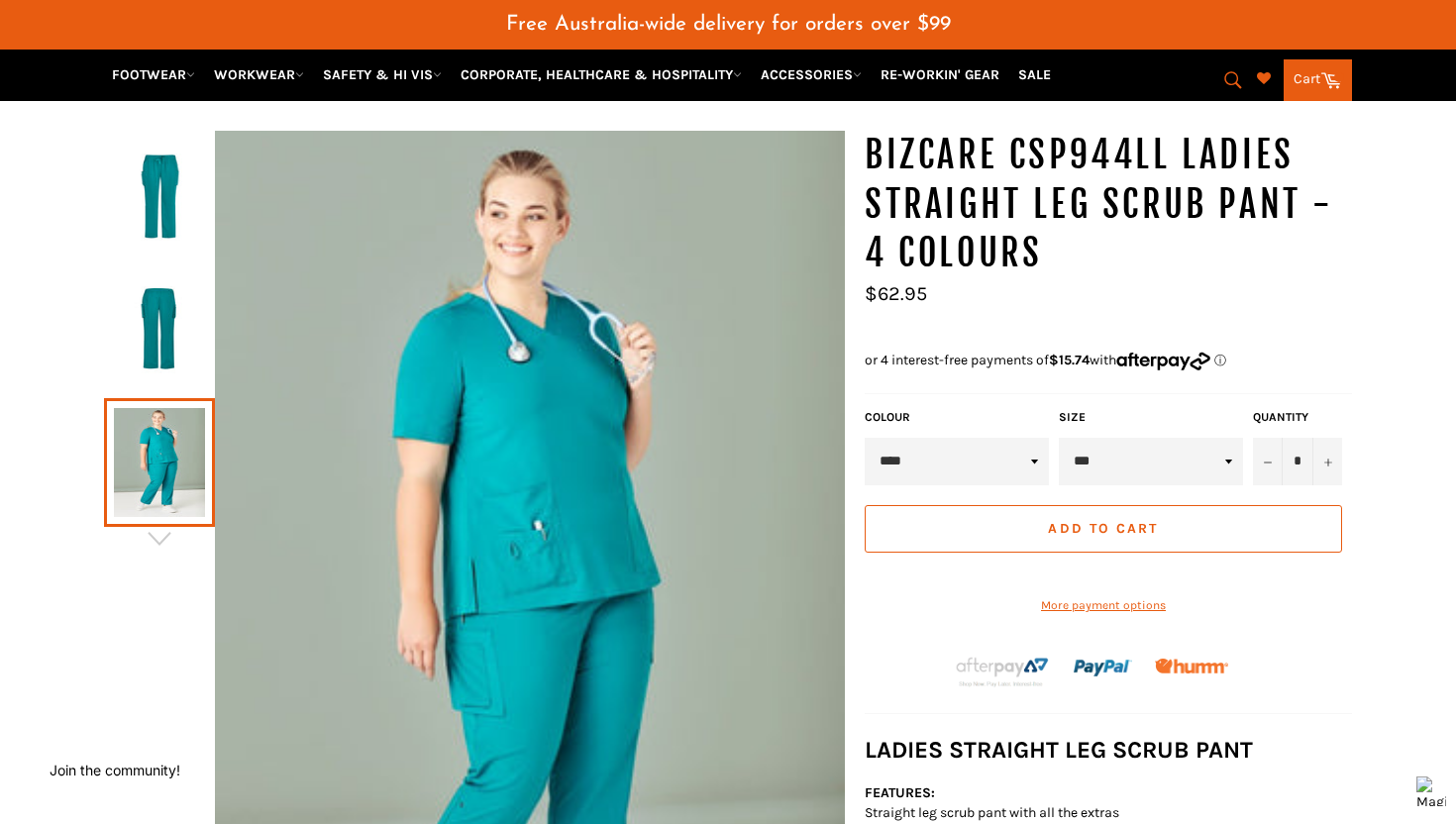 click at bounding box center (159, 330) 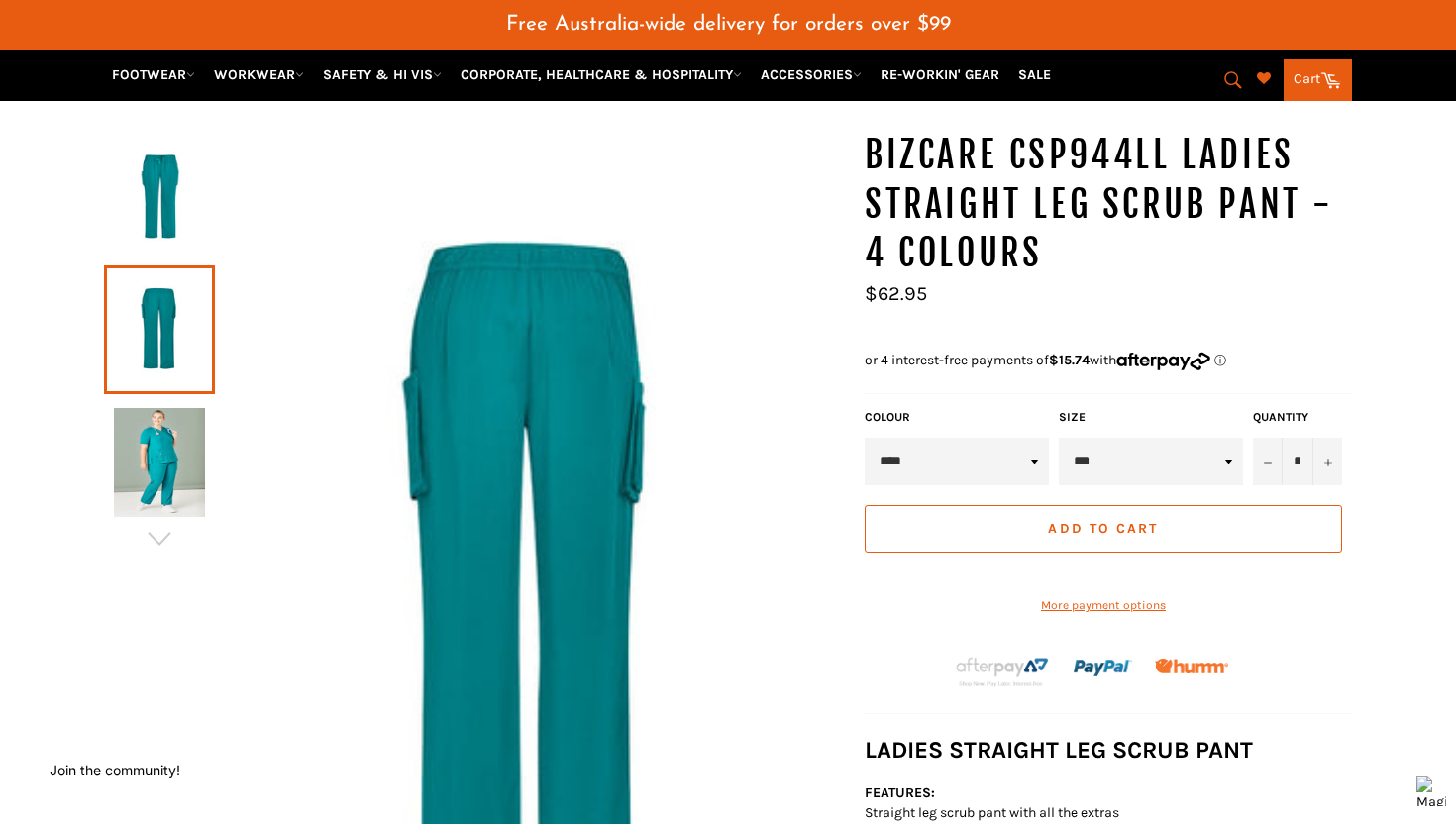 click at bounding box center [159, 197] 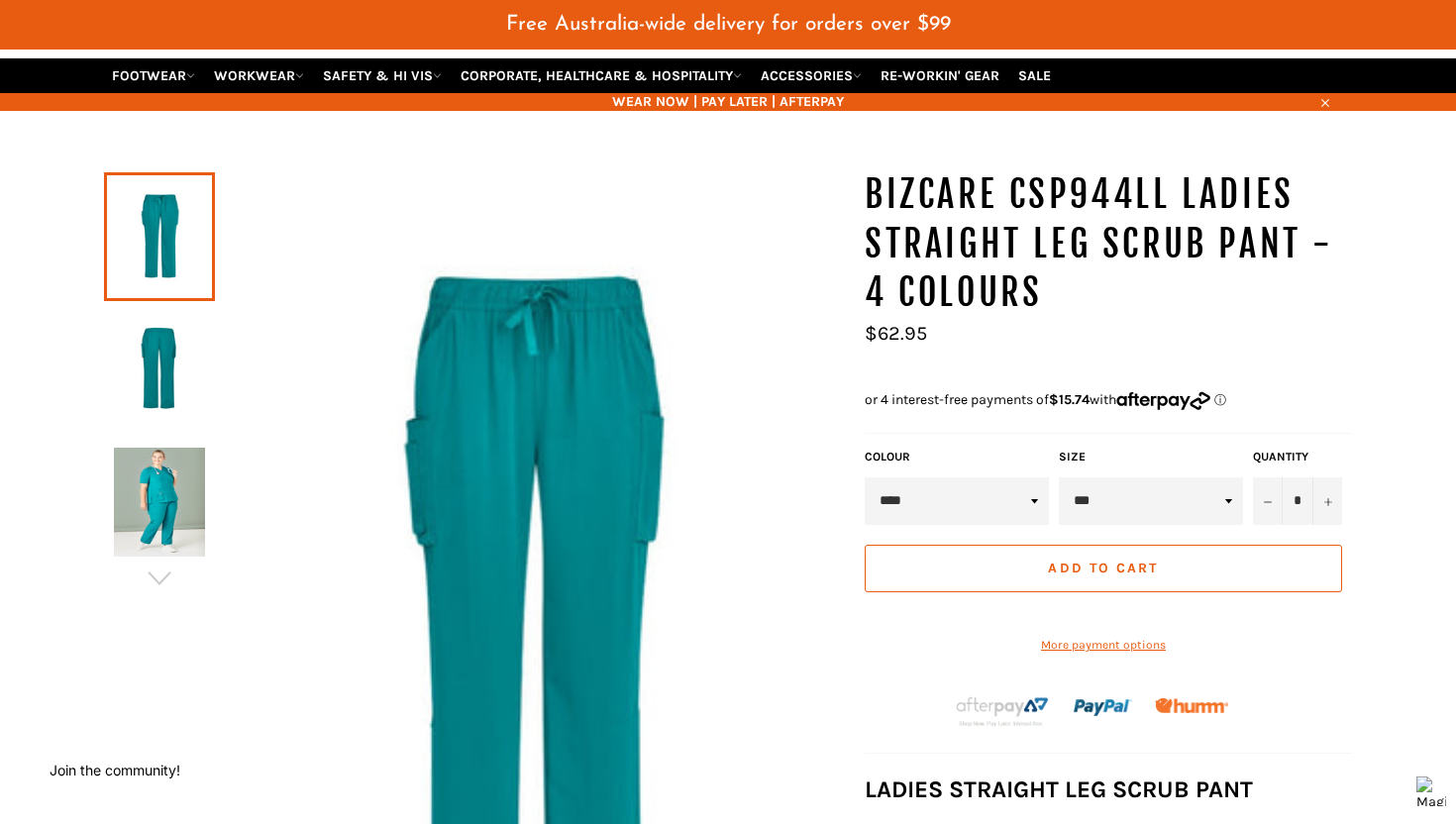 scroll, scrollTop: 128, scrollLeft: 0, axis: vertical 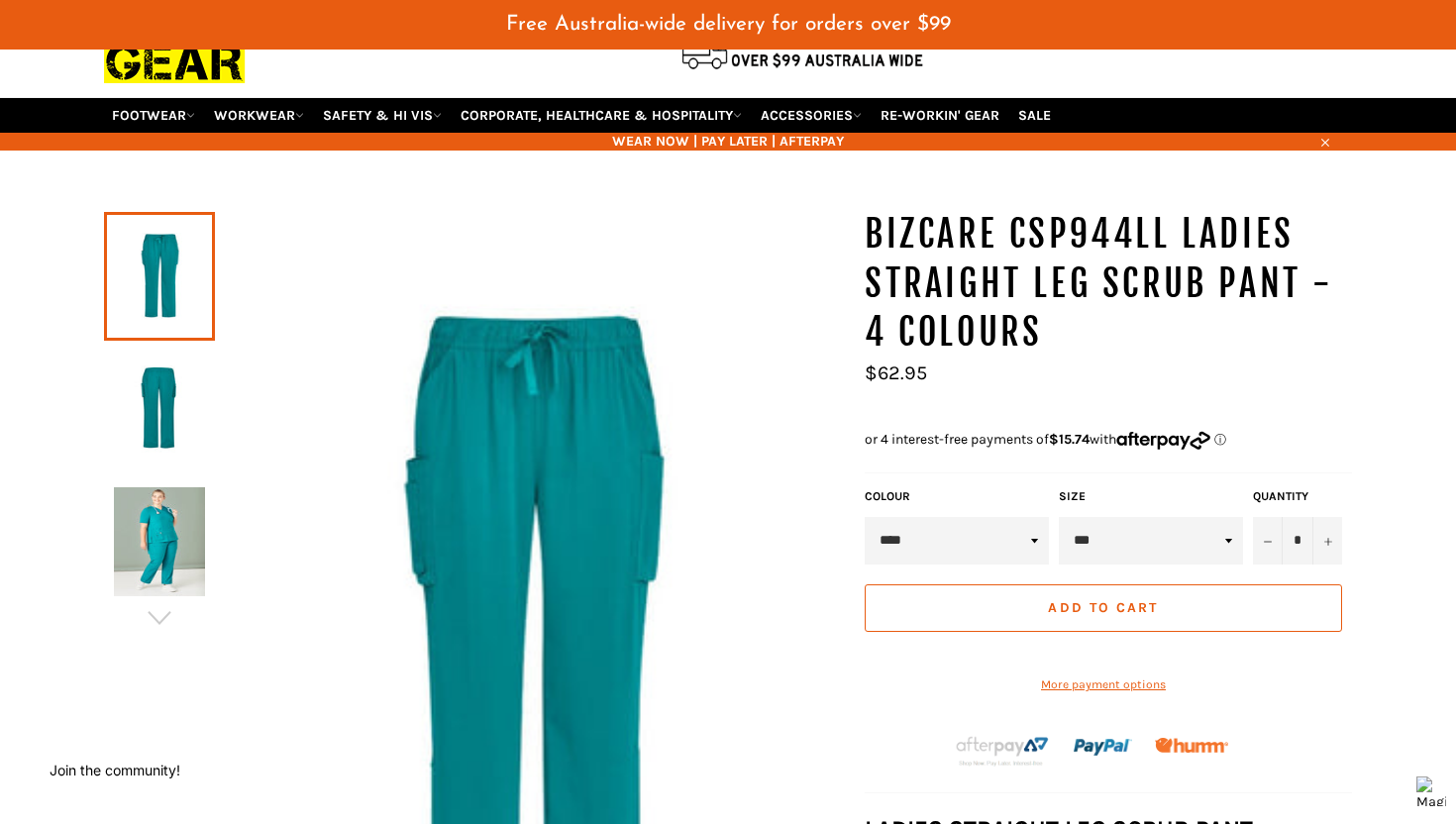 click on "BIZCARE CSP944LL Ladies Straight Leg Scrub Pant - 4 Colours" at bounding box center (1108, 283) 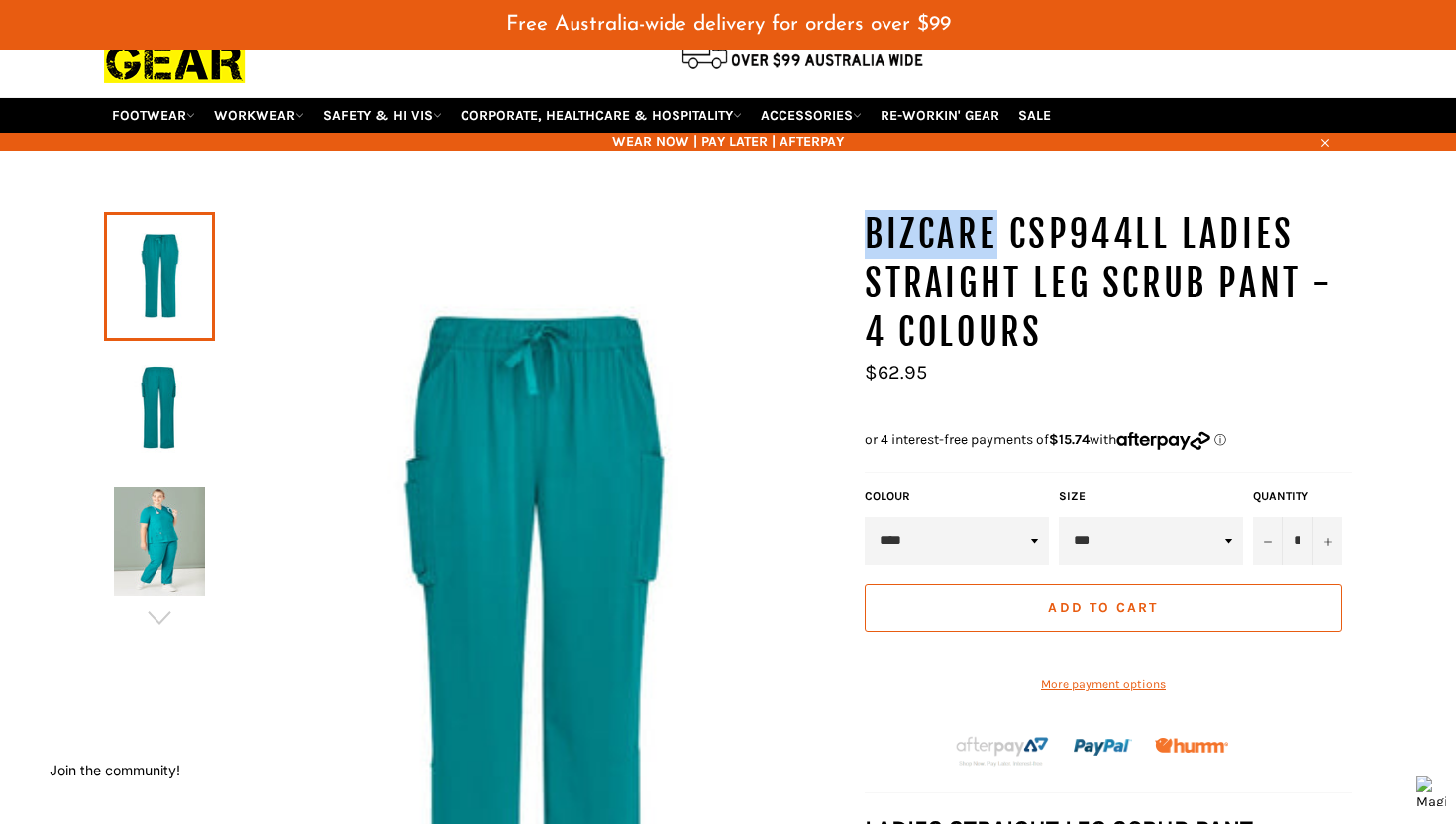 click on "BIZCARE CSP944LL Ladies Straight Leg Scrub Pant - 4 Colours" at bounding box center (1108, 283) 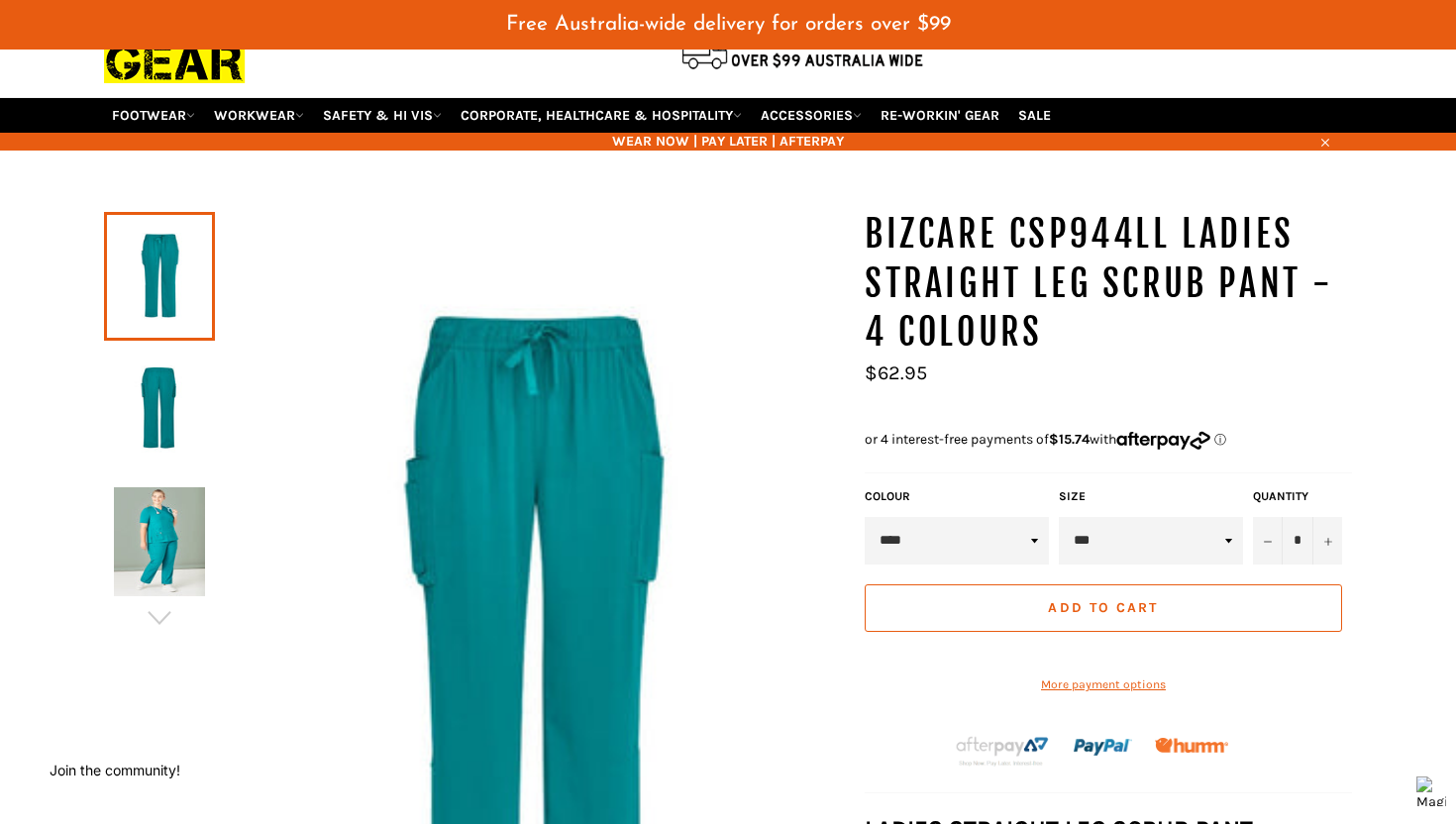click on "***" at bounding box center [728, 771] 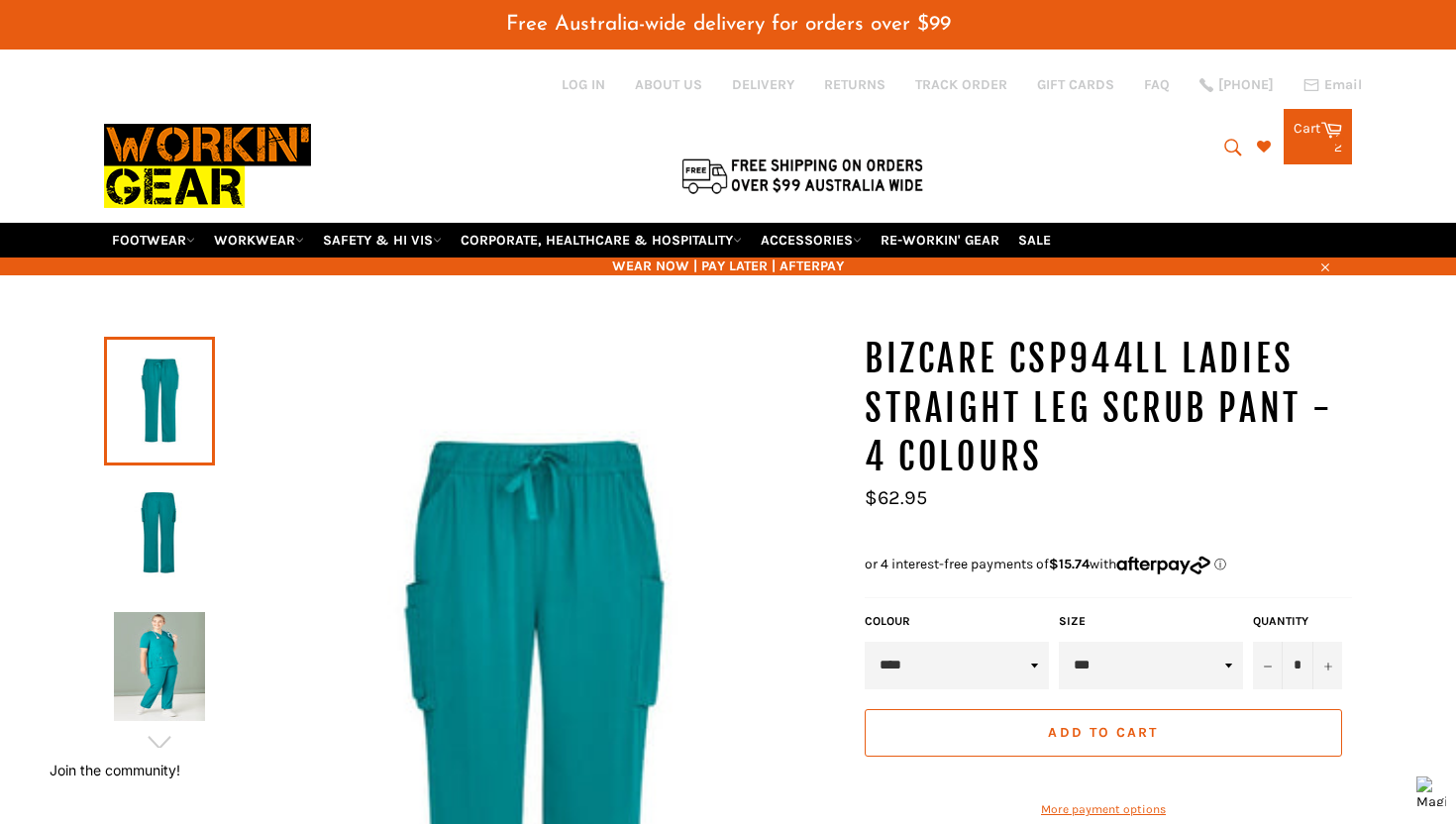 scroll, scrollTop: 0, scrollLeft: 0, axis: both 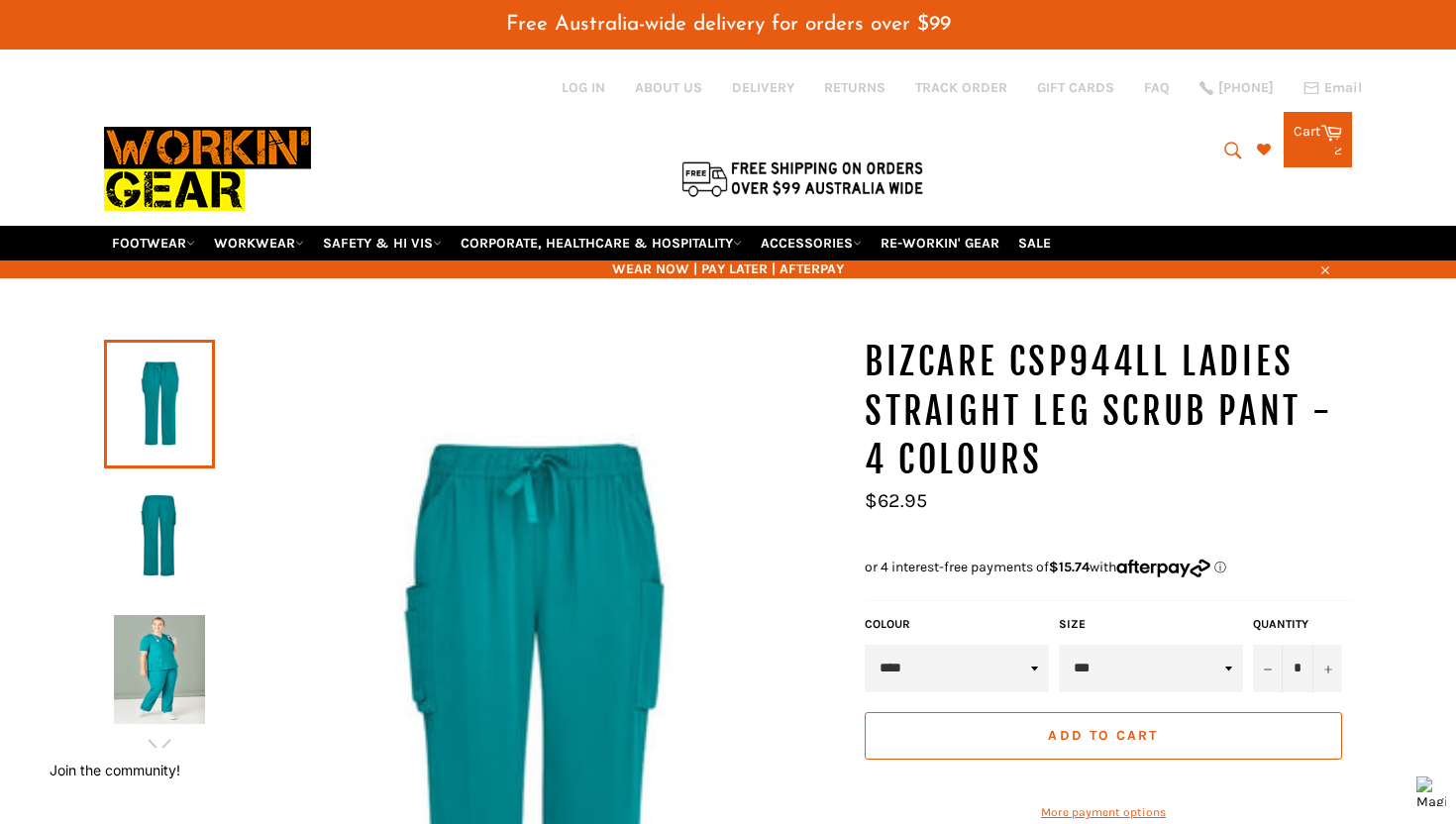 click on "Cart
Cart
2
items" at bounding box center (1317, 140) 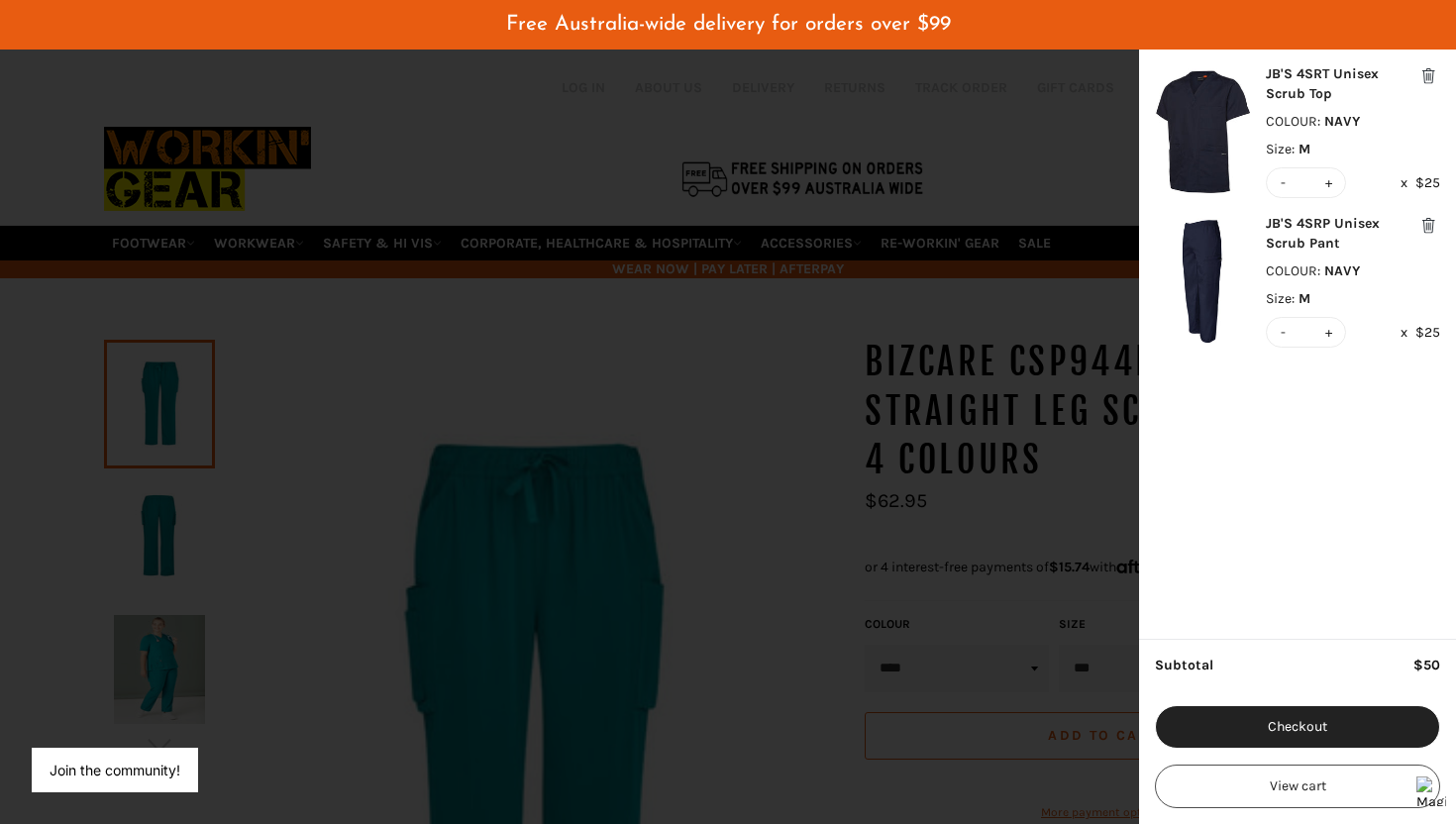 click at bounding box center [1202, 132] 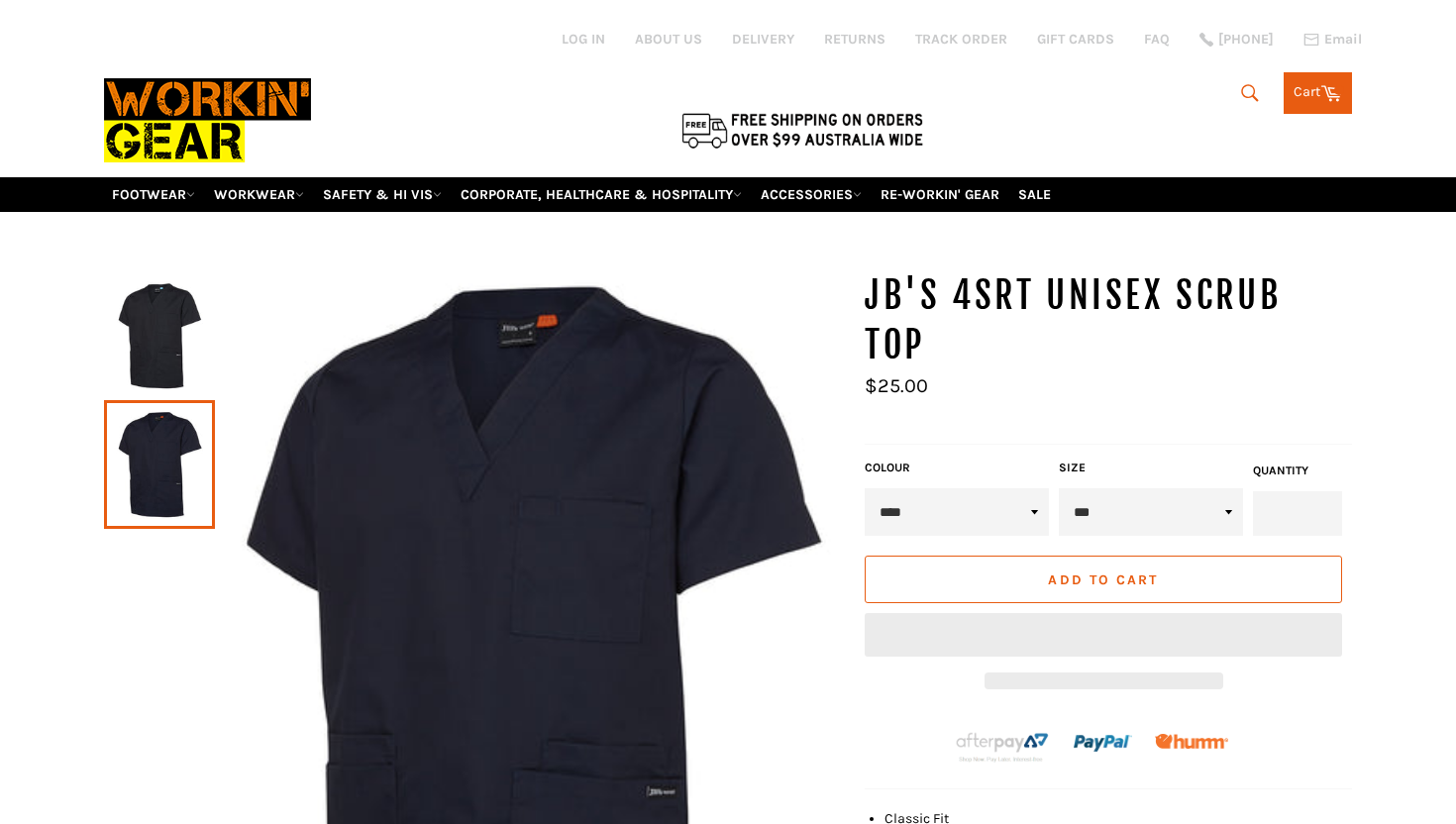scroll, scrollTop: 40, scrollLeft: 0, axis: vertical 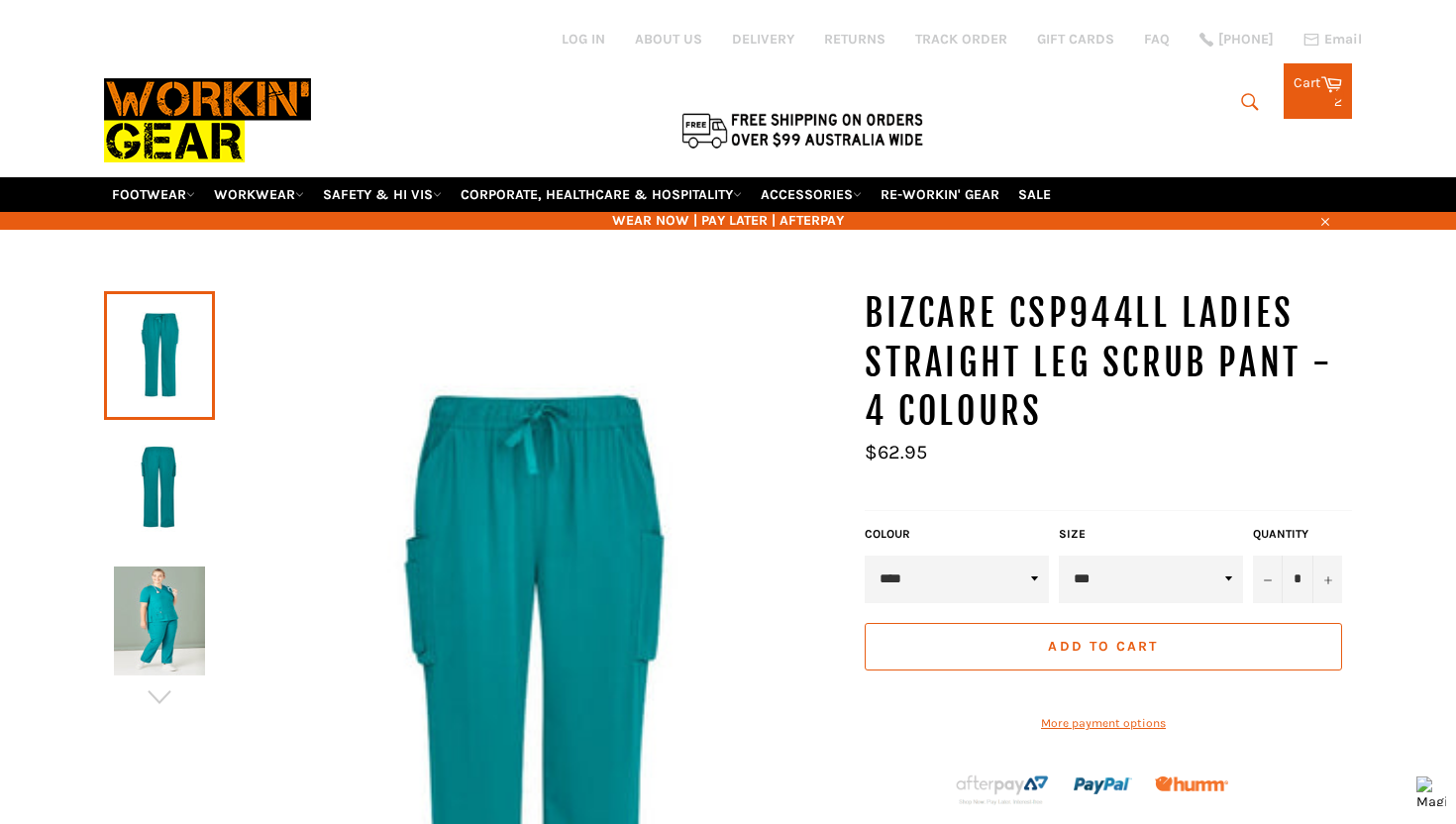 click on "Cart
Cart
2
items" at bounding box center [1317, 91] 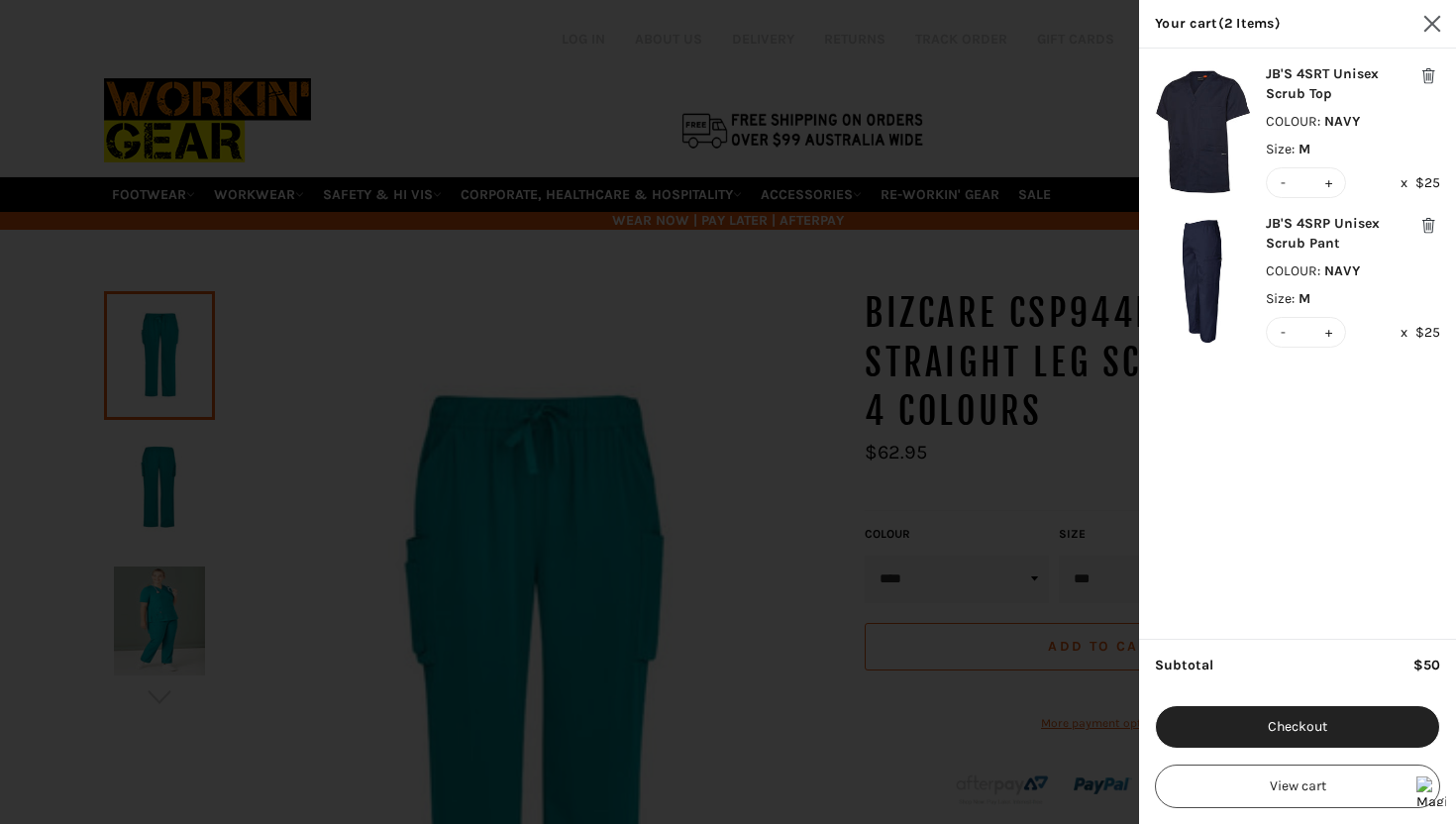 click at bounding box center [1202, 281] 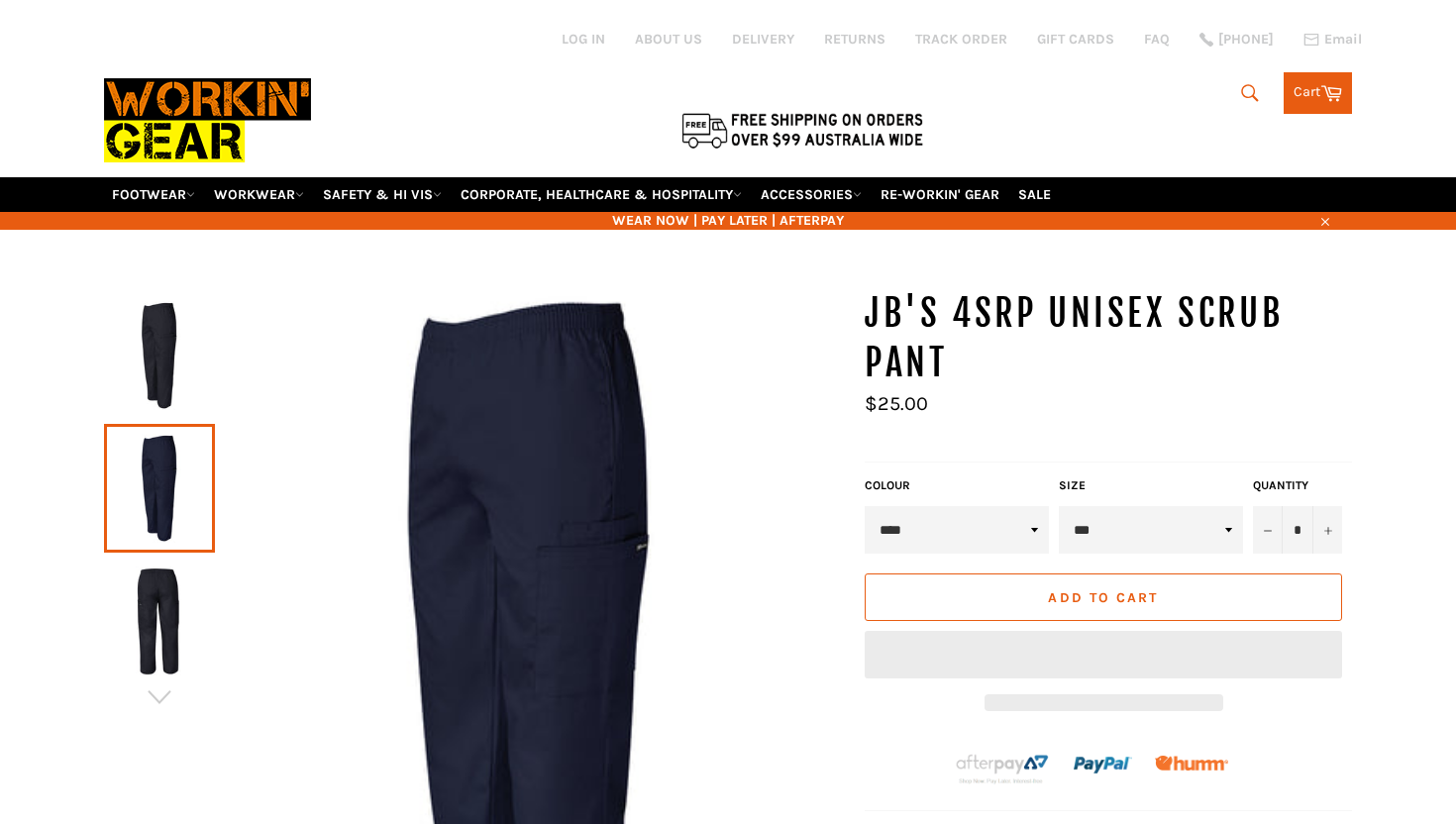scroll, scrollTop: 0, scrollLeft: 0, axis: both 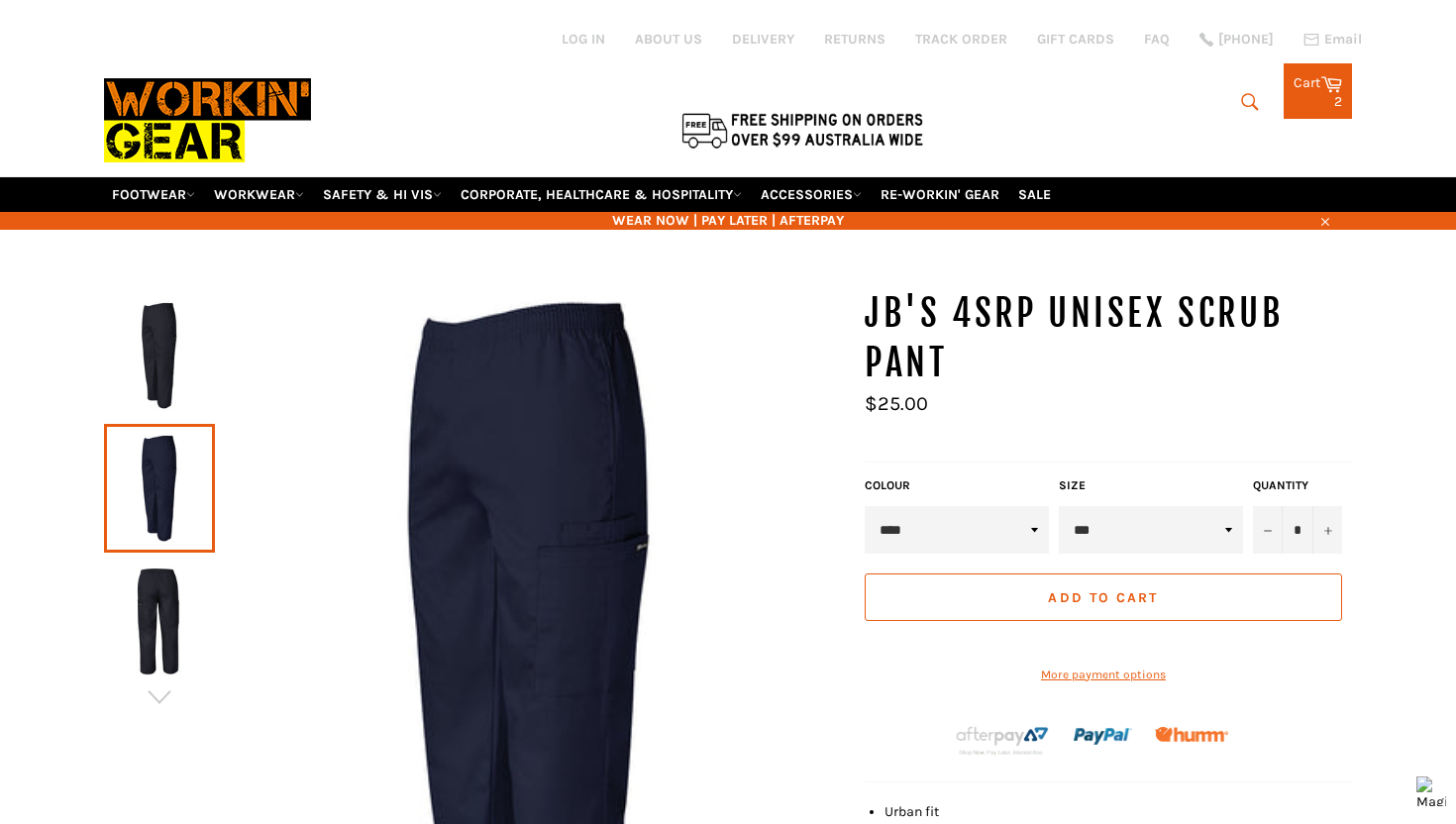 click on "Sale
Regular price
$25.00" at bounding box center [1108, 418] 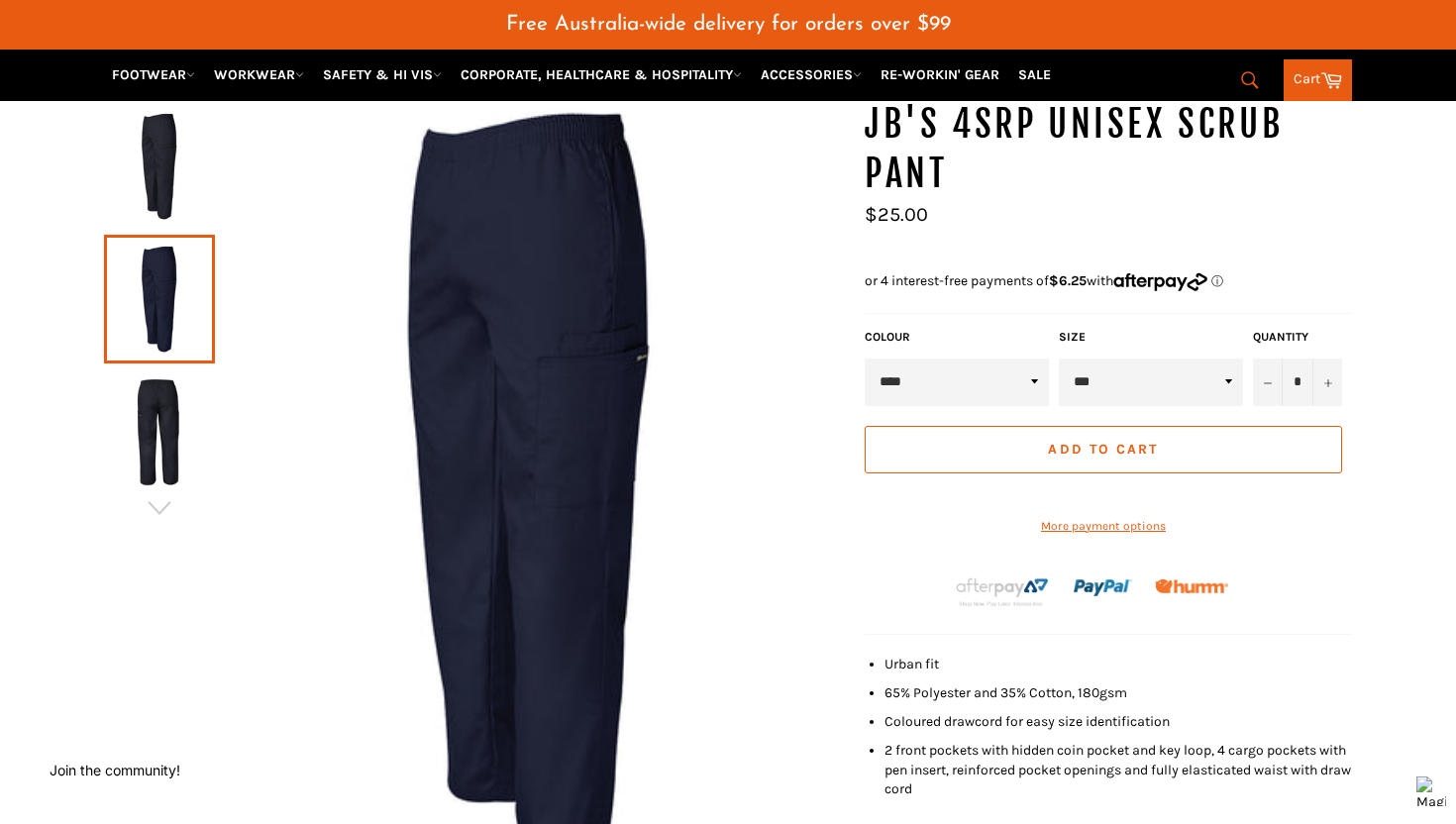 scroll, scrollTop: 286, scrollLeft: 0, axis: vertical 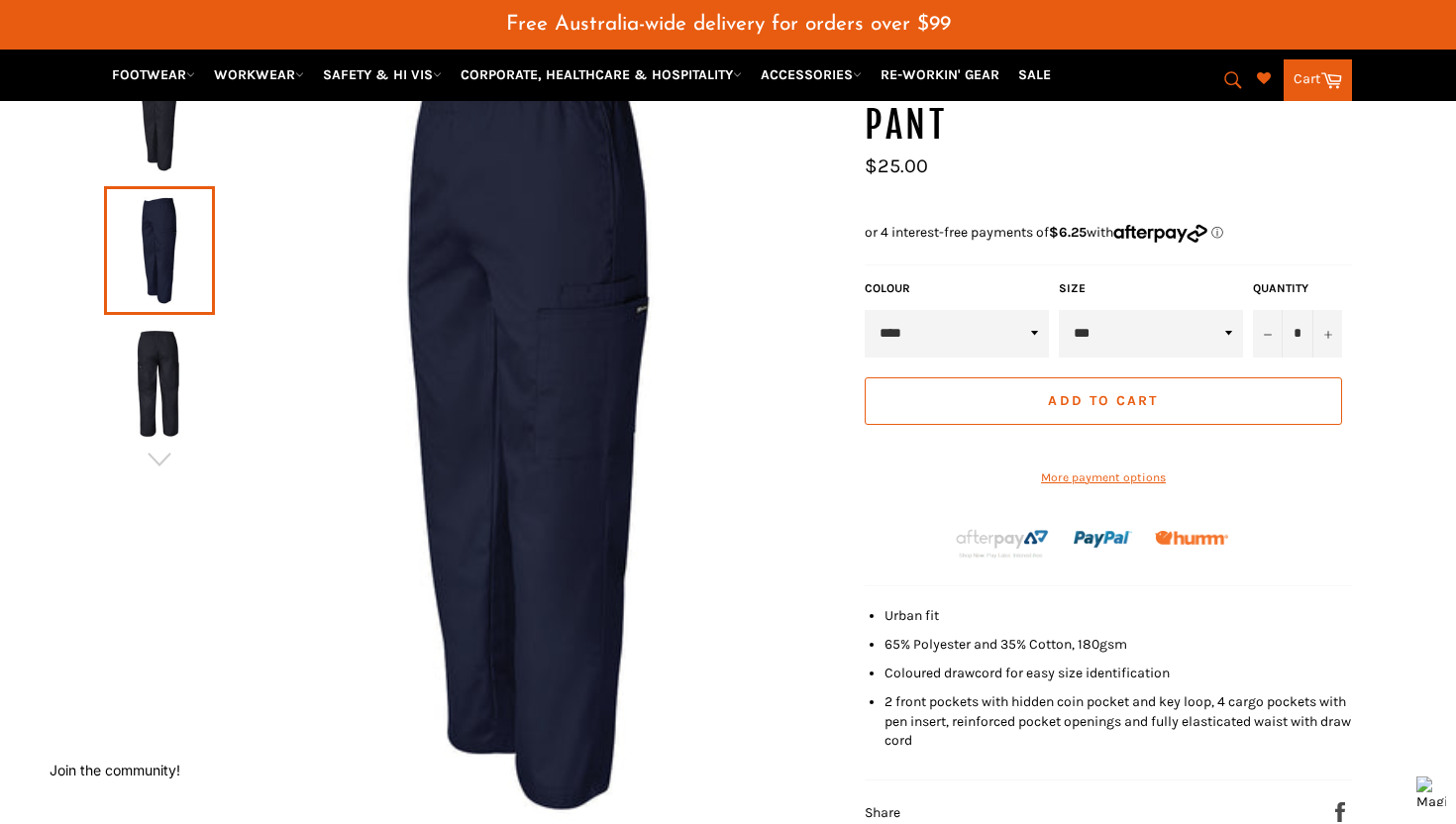 click on "or 4 interest-free payments of  $6.25  with
ⓘ" at bounding box center (1108, 232) 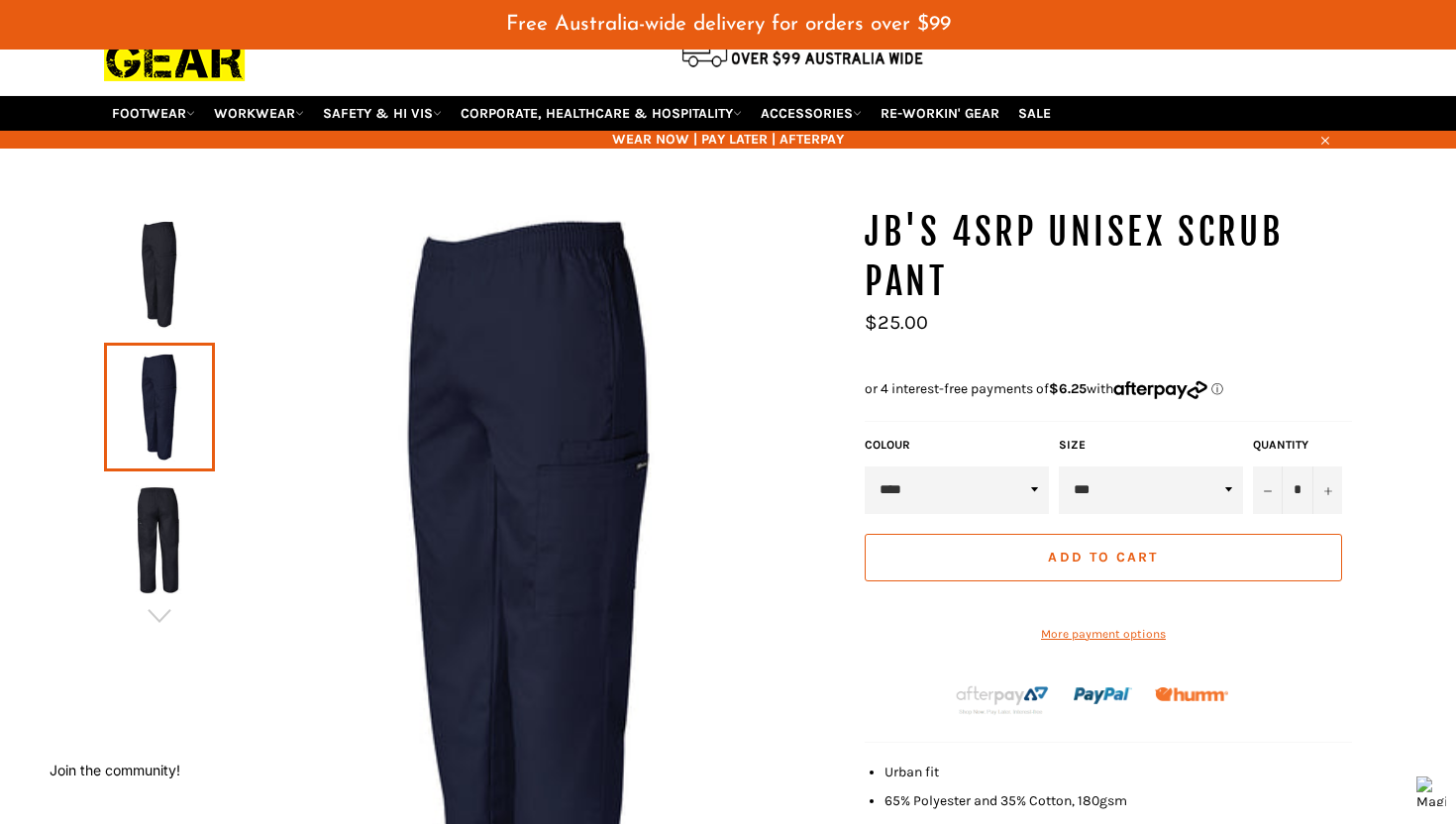 scroll, scrollTop: 128, scrollLeft: 0, axis: vertical 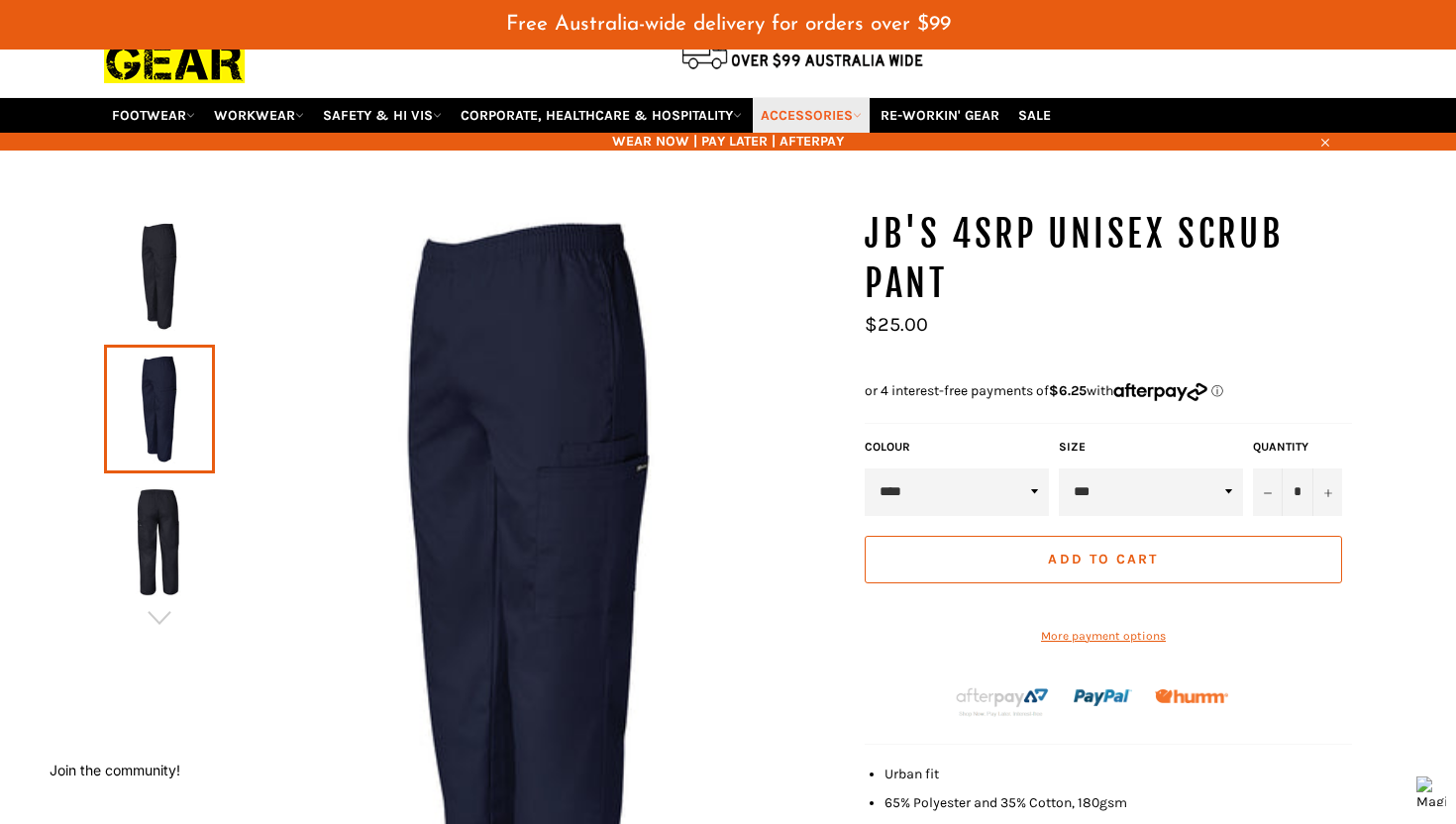 click on "ACCESSORIES" at bounding box center [811, 115] 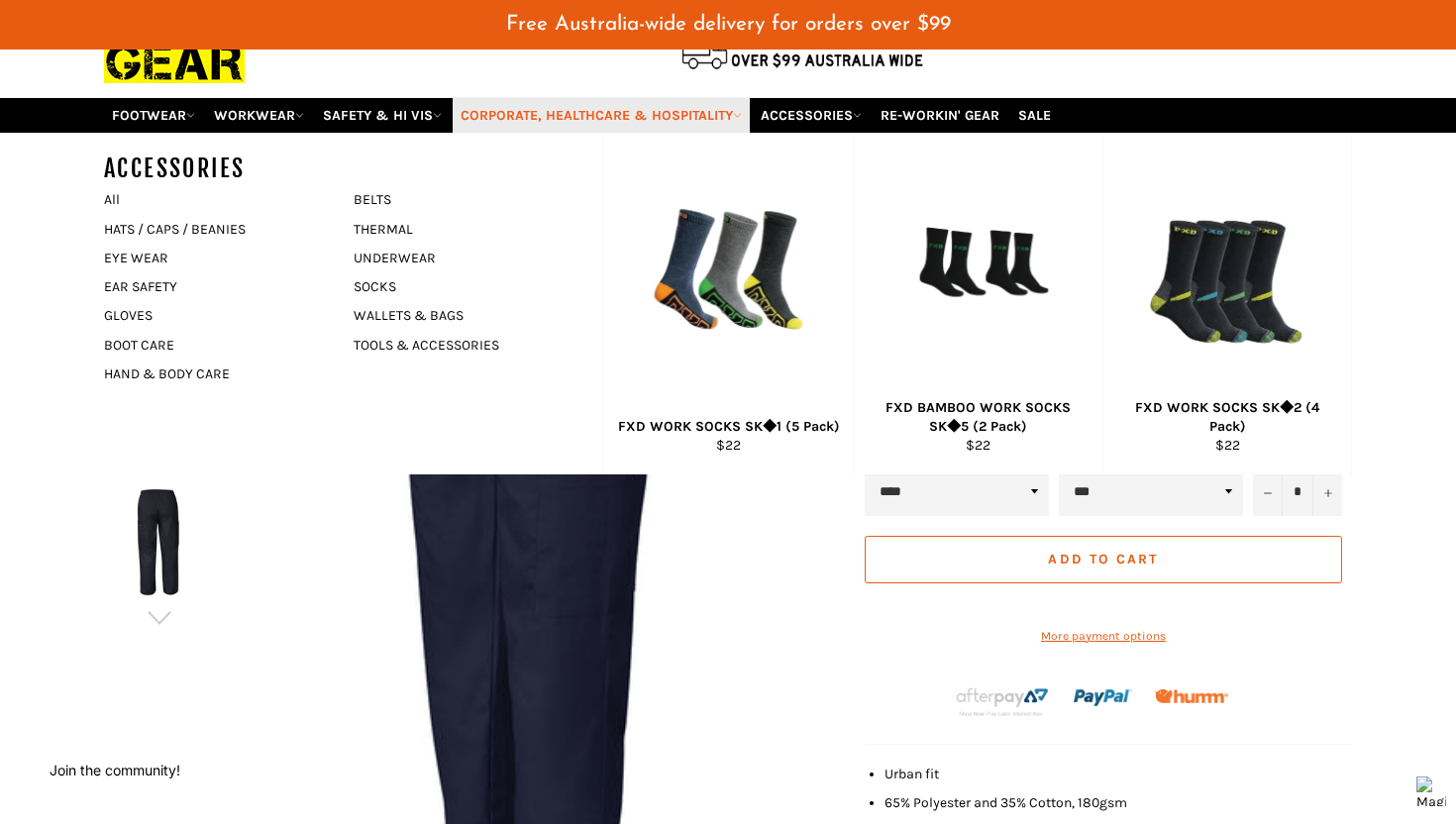 click on "CORPORATE, HEALTHCARE & HOSPITALITY" at bounding box center (601, 115) 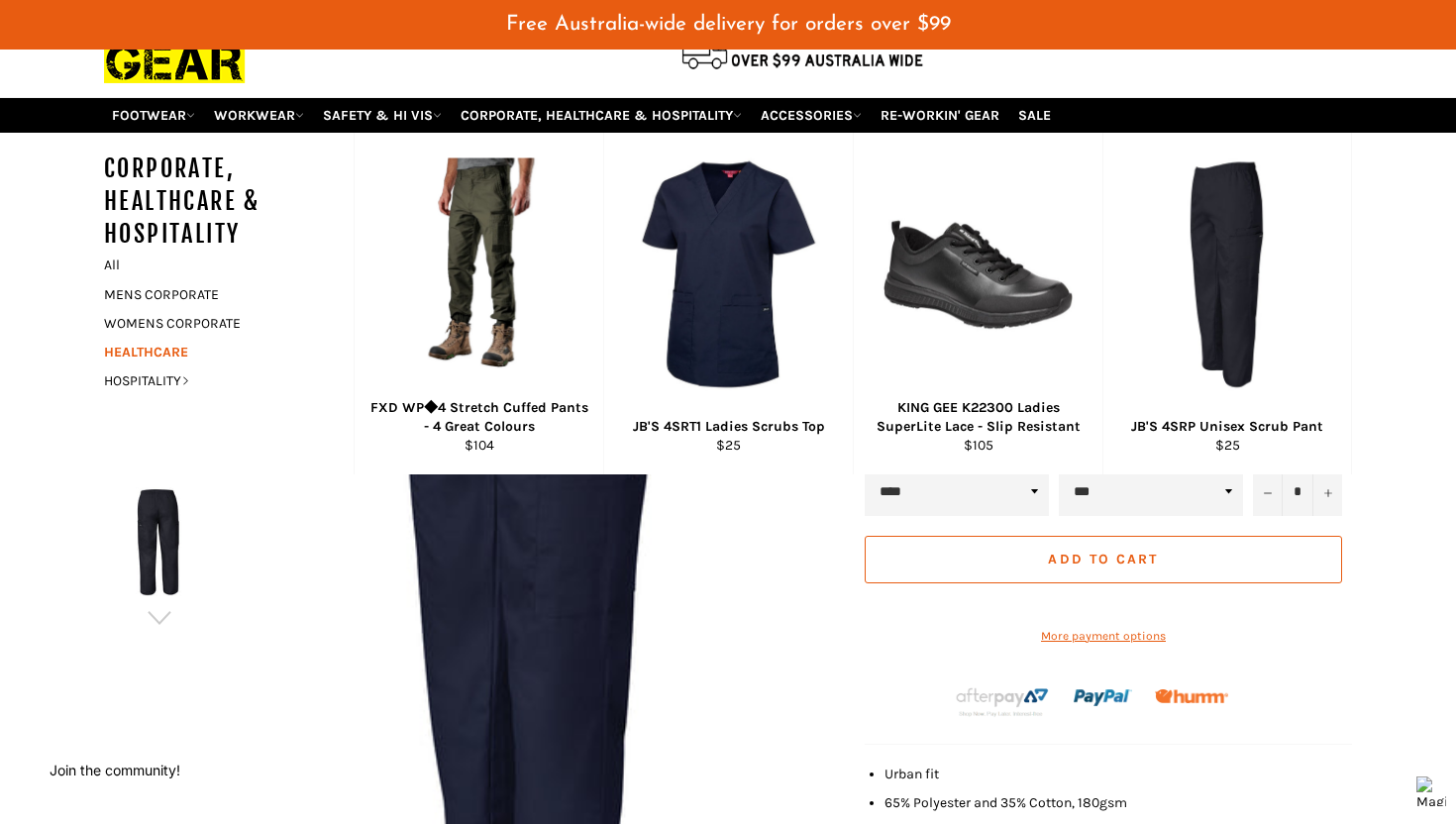 click on "HEALTHCARE" at bounding box center (214, 352) 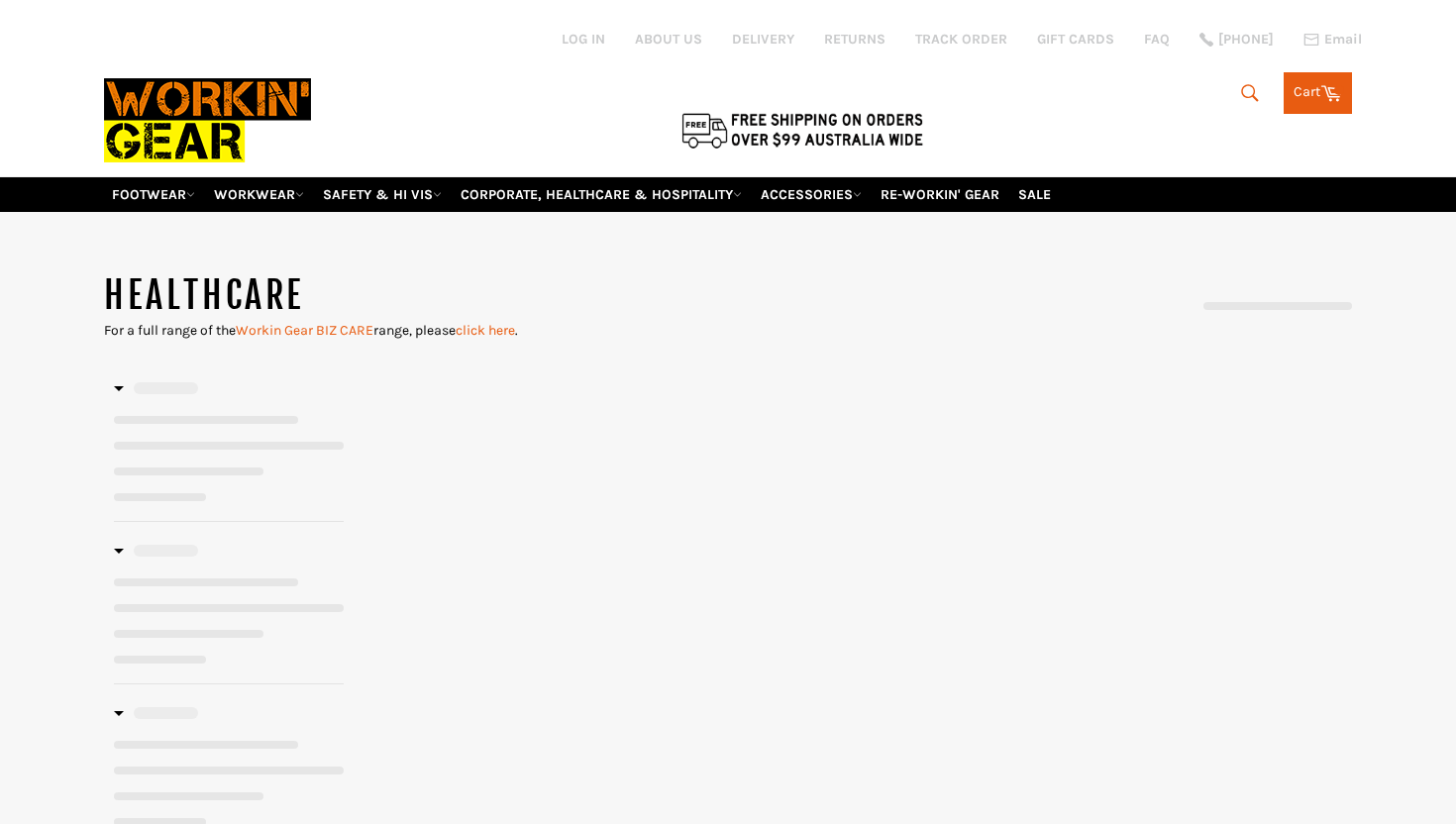scroll, scrollTop: 0, scrollLeft: 0, axis: both 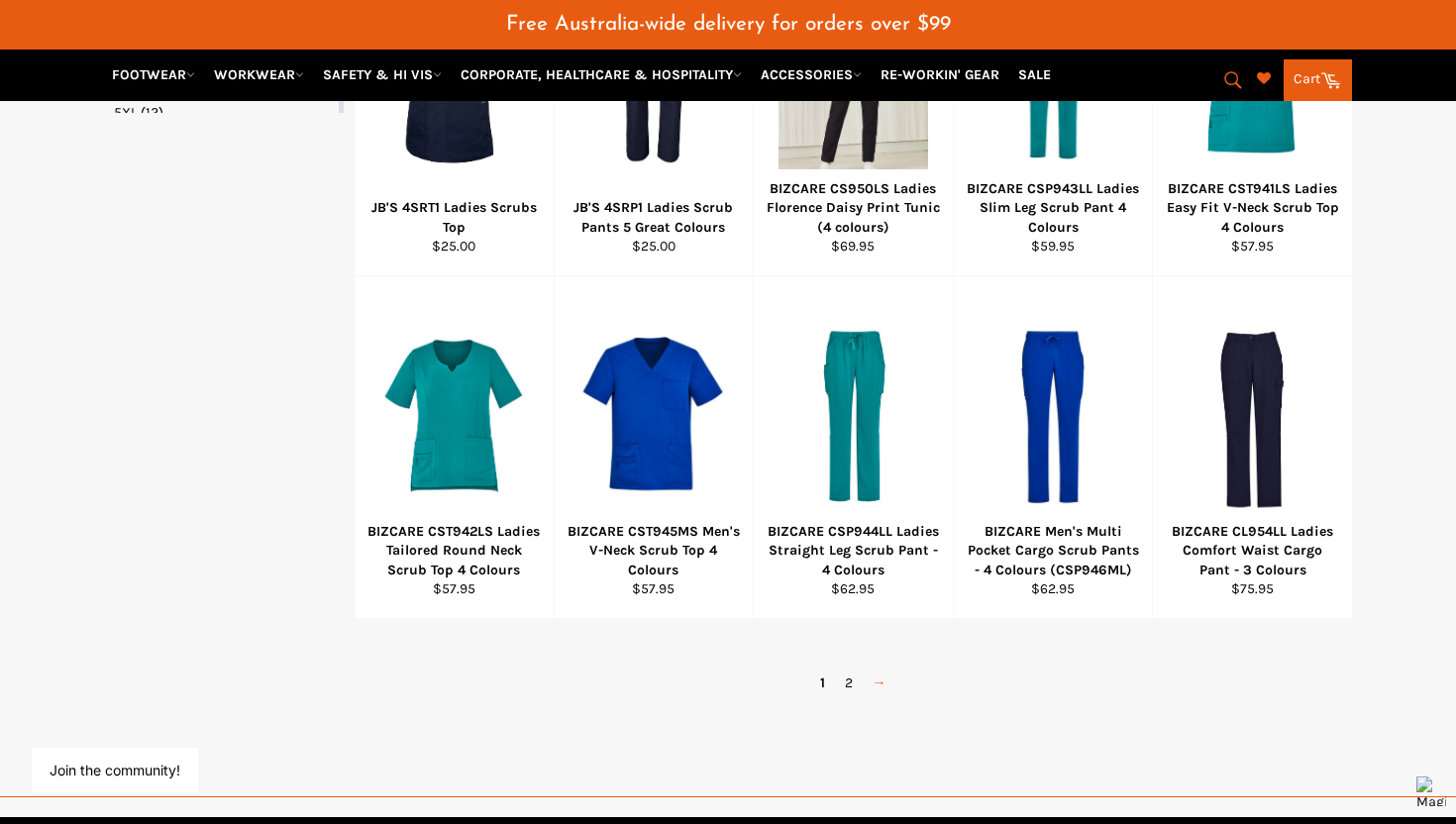 click on "→" at bounding box center (880, 682) 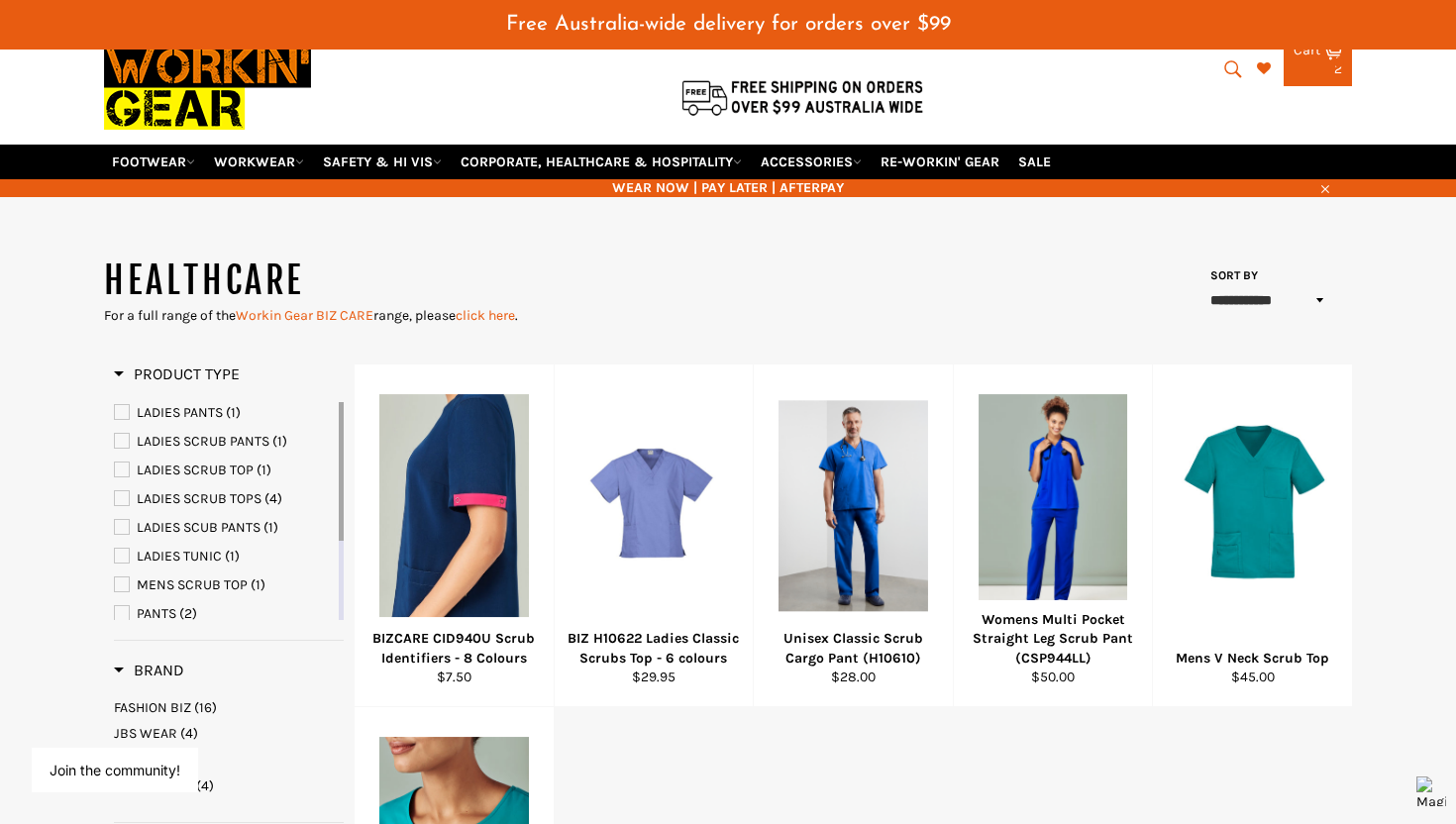 scroll, scrollTop: 0, scrollLeft: 0, axis: both 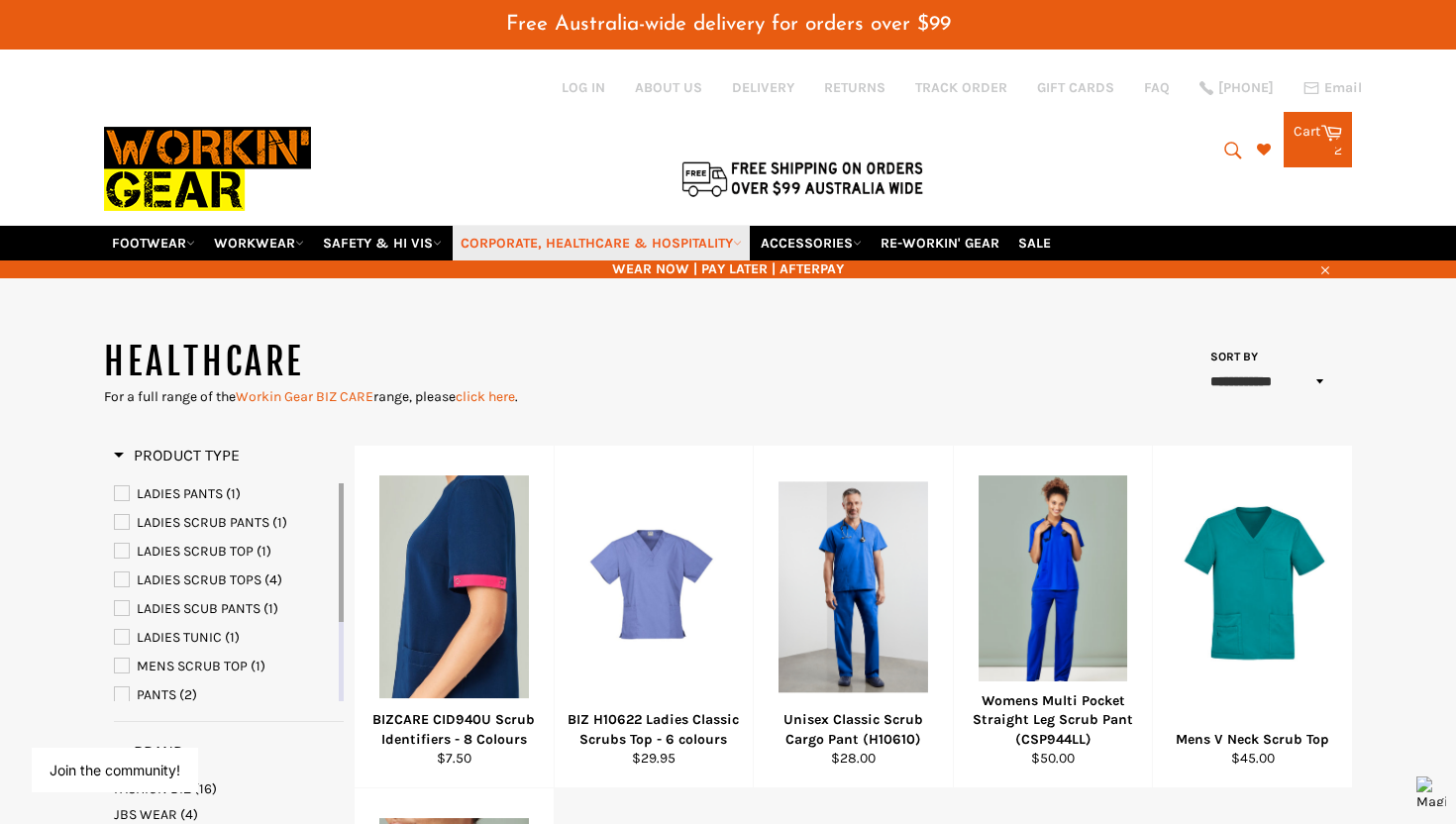 click on "CORPORATE, HEALTHCARE & HOSPITALITY" at bounding box center (601, 243) 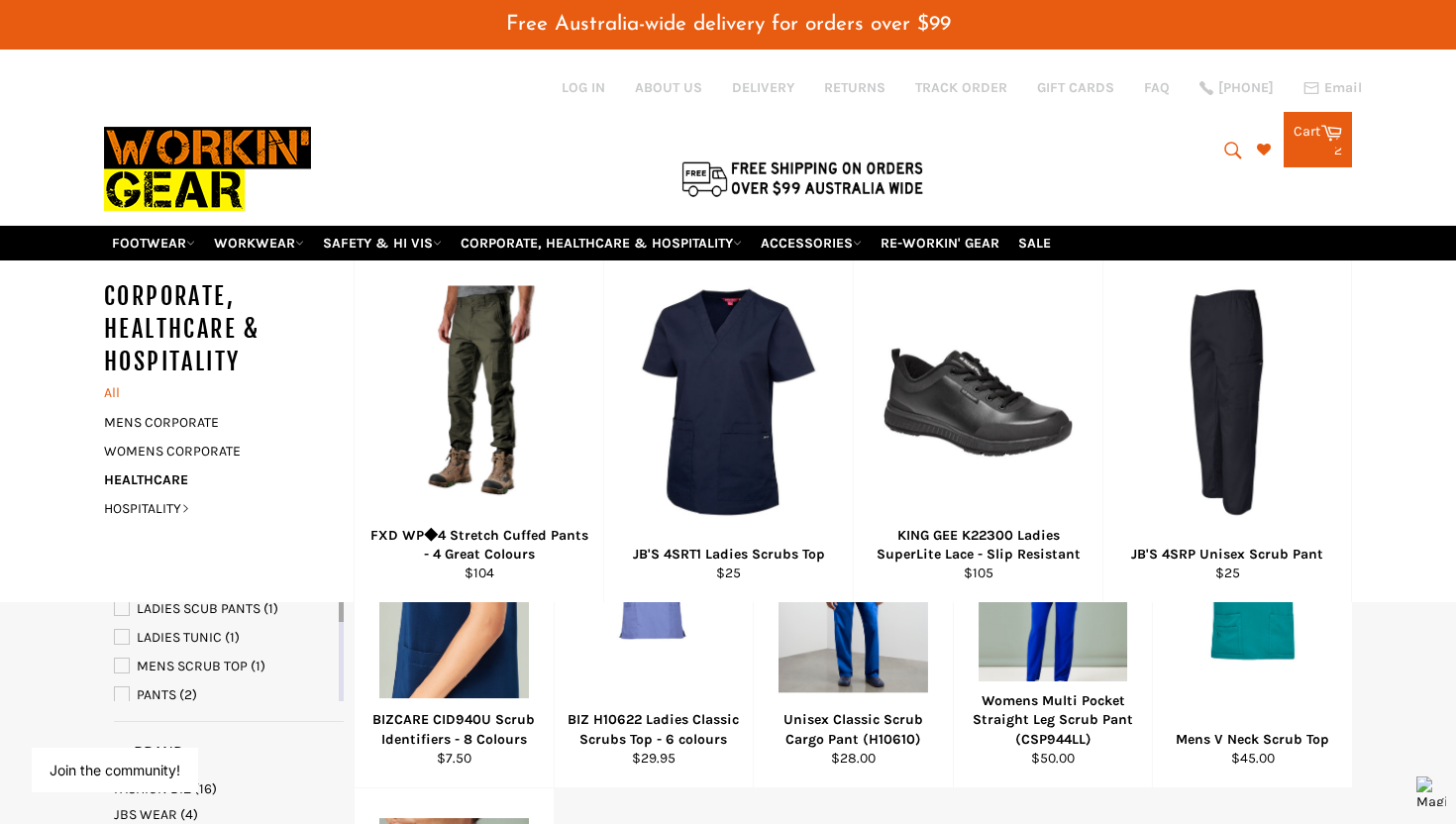 click on "All" at bounding box center [224, 392] 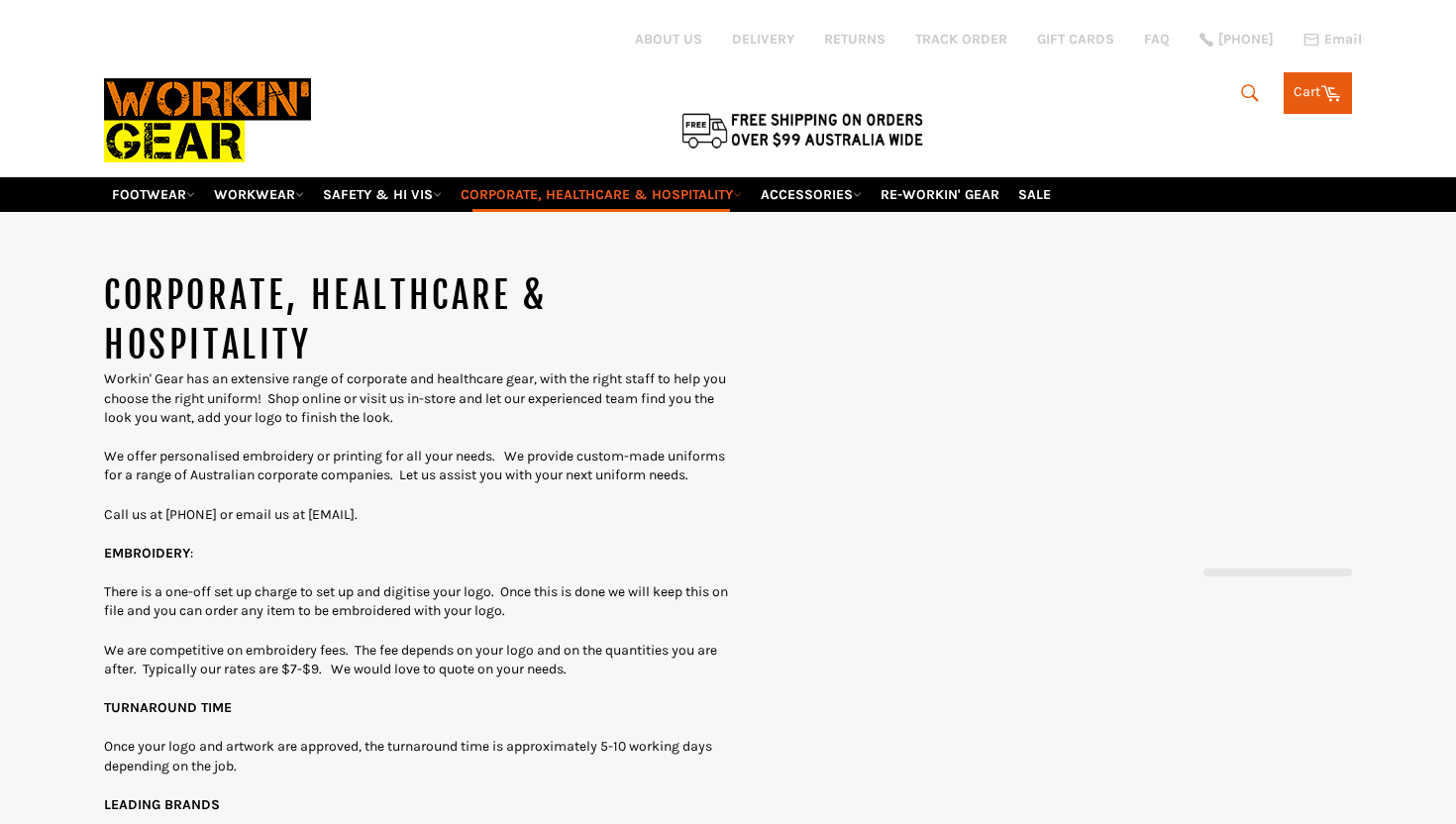 scroll, scrollTop: 0, scrollLeft: 0, axis: both 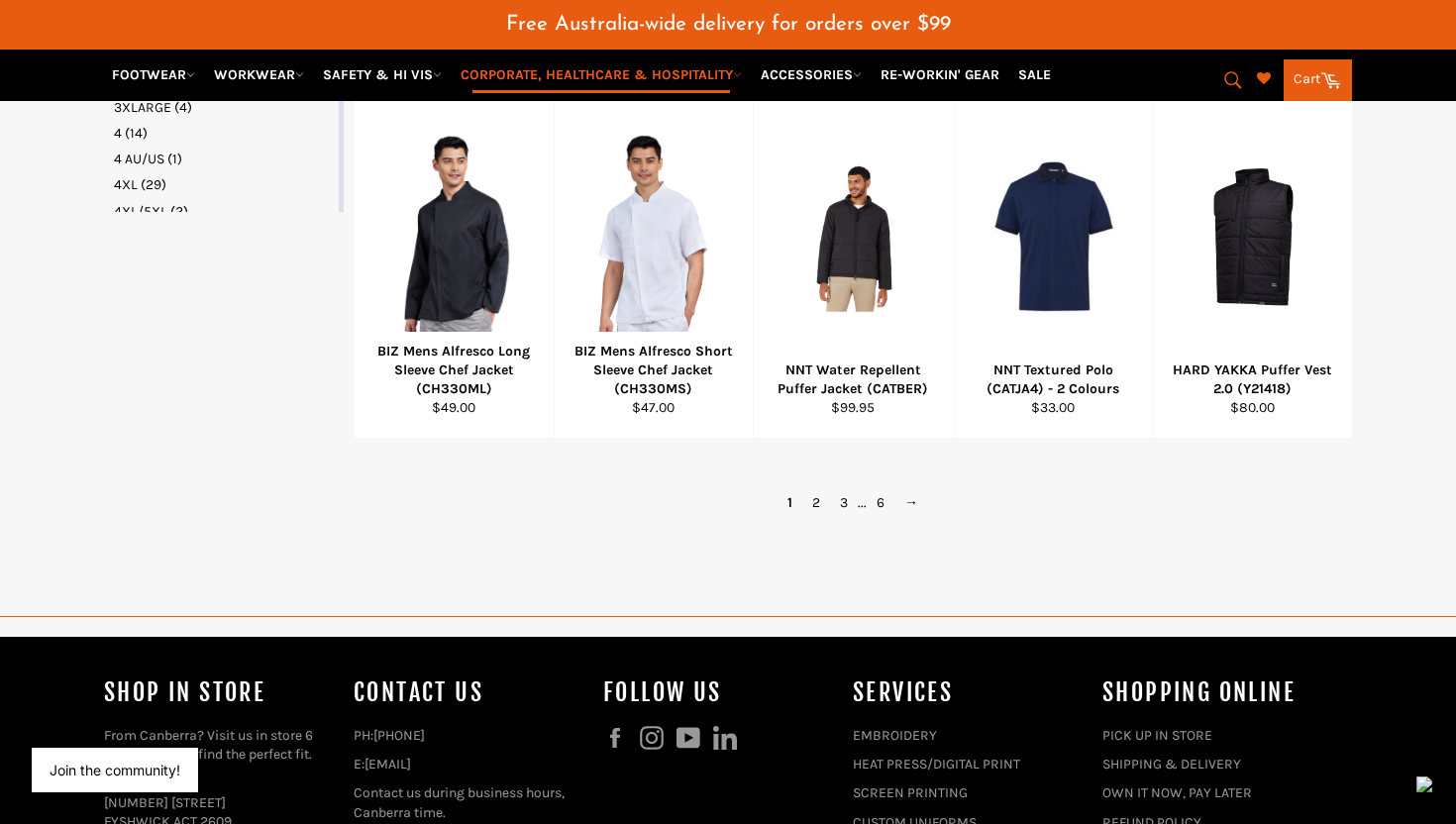 click on "CORPORATE, HEALTHCARE & HOSPITALITY
Workin' Gear has an extensive range of corporate and healthcare gear, with the right staff to help you choose the right uniform!  Shop online or visit us in-store and let our experienced team find you the look you want, add your logo to finish the look.
We offer personalised embroidery or printing for all your needs.   We provide custom-made uniforms for a range of Australian corporate companies.  Let us assist you with your next uniform needs.
Call us at 02 6280 5885 or email us at shop@workingear.com.au.
EMBROIDERY :
There is a one-off set up charge to set up and digitise your logo.  Once this is done we will keep this on file and you can order any item to be embroidered with your logo.
We are competitive on embroidery fees.  The fee depends on your logo and on the quantities you are after.  Typically our rates are $7-$9.   We would love to quote on your needs." at bounding box center [728, -488] 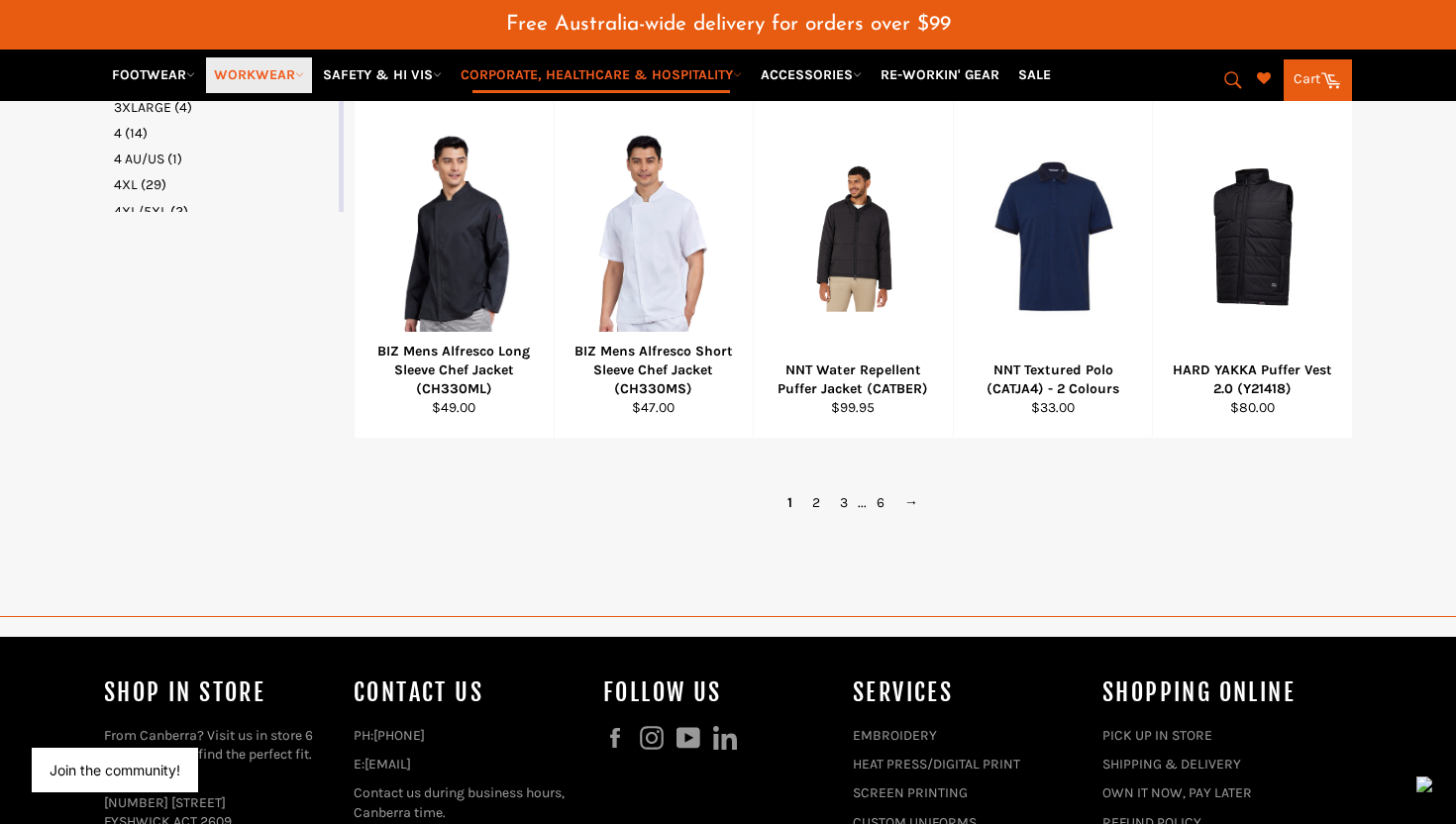 click on "WORKWEAR" at bounding box center (259, 74) 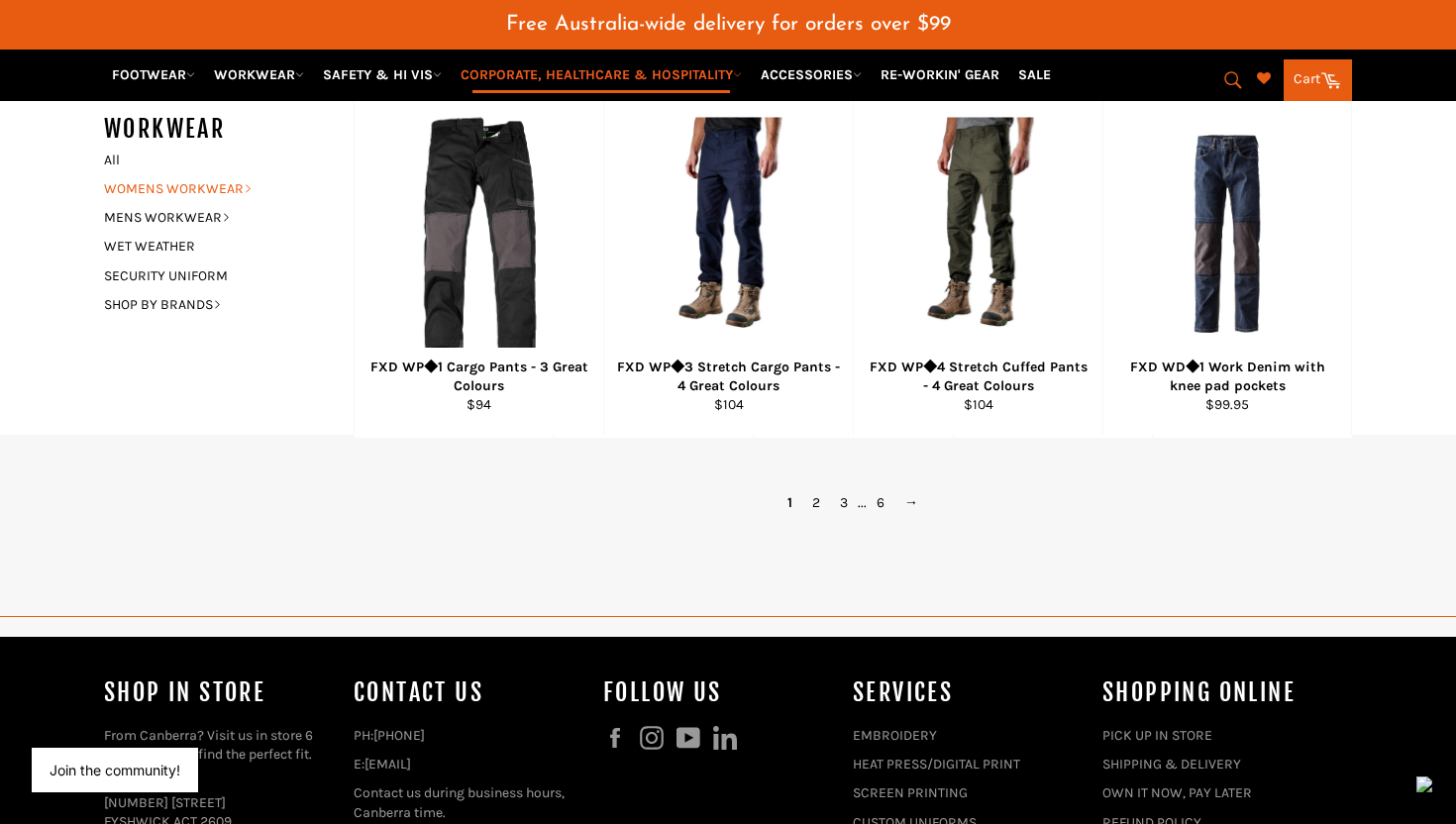 click on "WOMENS WORKWEAR" at bounding box center [214, 188] 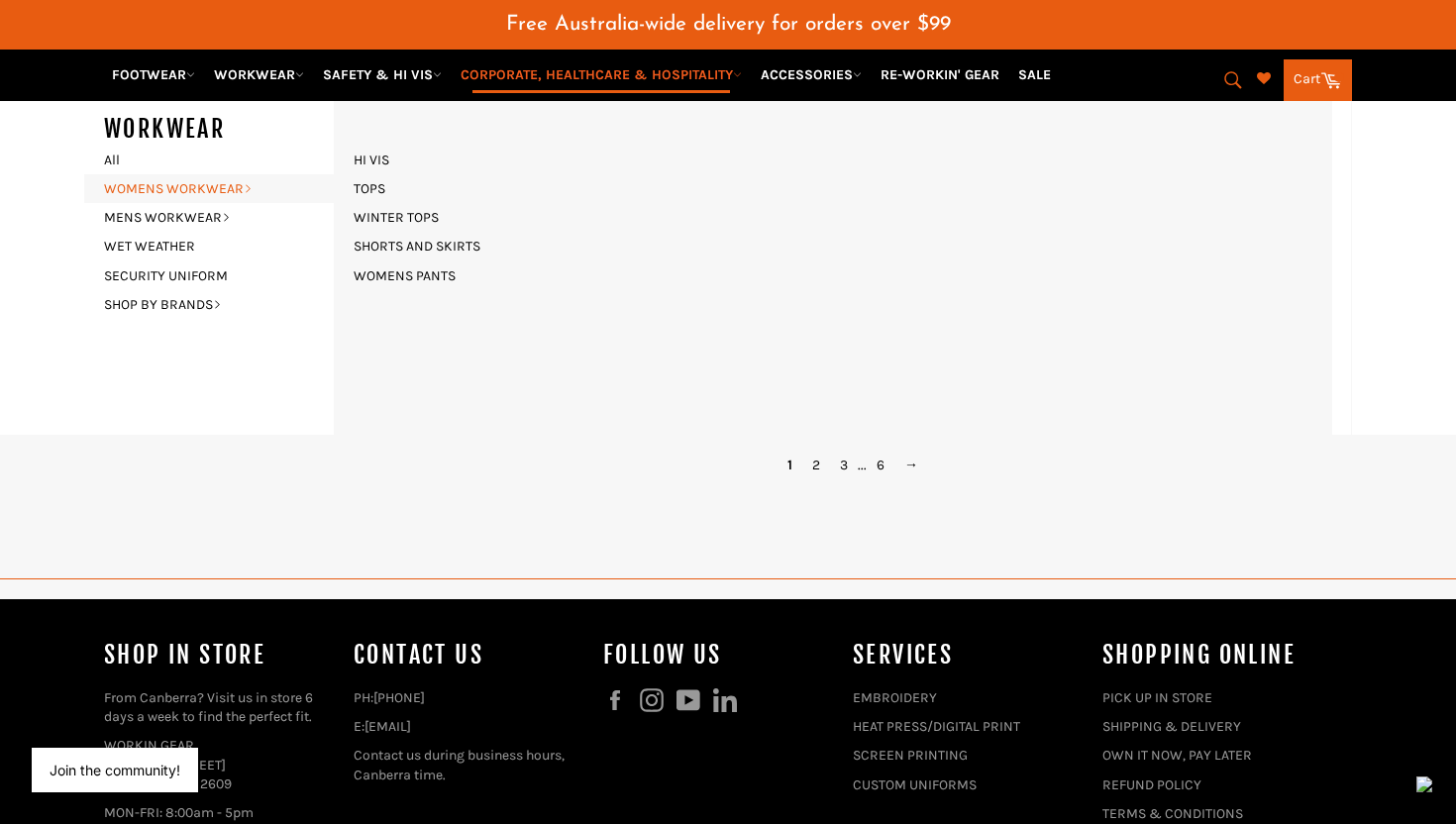 scroll, scrollTop: 1950, scrollLeft: 0, axis: vertical 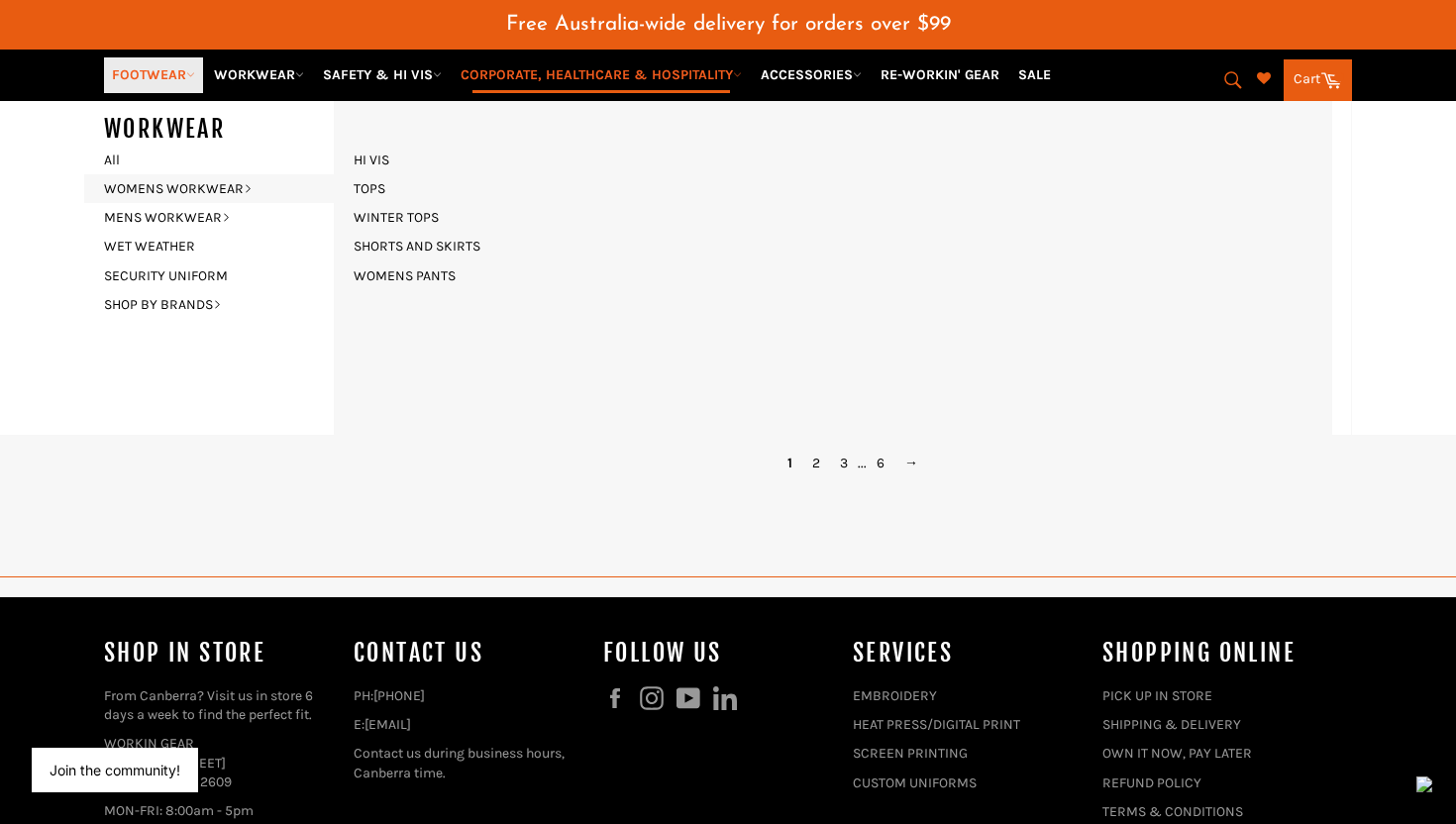click on "FOOTWEAR" at bounding box center [154, 74] 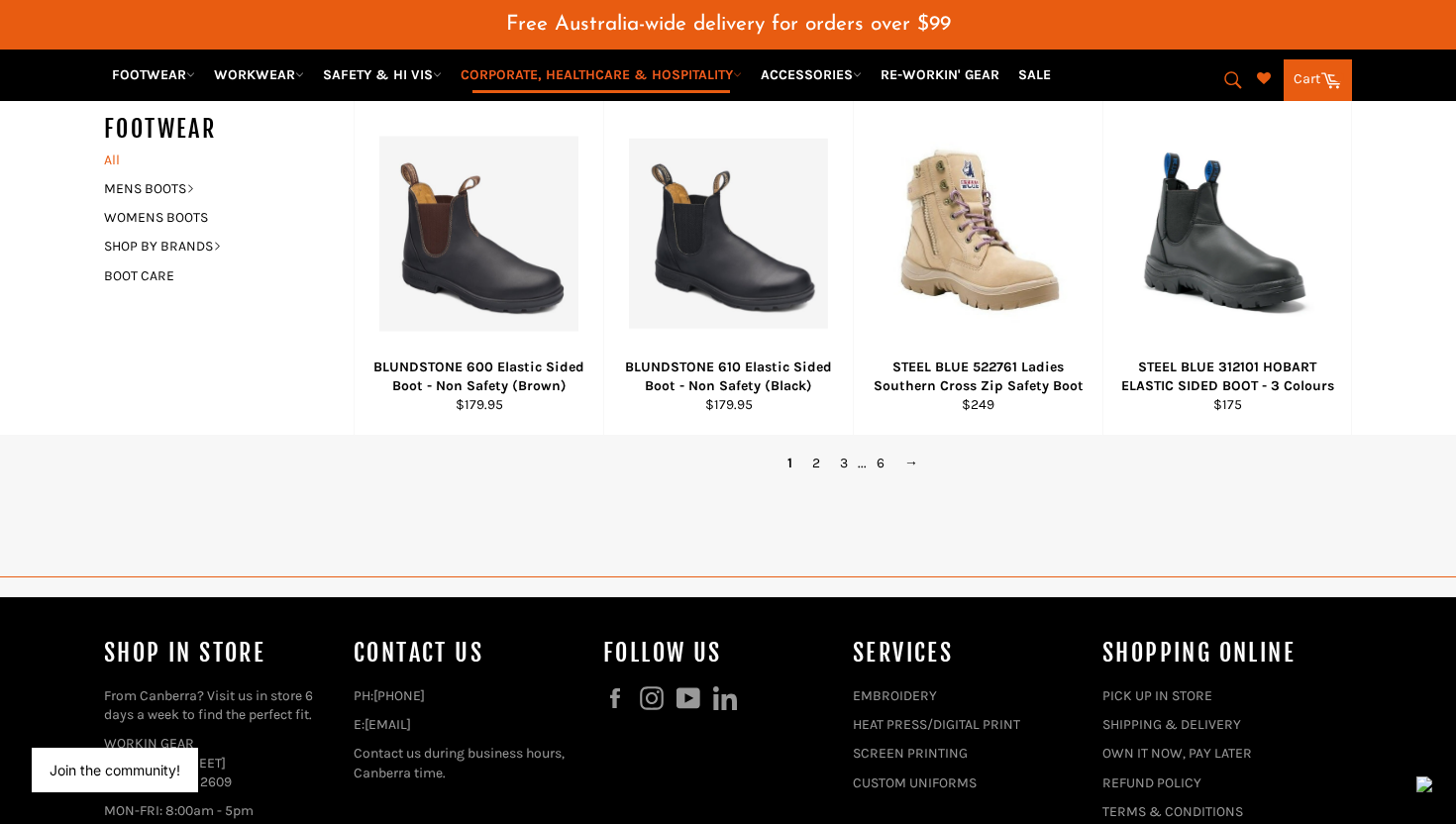 click on "All" at bounding box center (224, 159) 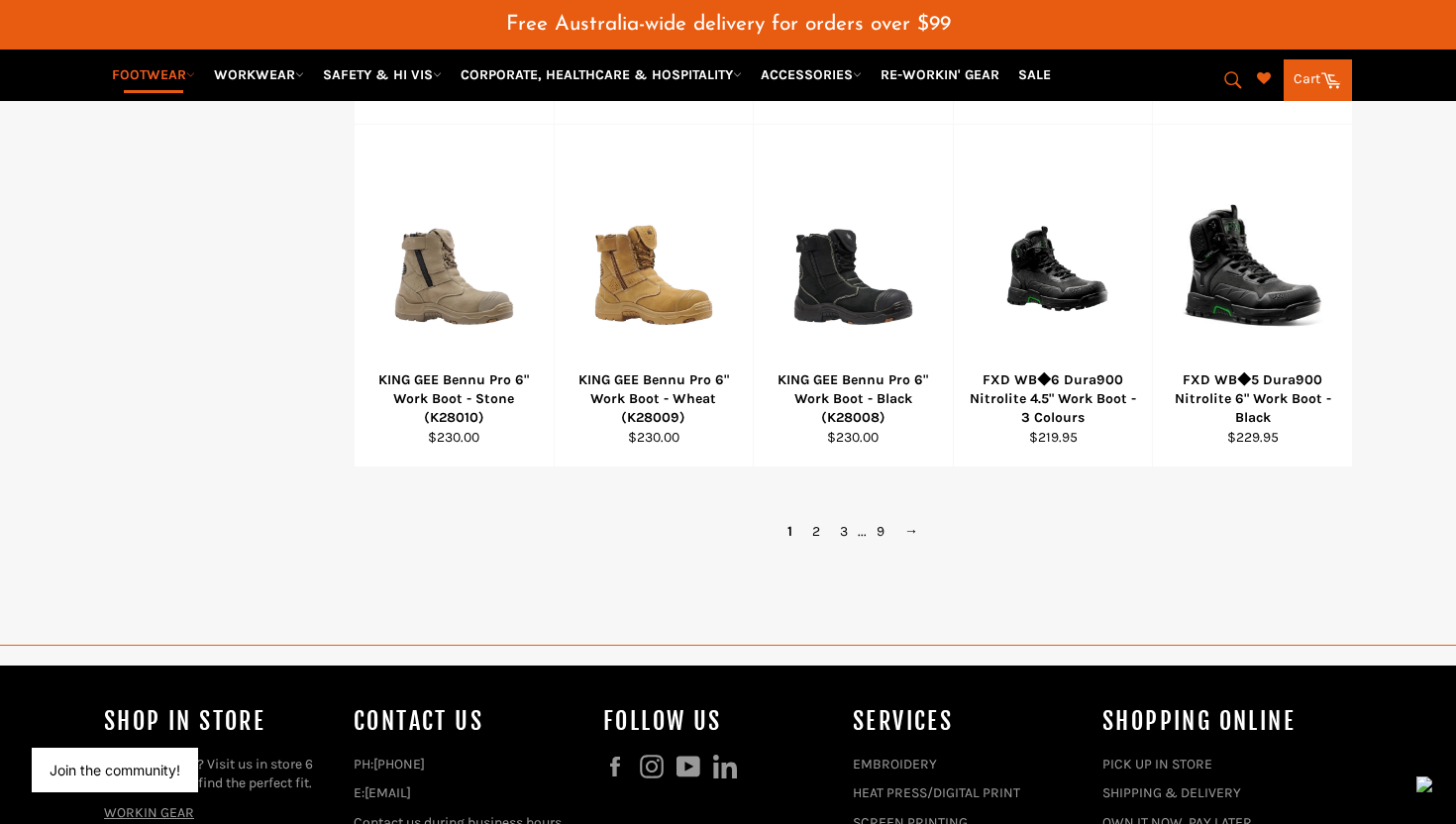 scroll, scrollTop: 1475, scrollLeft: 0, axis: vertical 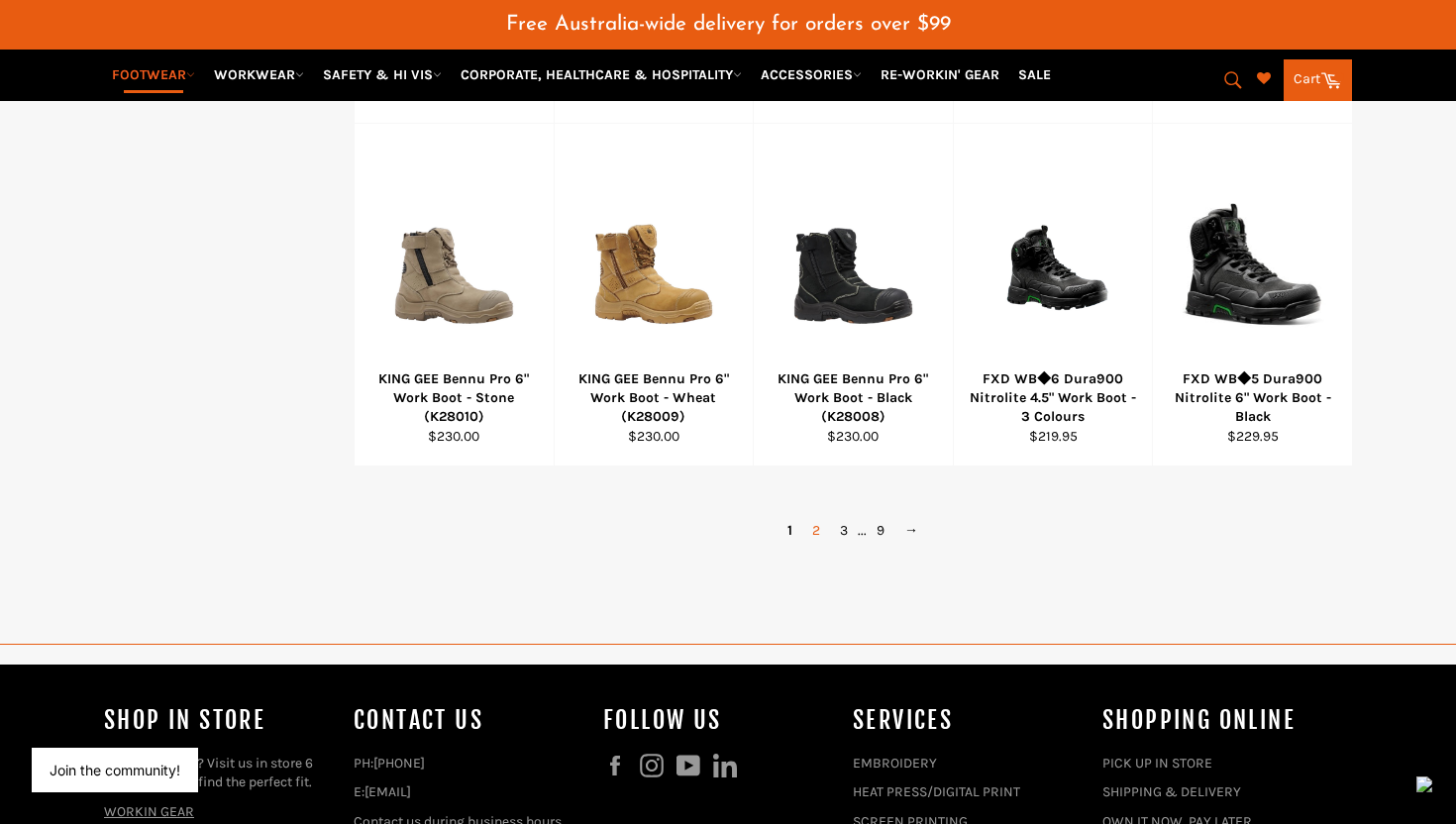 click on "2" at bounding box center (816, 530) 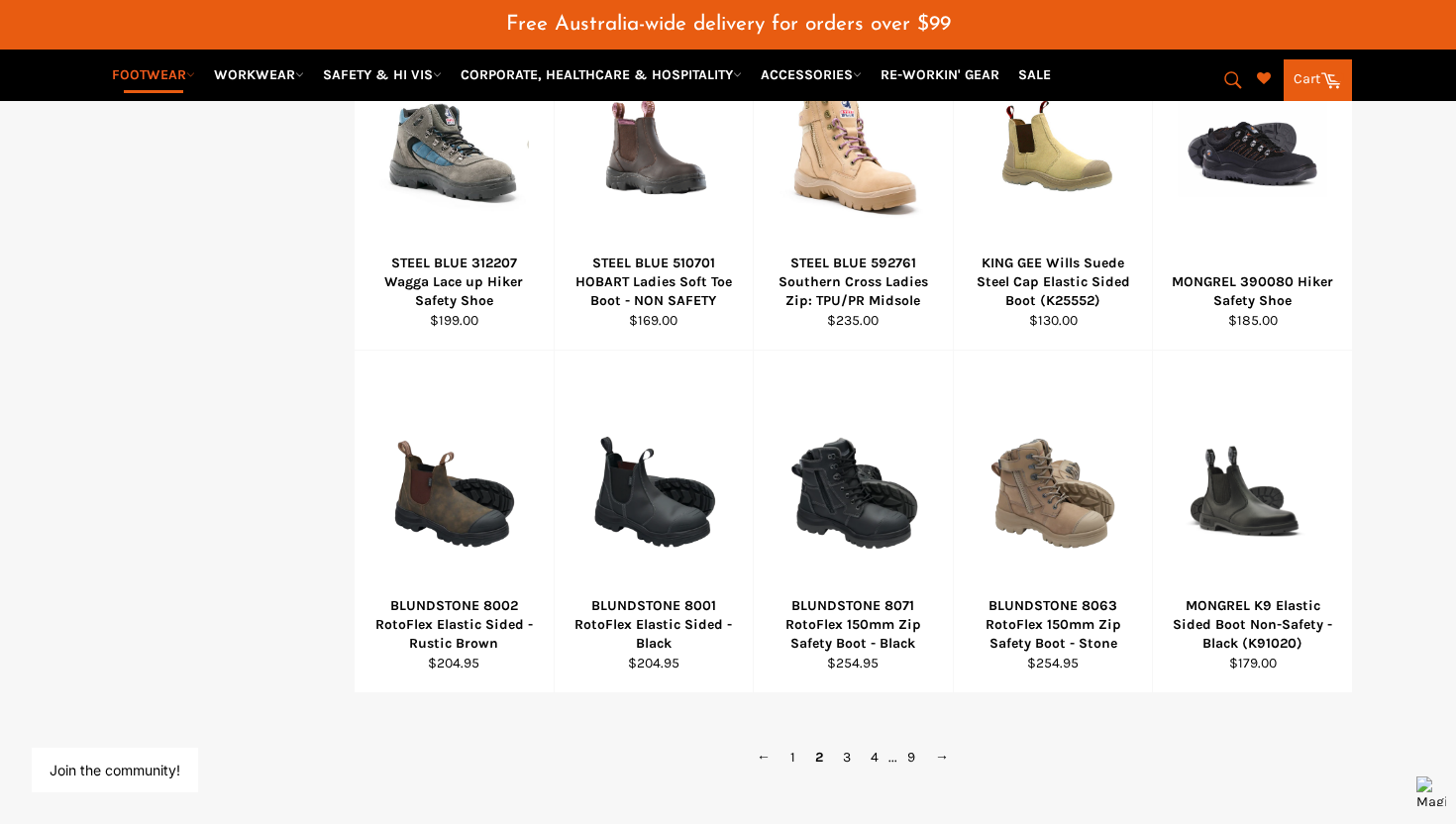scroll, scrollTop: 1208, scrollLeft: 0, axis: vertical 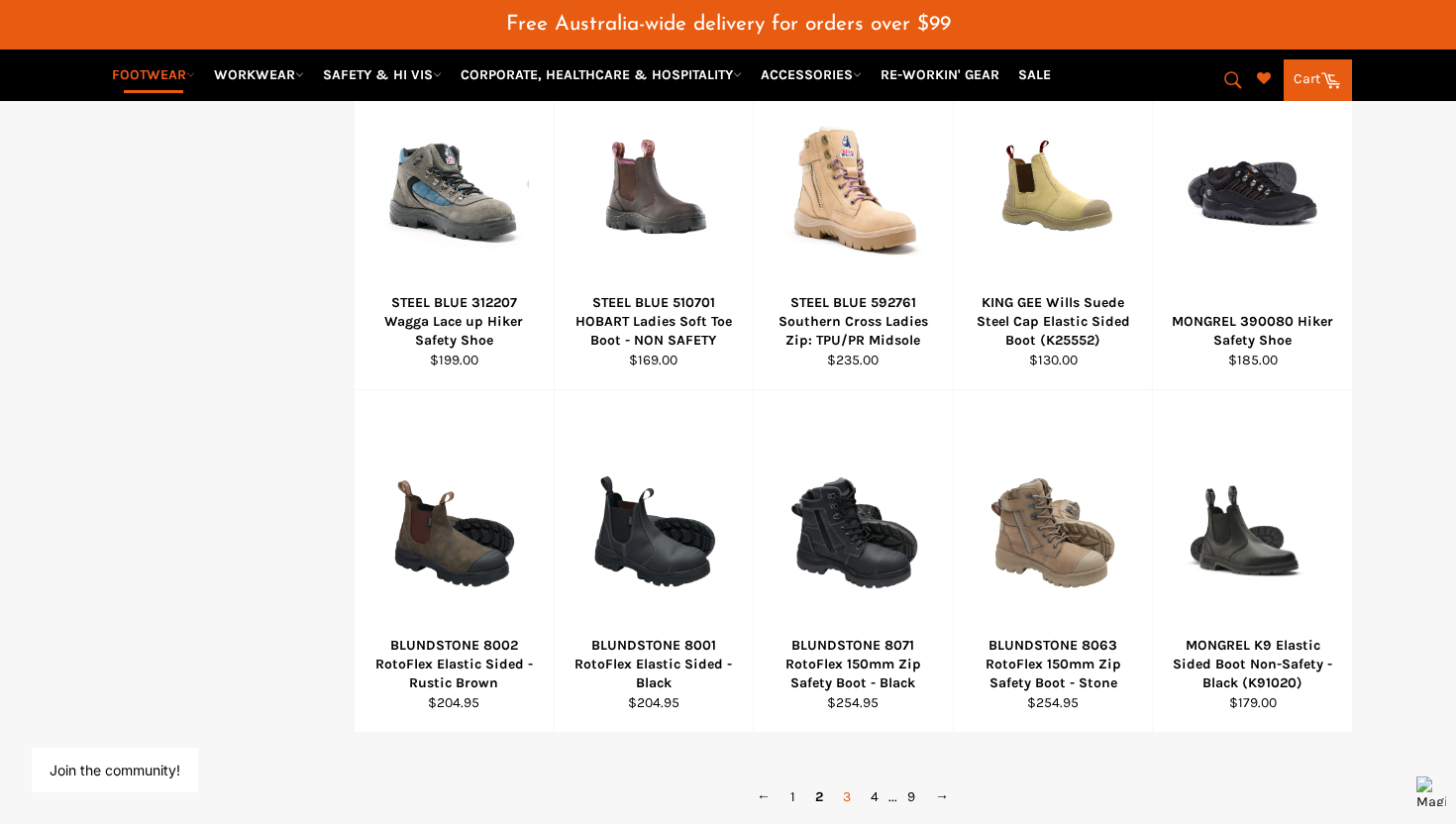 click on "3" at bounding box center [847, 796] 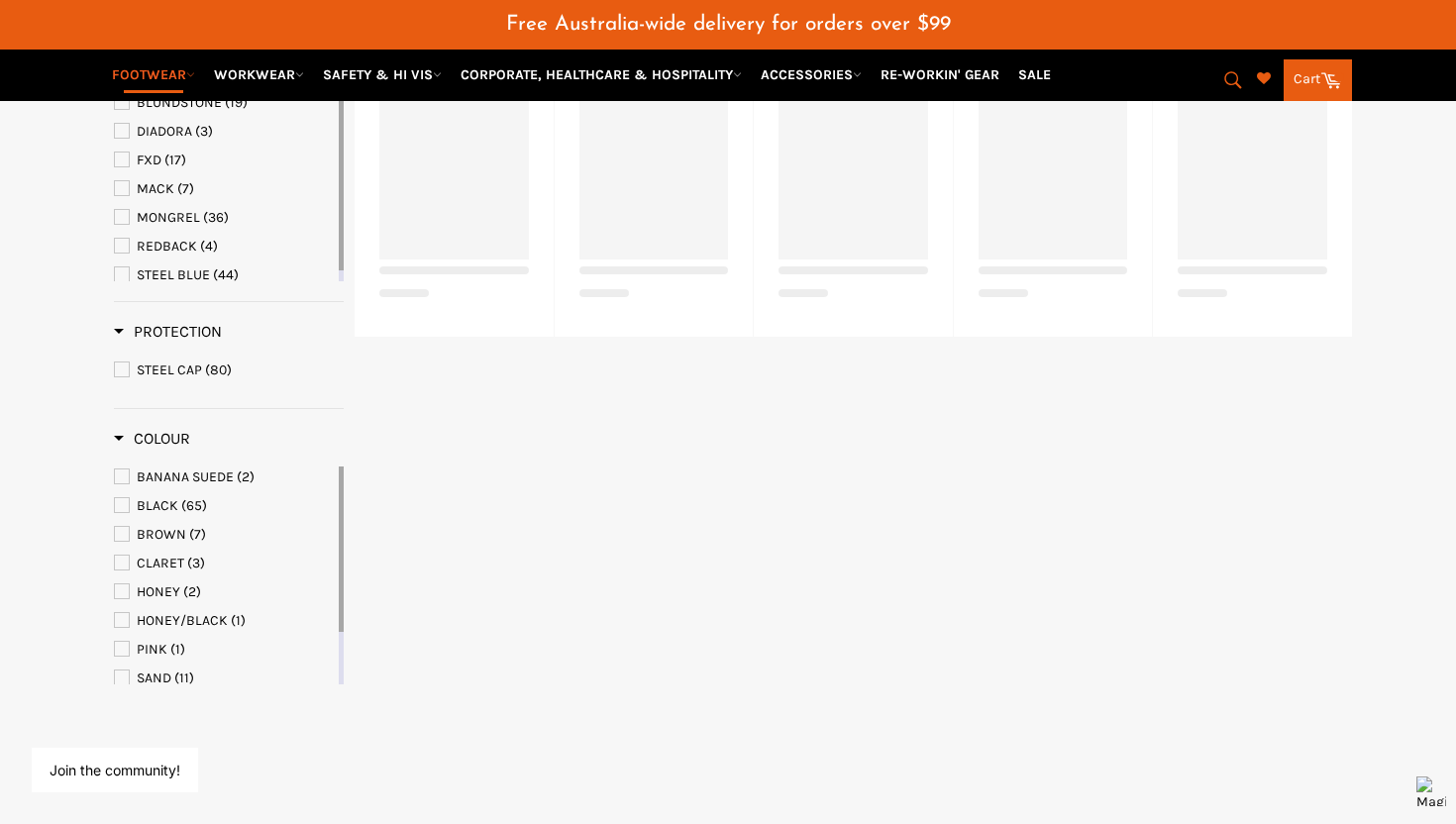scroll, scrollTop: 494, scrollLeft: 0, axis: vertical 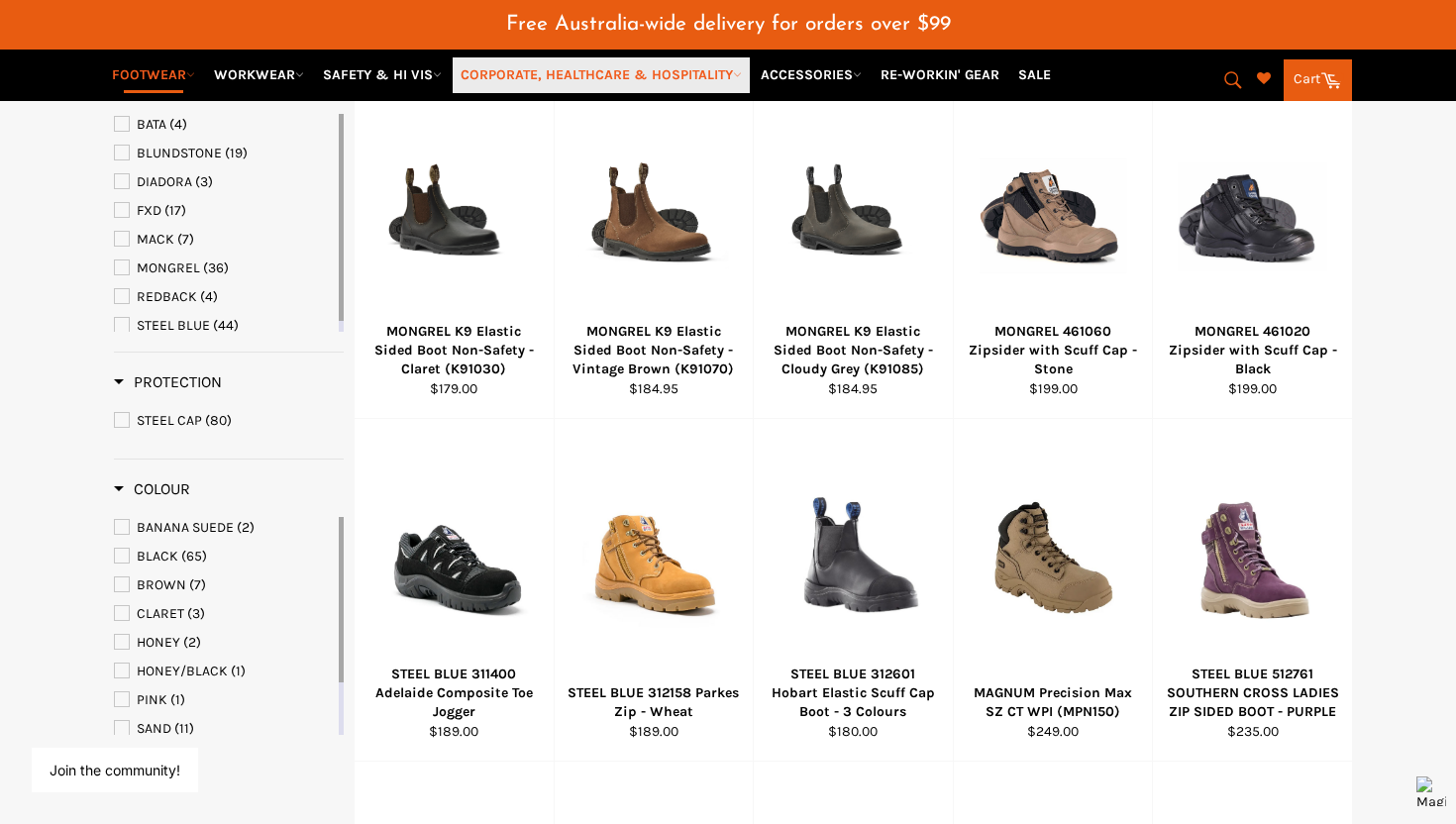 click on "CORPORATE, HEALTHCARE & HOSPITALITY" at bounding box center (601, 74) 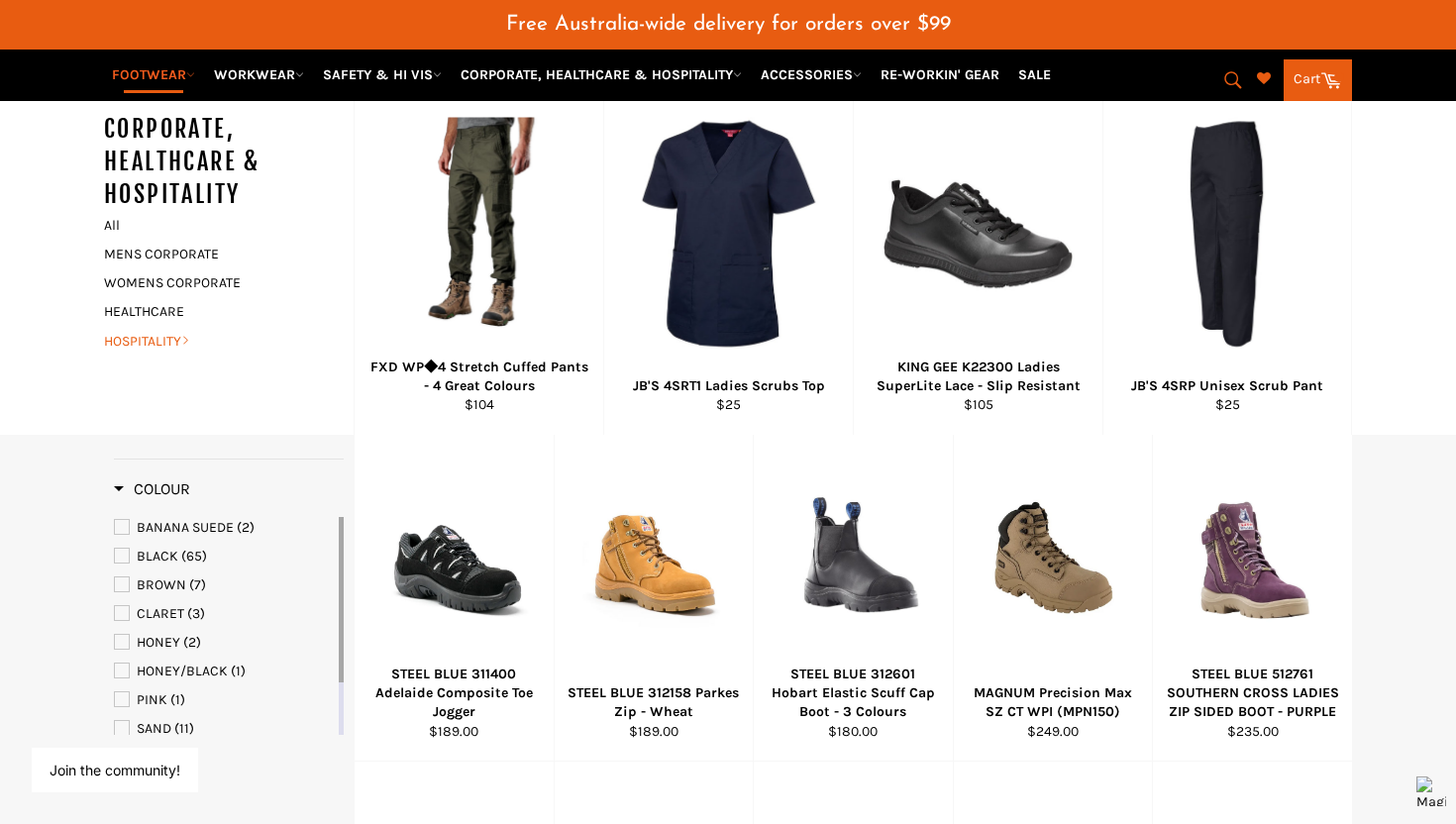 click on "HOSPITALITY" at bounding box center [214, 341] 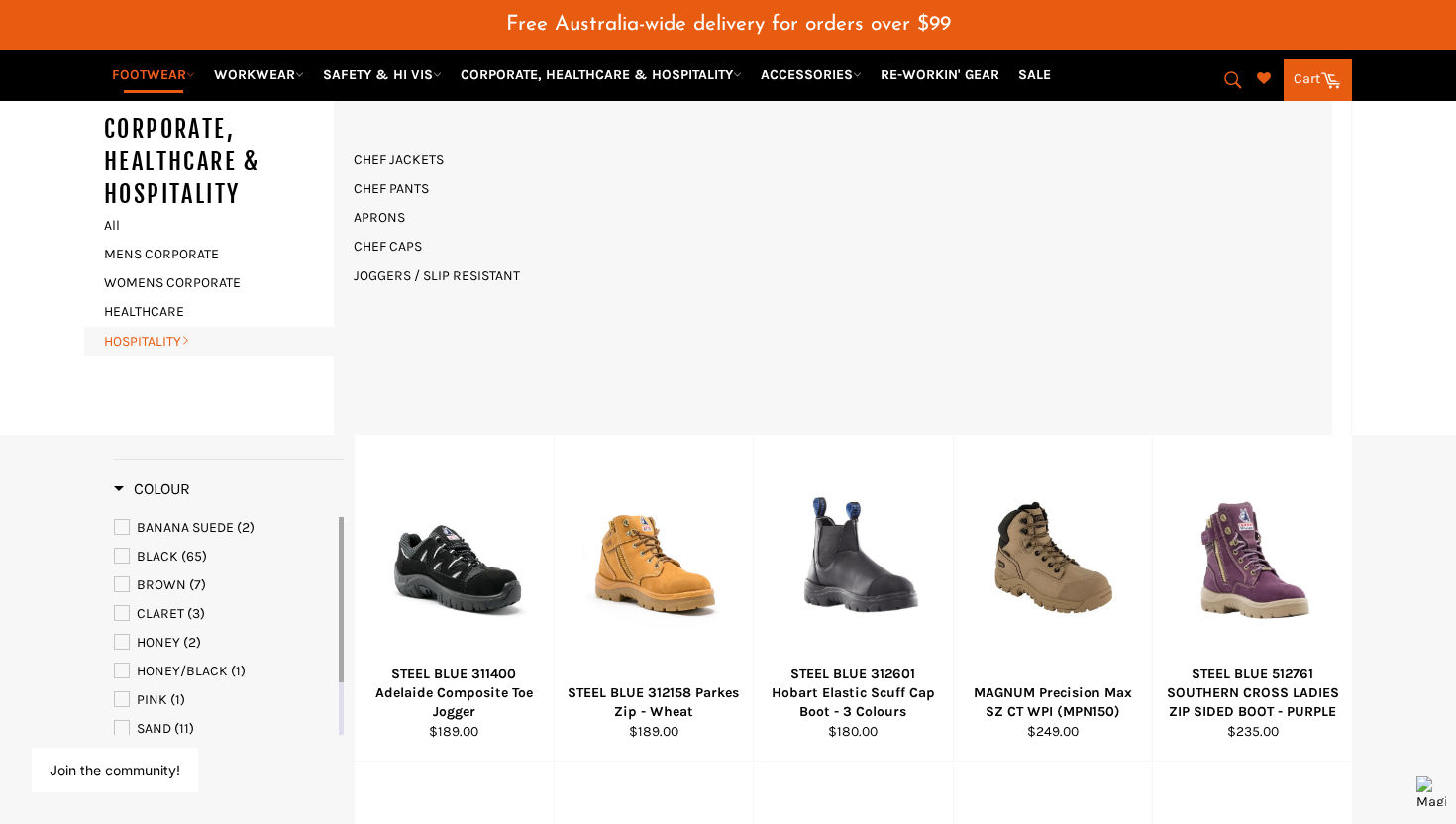 click on "HOSPITALITY" at bounding box center (214, 341) 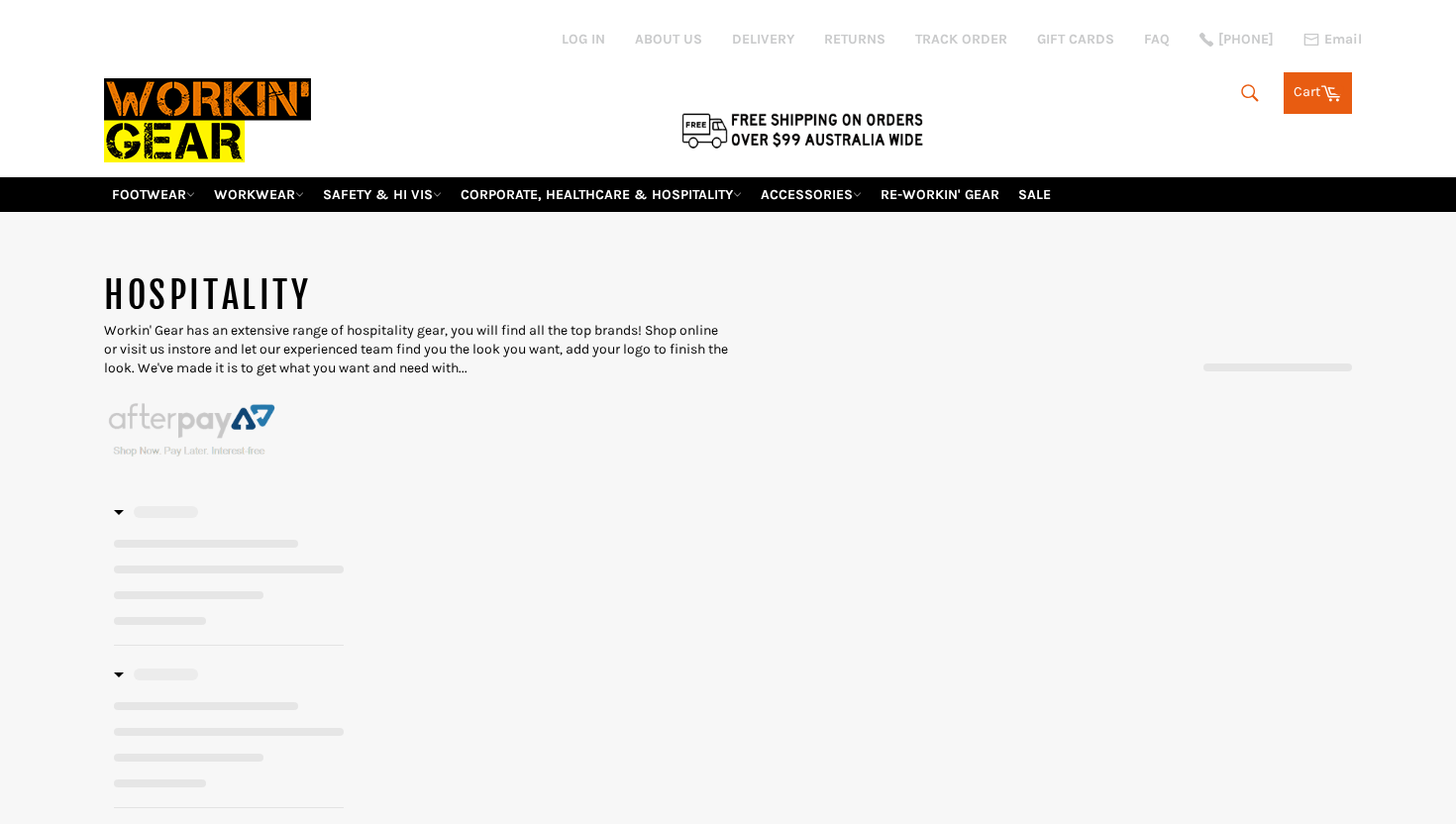 scroll, scrollTop: 0, scrollLeft: 0, axis: both 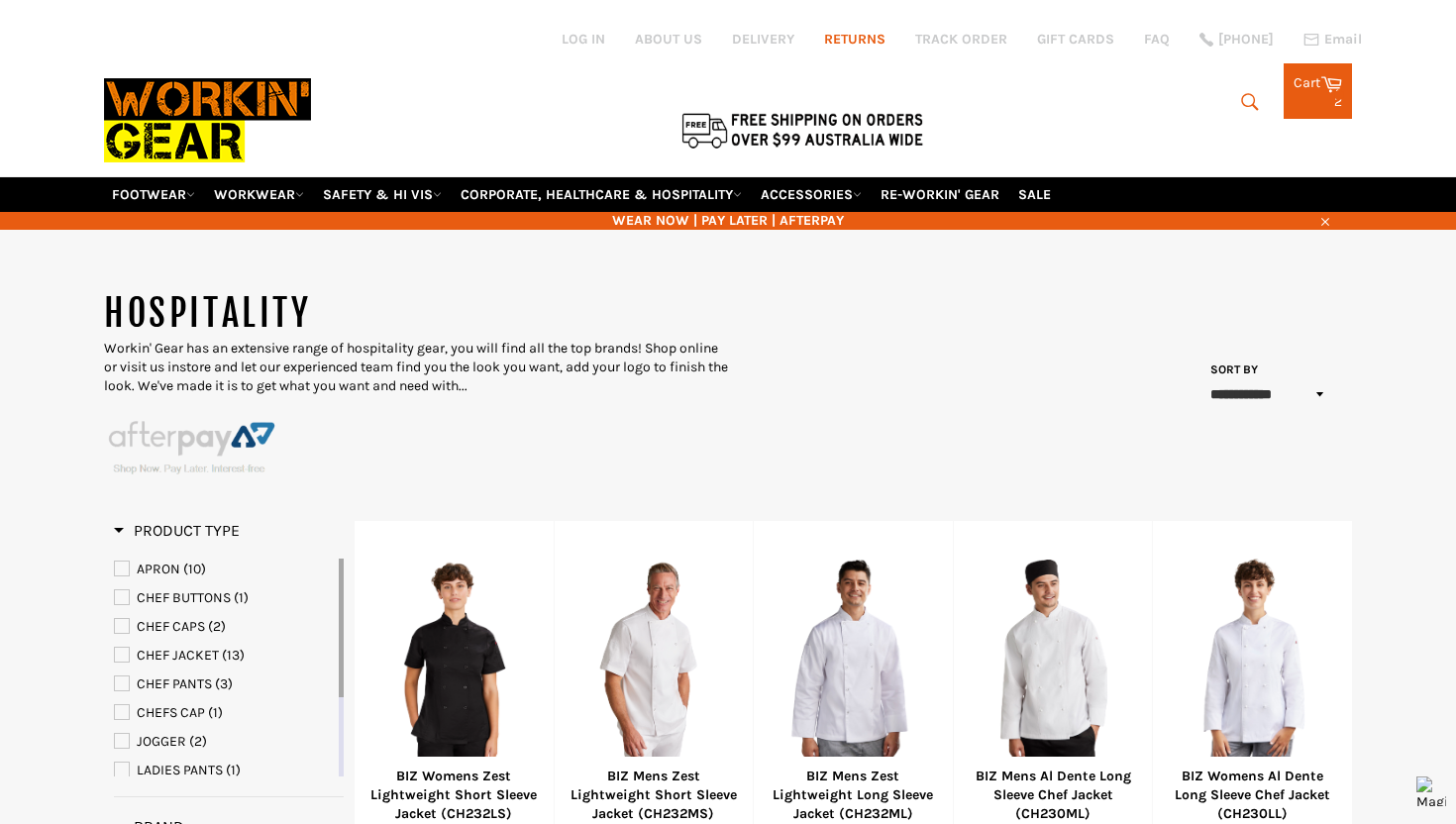 click on "RETURNS" at bounding box center [855, 39] 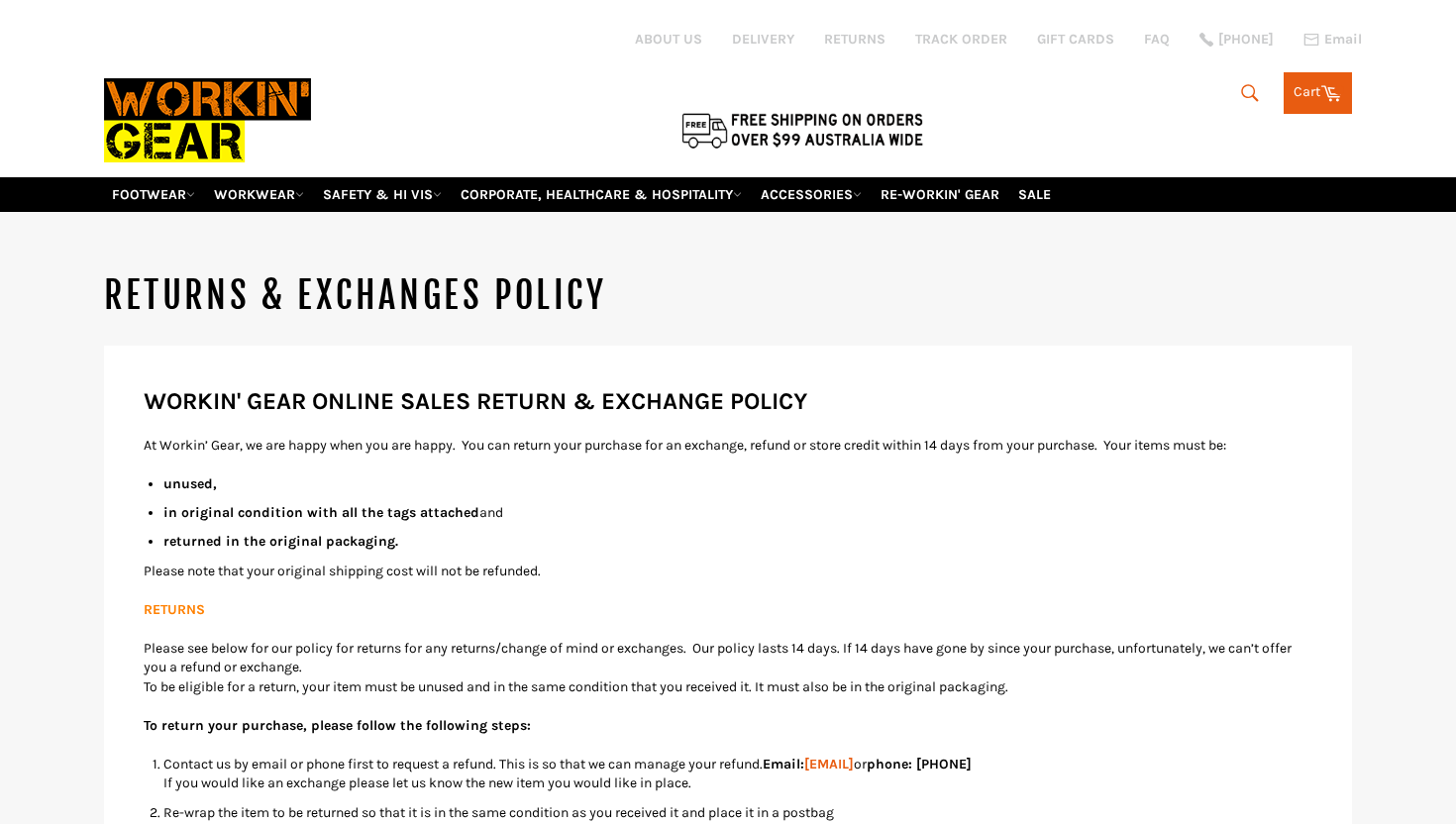 scroll, scrollTop: 0, scrollLeft: 0, axis: both 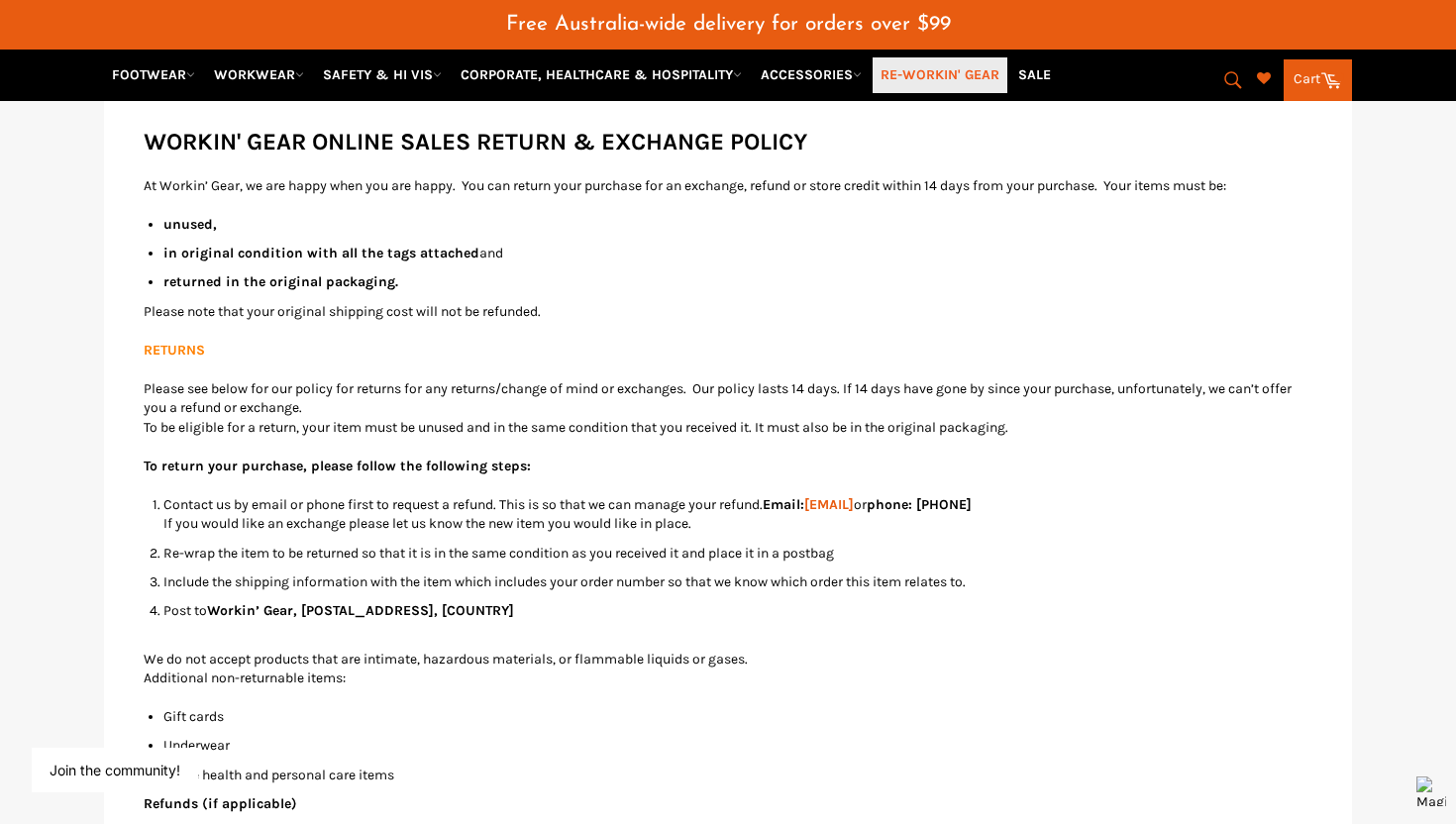 click on "RE-WORKIN' GEAR" at bounding box center [940, 74] 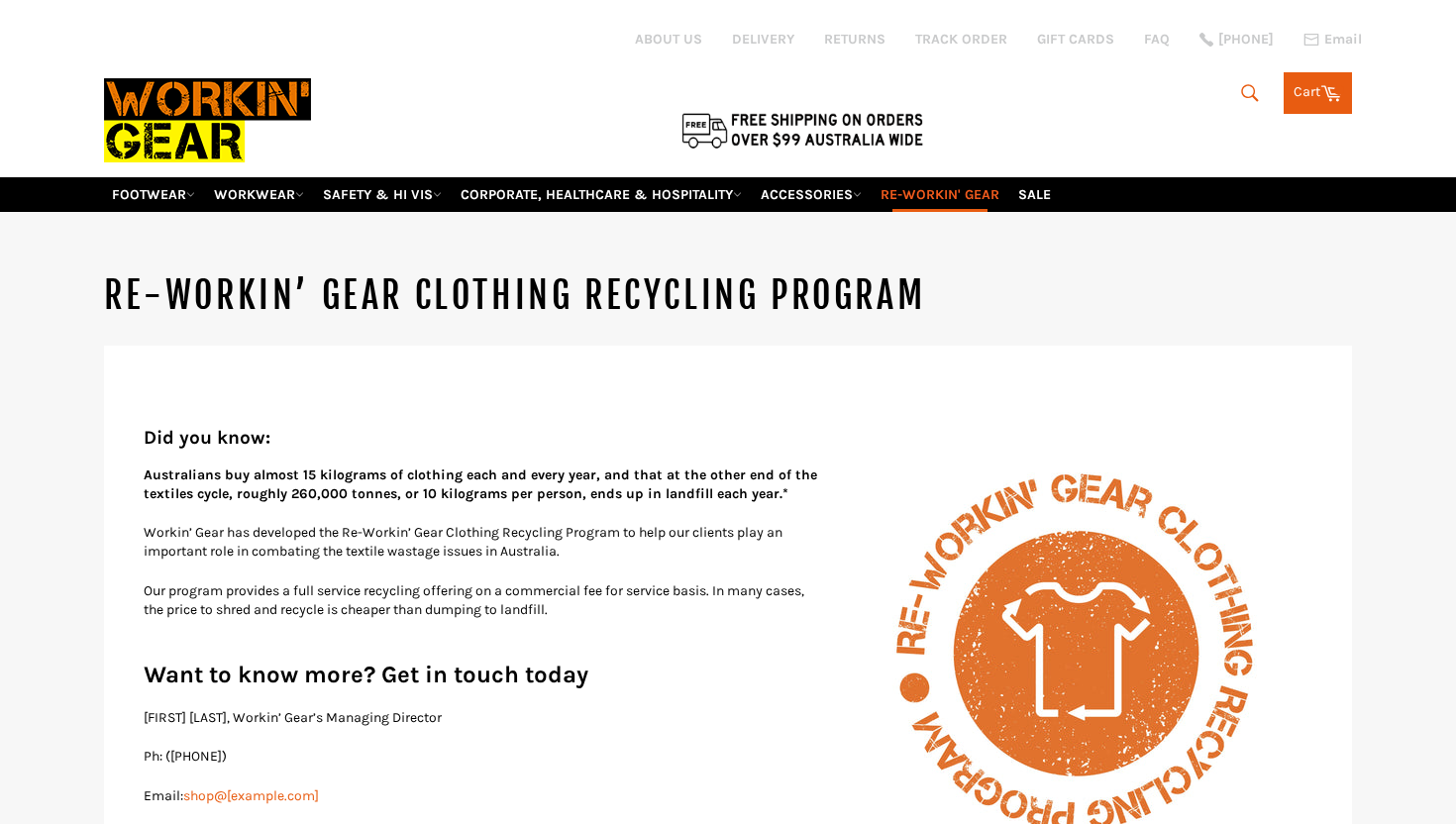 scroll, scrollTop: 0, scrollLeft: 0, axis: both 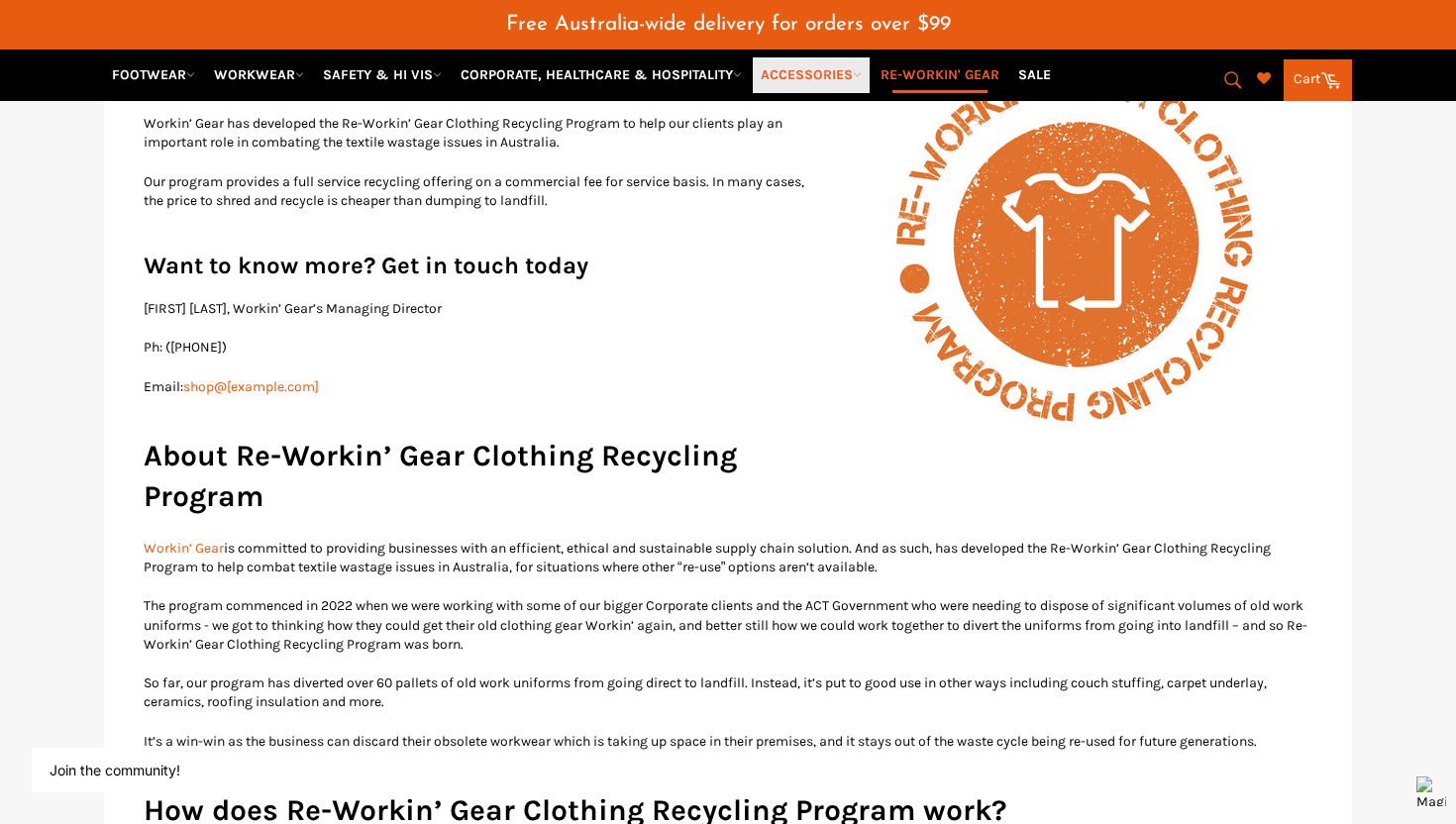 click on "ACCESSORIES" at bounding box center [811, 74] 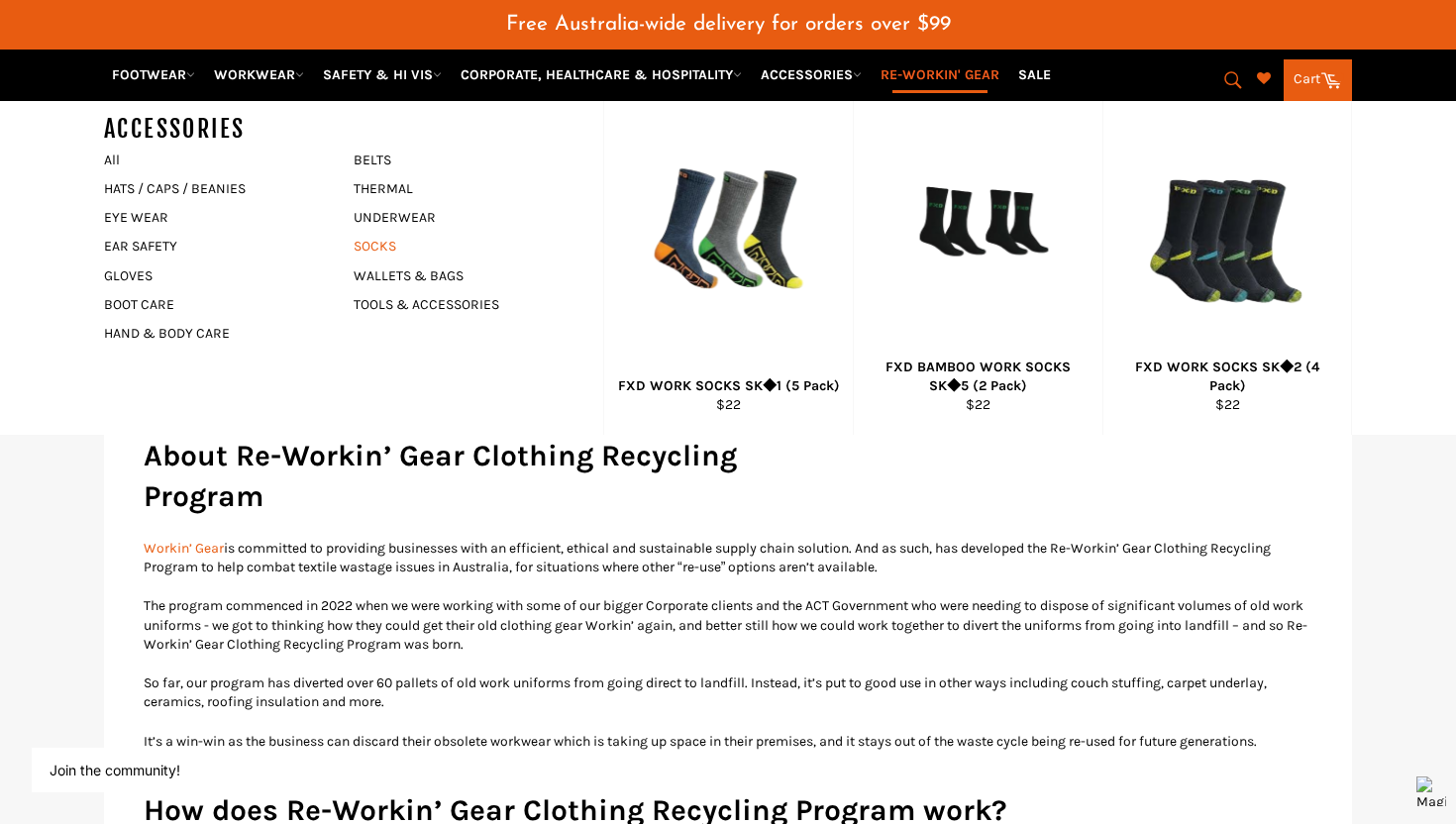 click on "SOCKS" at bounding box center [464, 246] 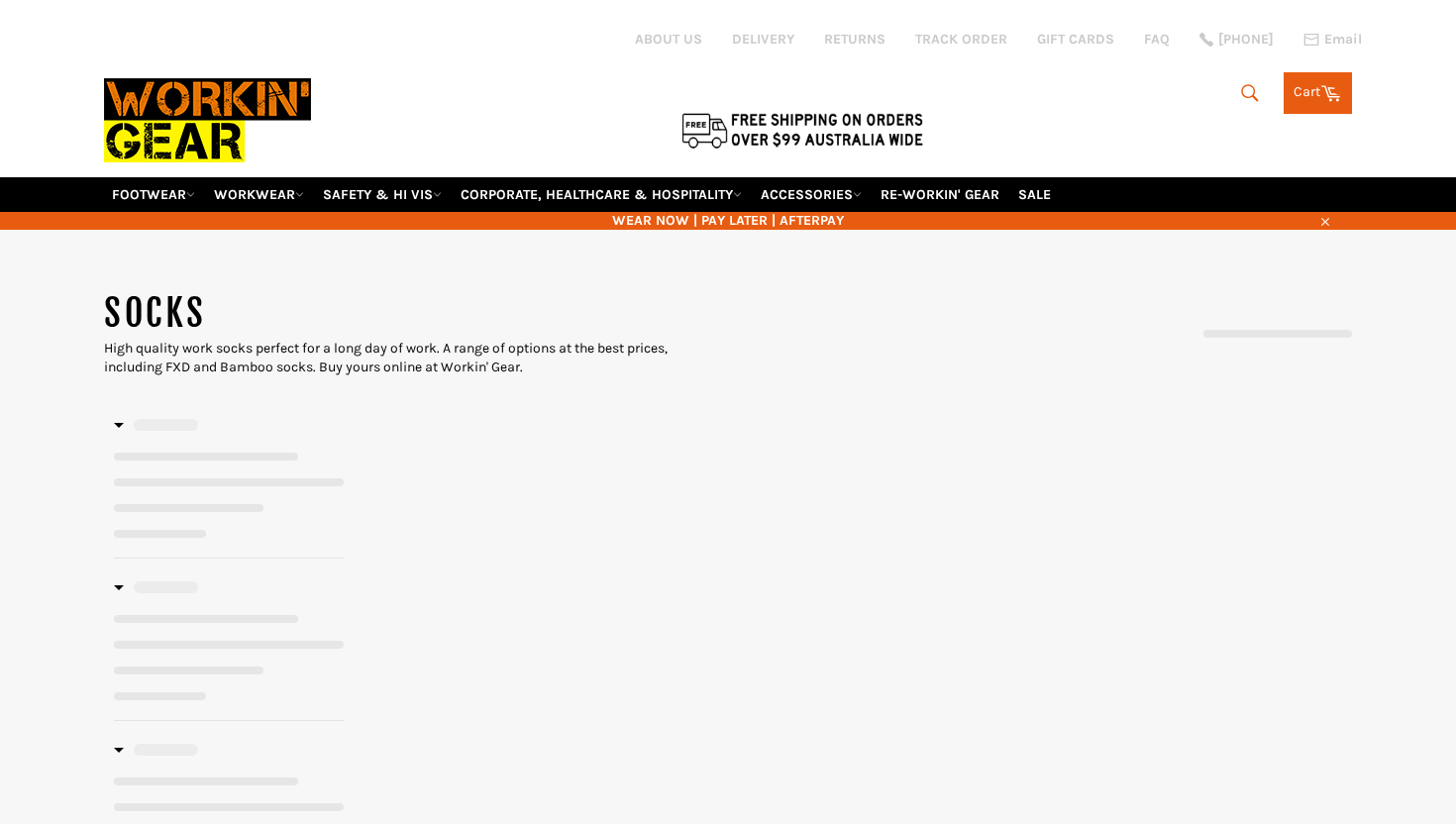 scroll, scrollTop: 0, scrollLeft: 0, axis: both 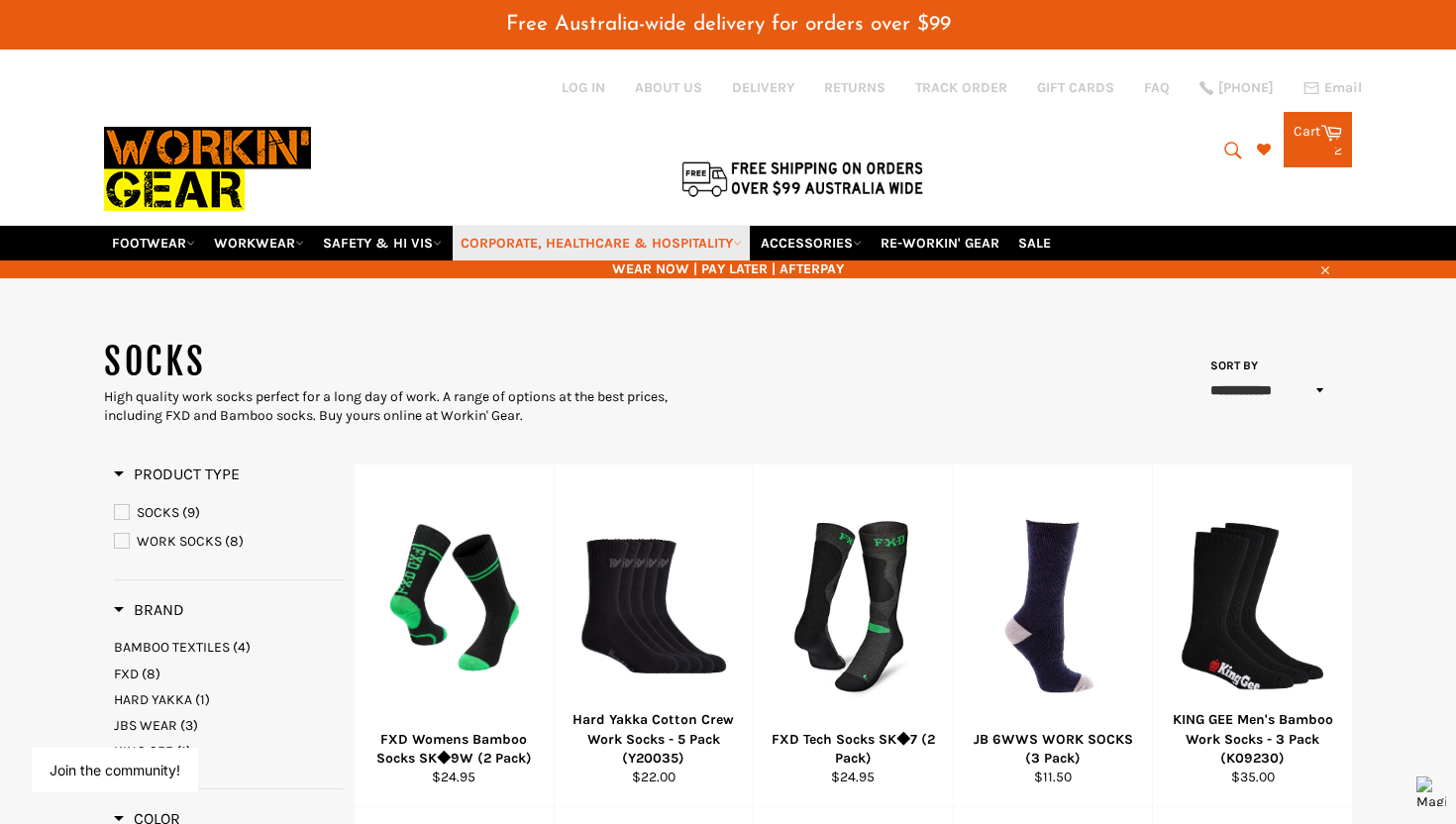 click on "CORPORATE, HEALTHCARE & HOSPITALITY" at bounding box center [601, 243] 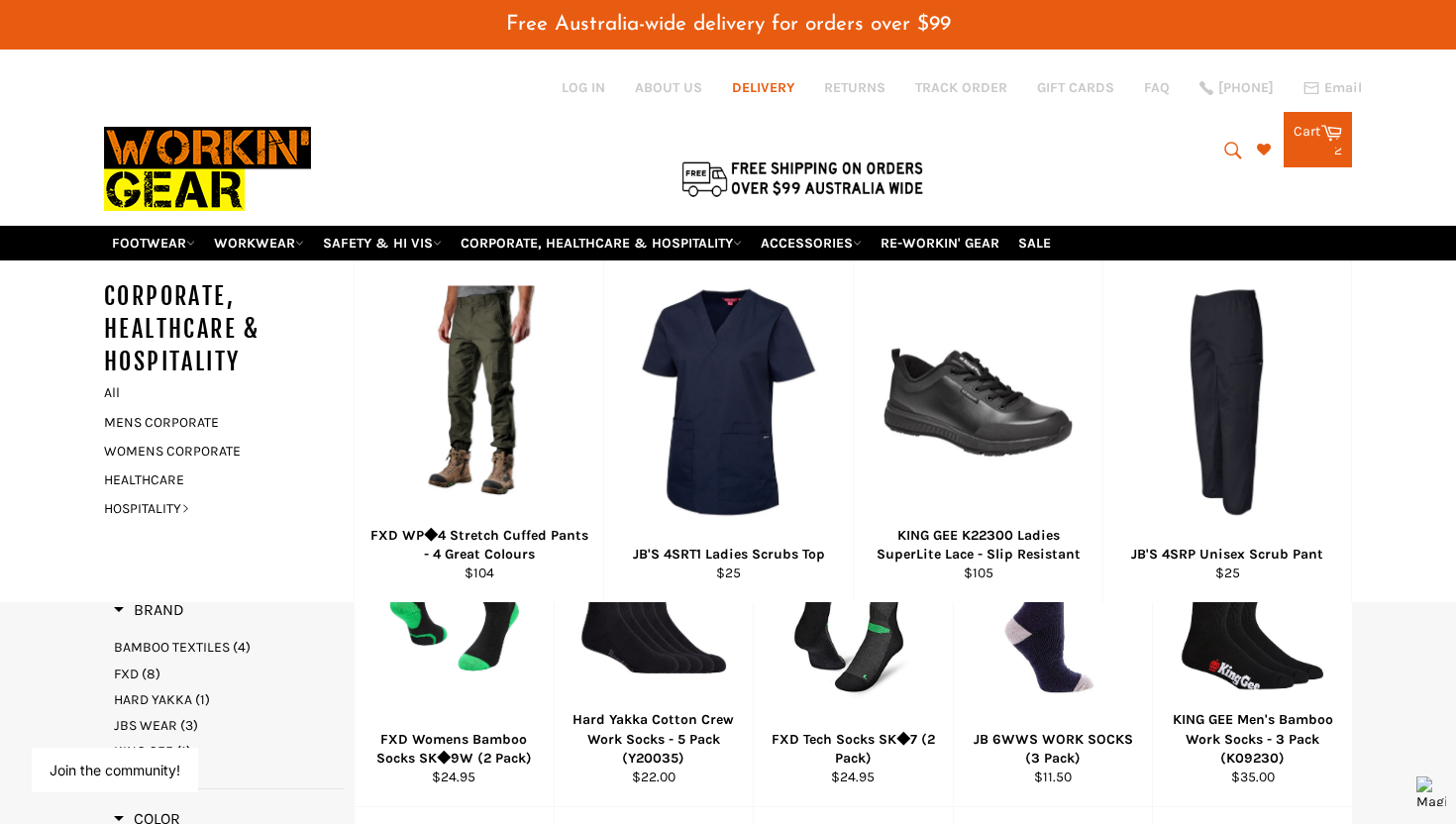 click on "DELIVERY" at bounding box center [763, 87] 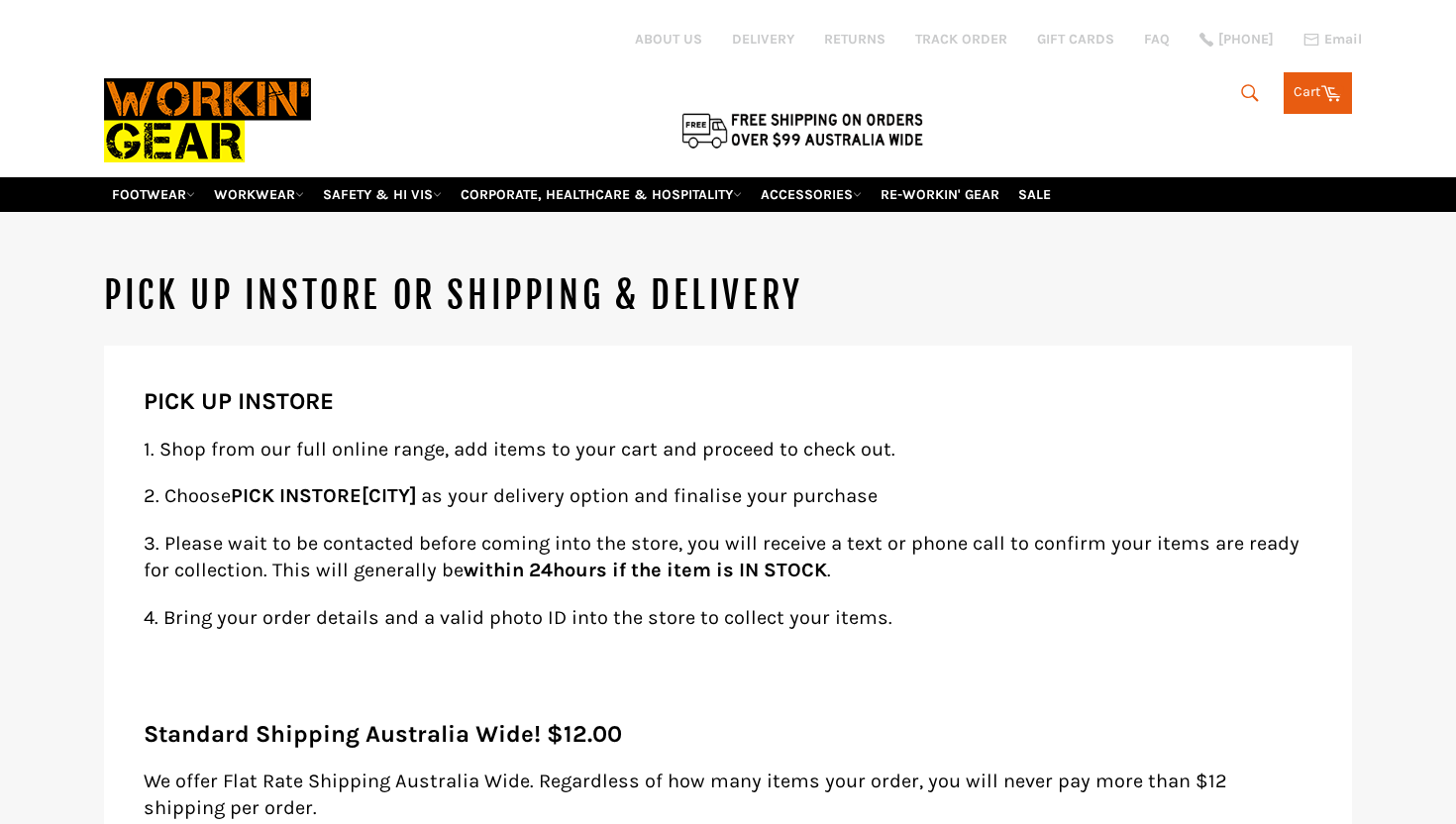 scroll, scrollTop: 0, scrollLeft: 0, axis: both 